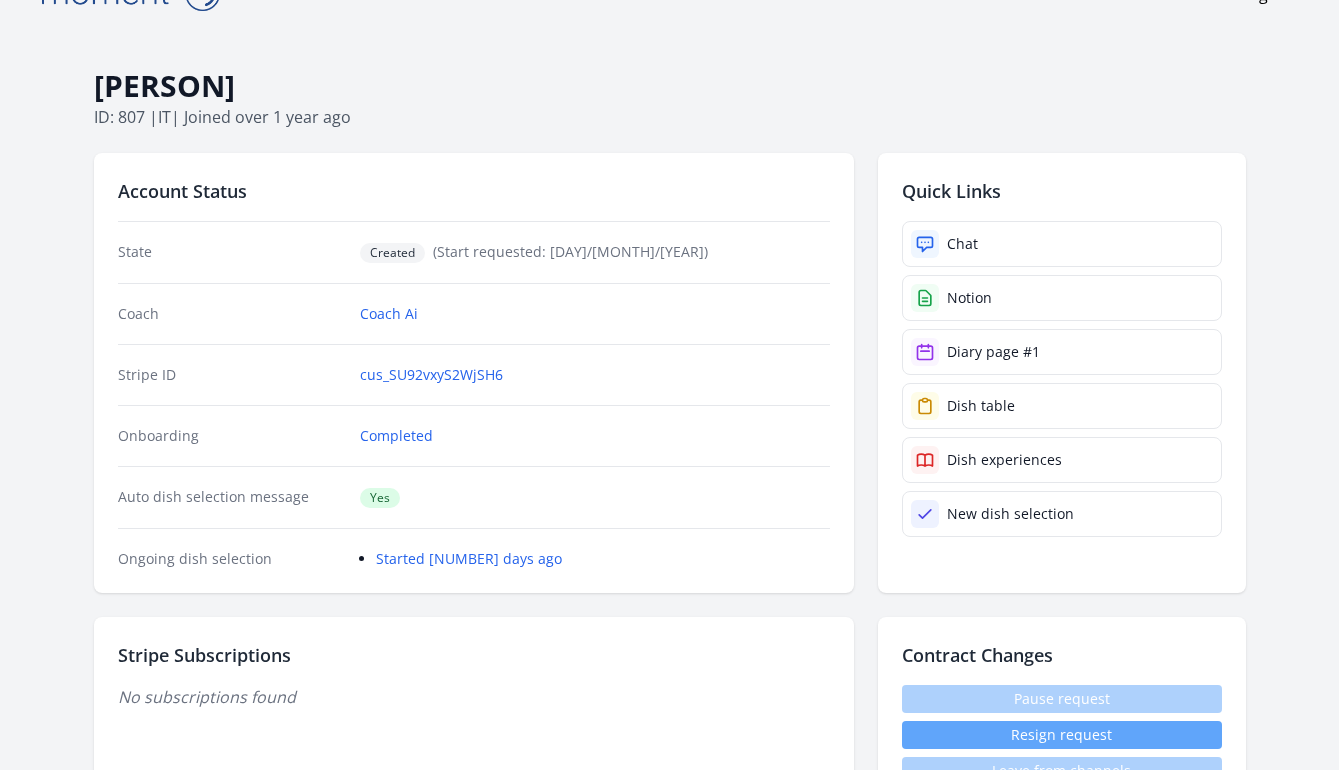 scroll, scrollTop: 176, scrollLeft: 0, axis: vertical 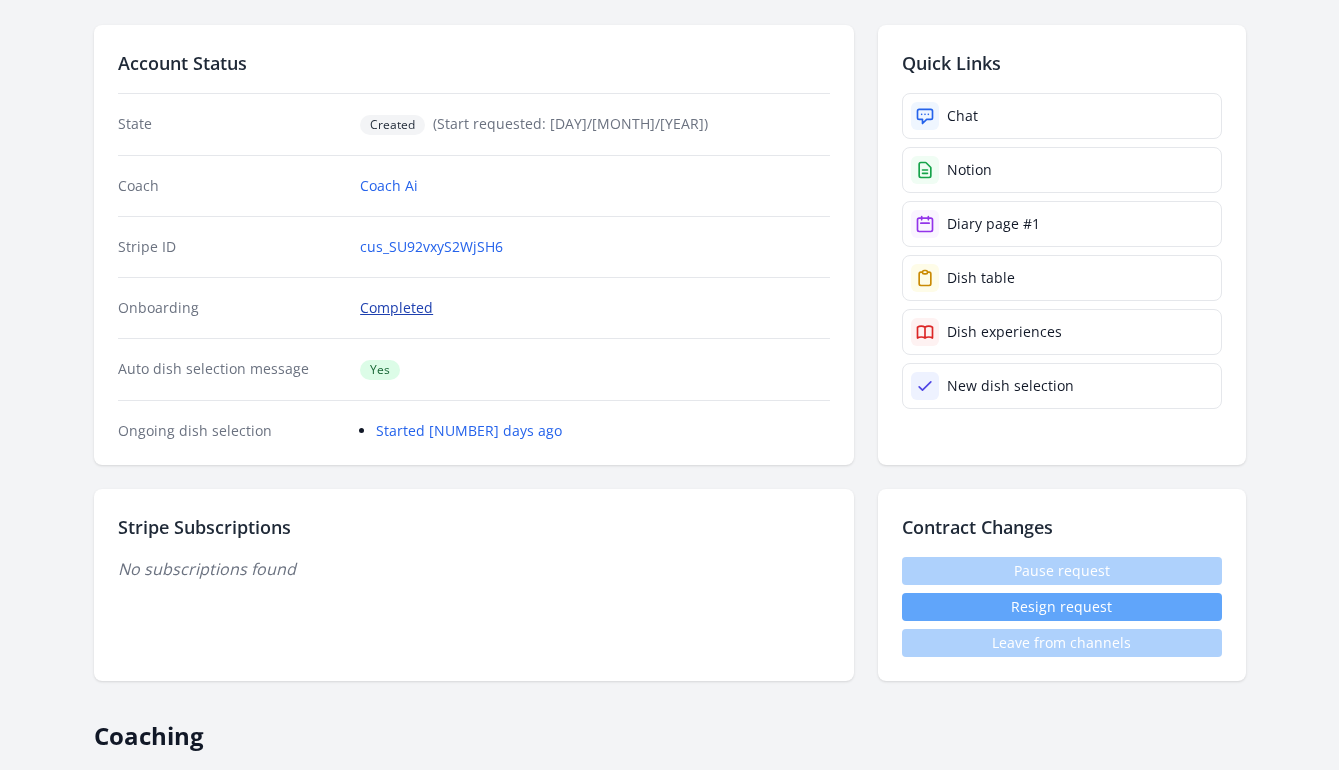 click on "Completed" at bounding box center [396, 308] 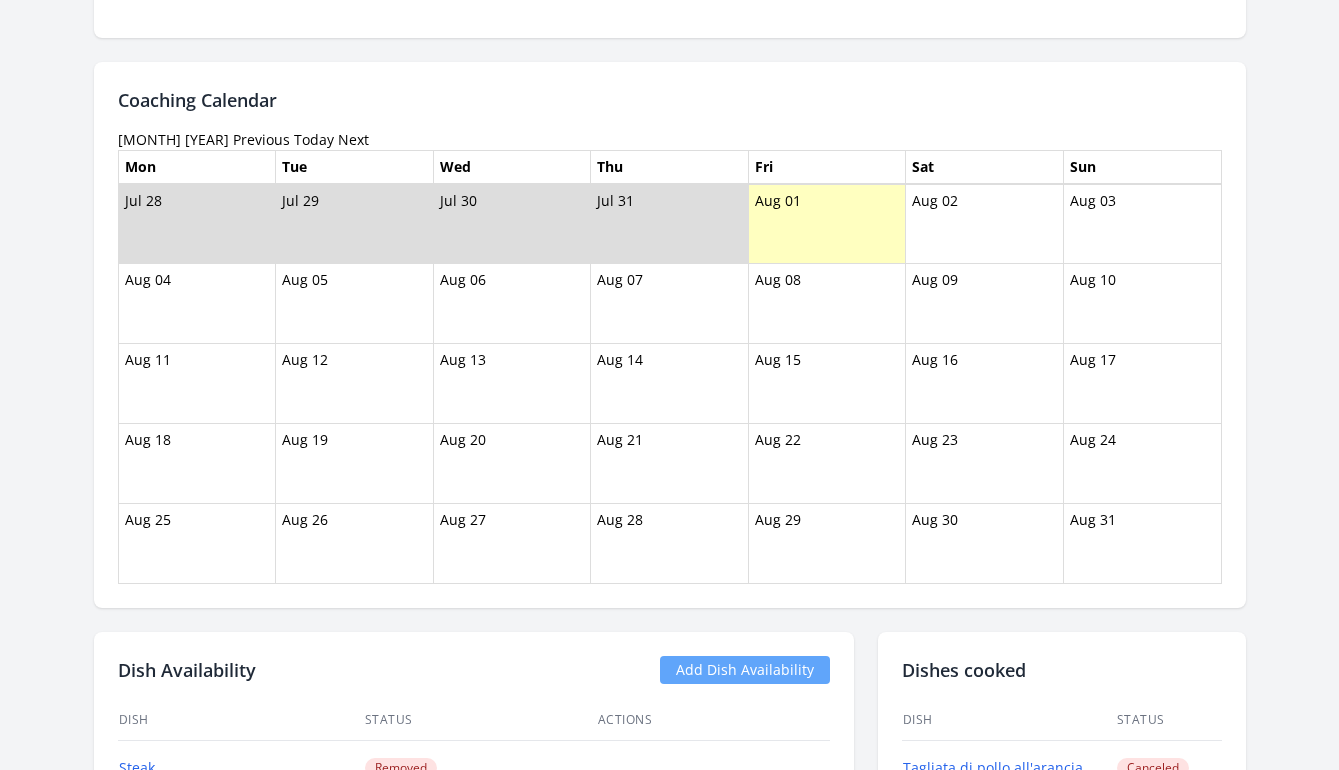 scroll, scrollTop: 999, scrollLeft: 0, axis: vertical 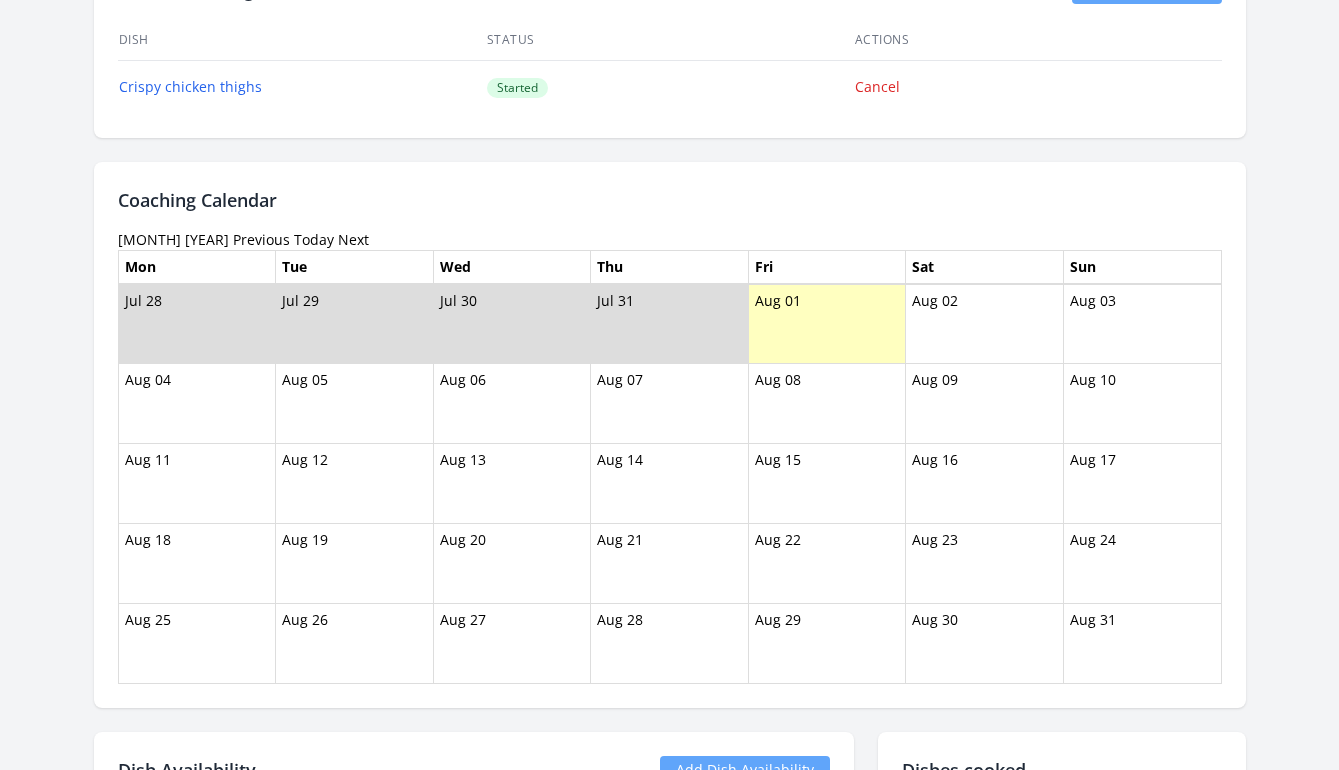 click on "Previous" at bounding box center [261, 239] 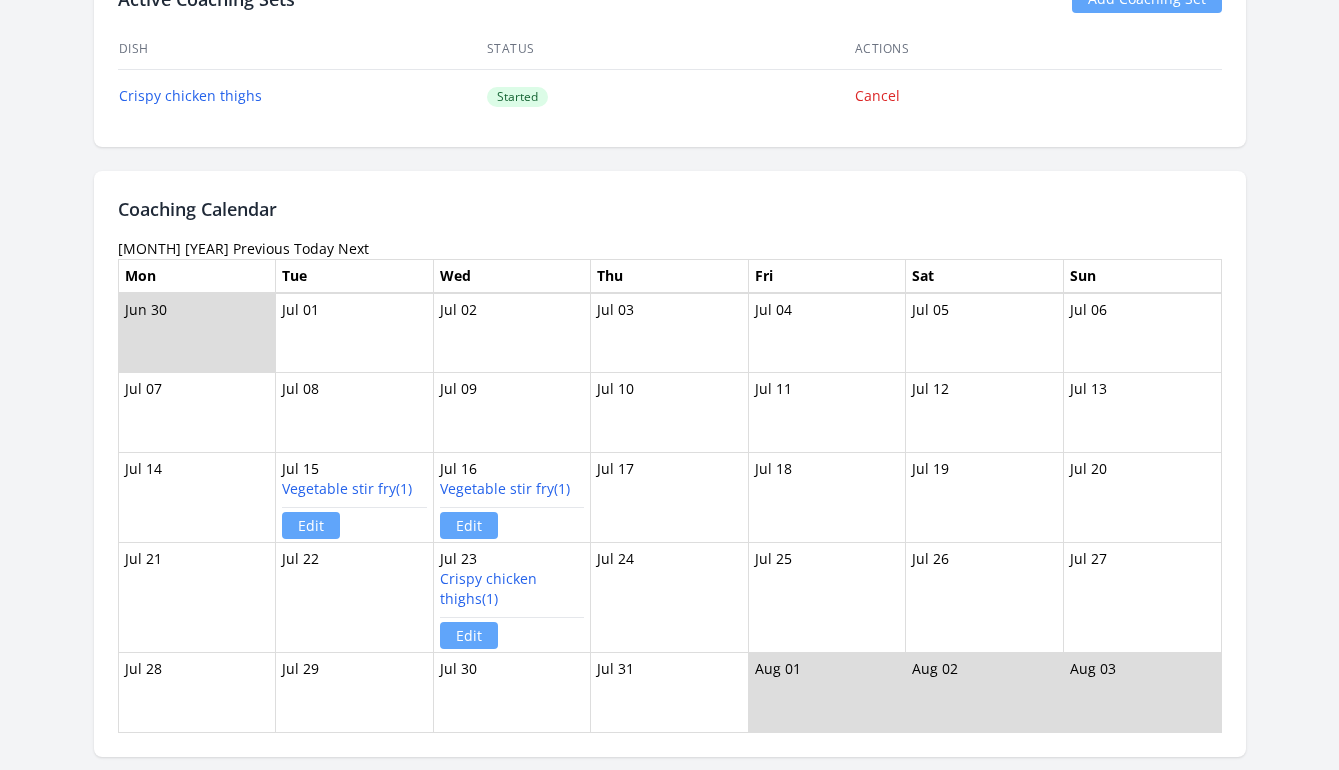 scroll, scrollTop: 994, scrollLeft: 0, axis: vertical 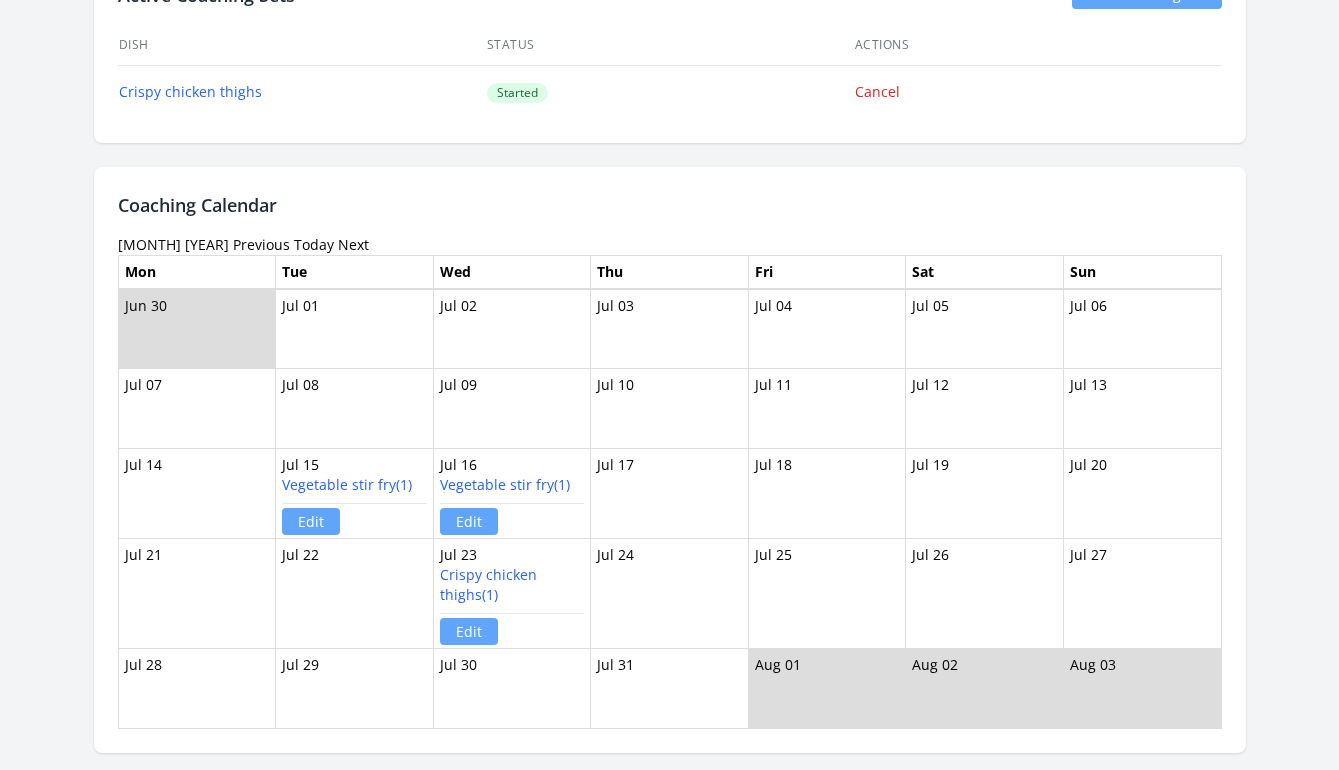 click on "Previous" at bounding box center [261, 244] 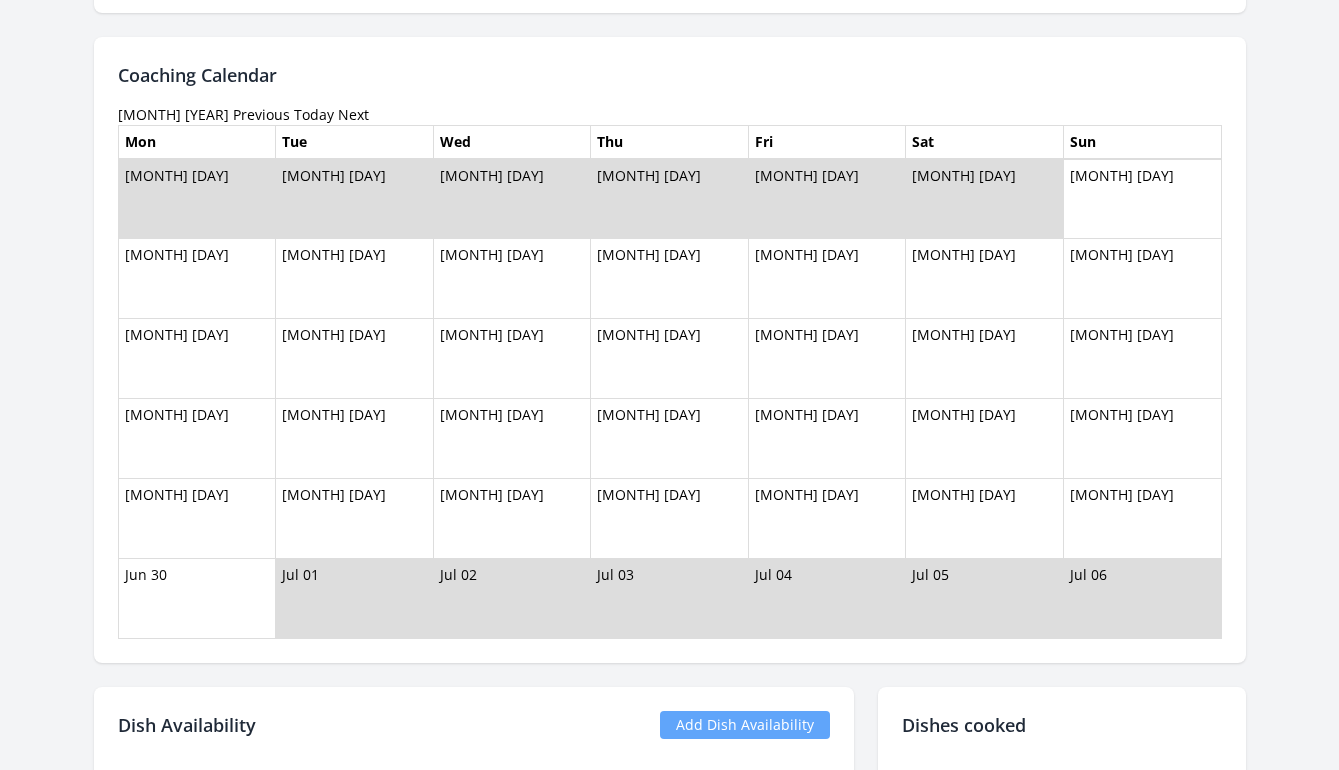 scroll, scrollTop: 1037, scrollLeft: 0, axis: vertical 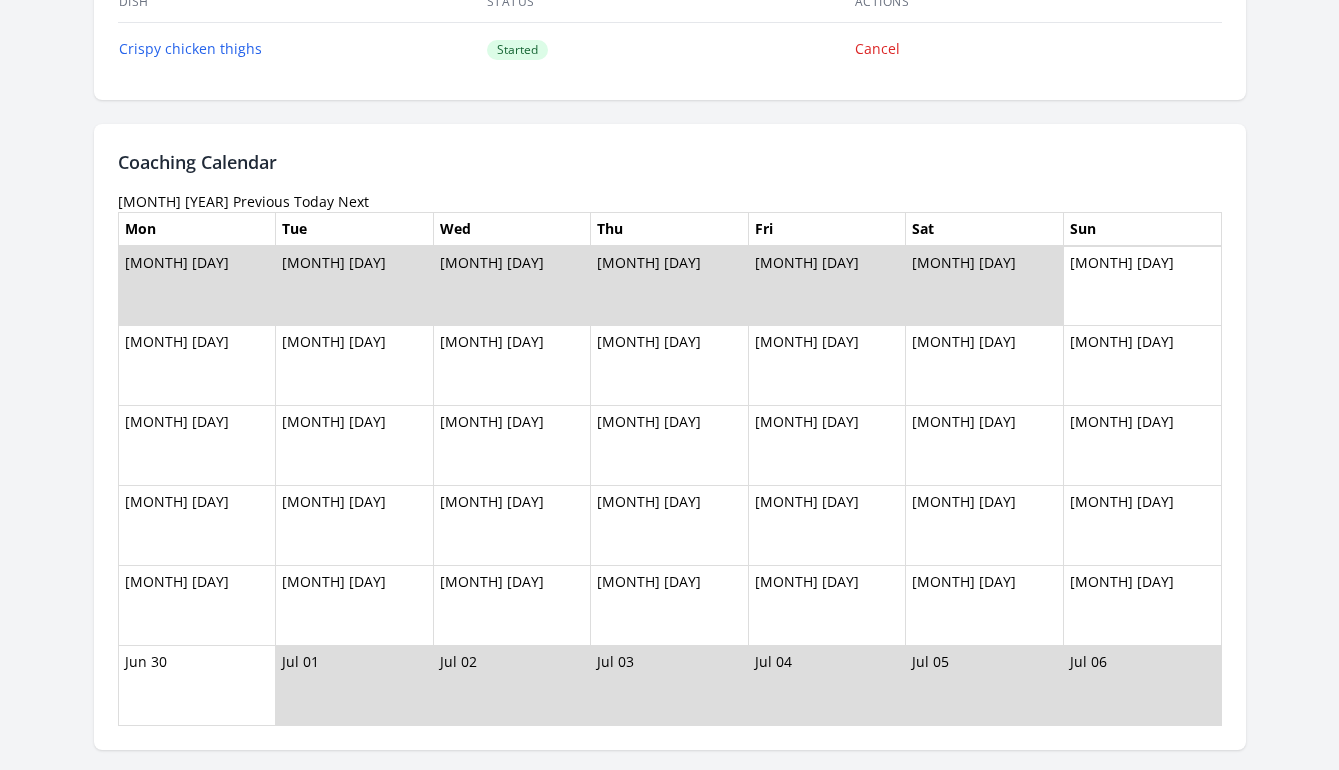 click on "Previous" at bounding box center [261, 201] 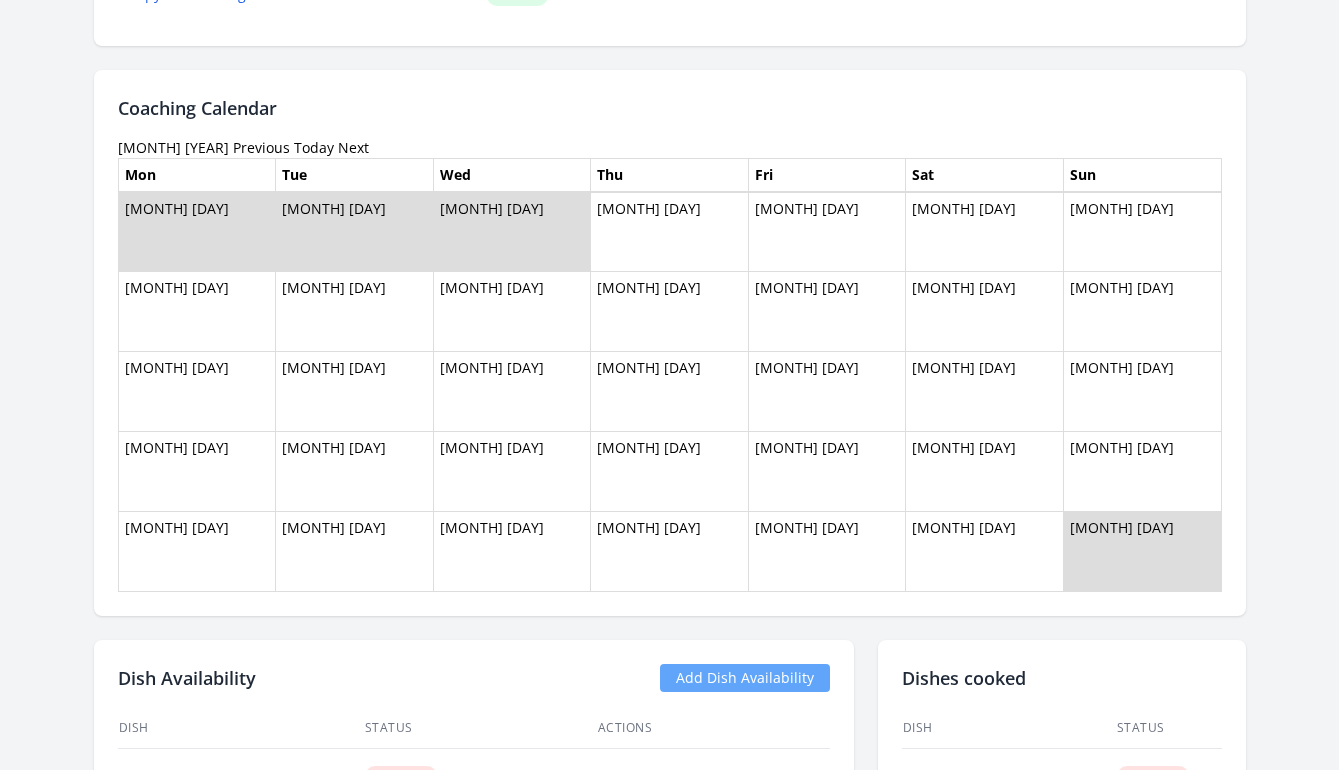 scroll, scrollTop: 1102, scrollLeft: 0, axis: vertical 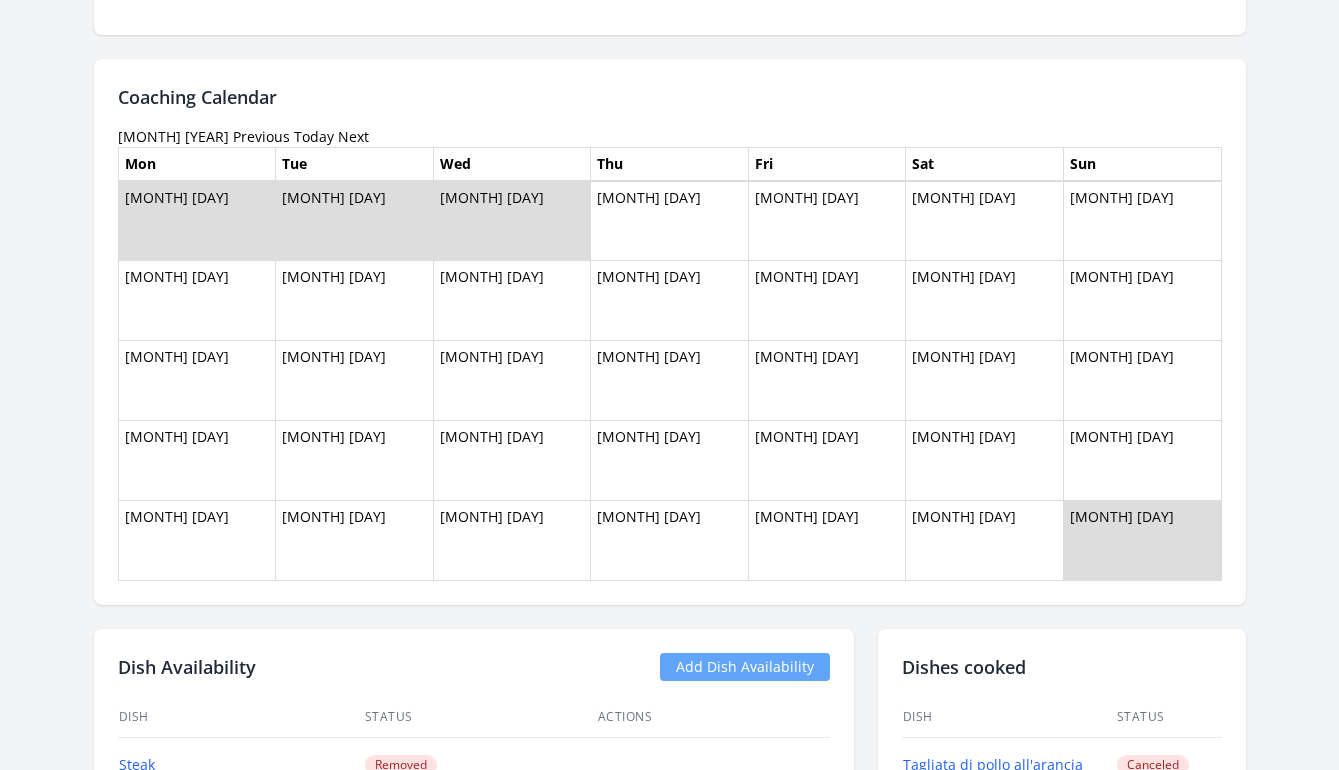 click on "Previous" at bounding box center (261, 136) 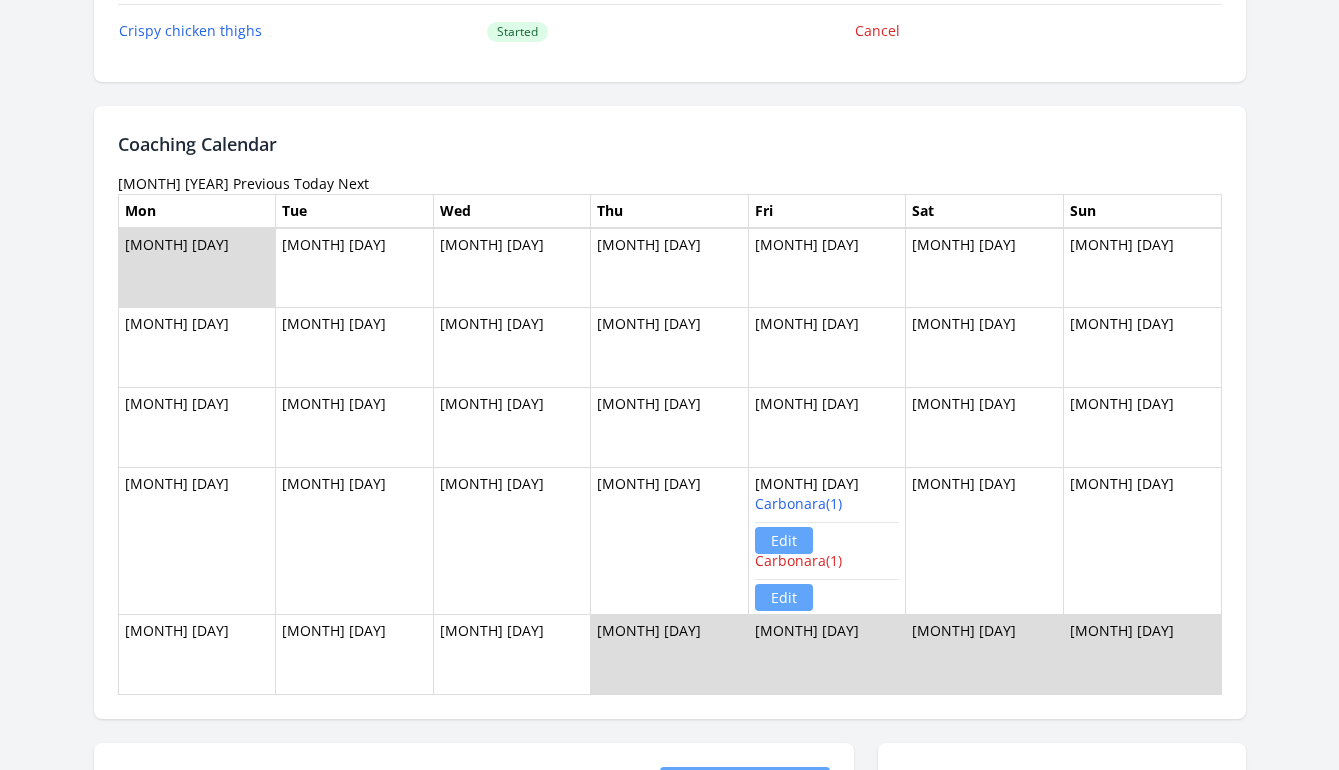 scroll, scrollTop: 1055, scrollLeft: 0, axis: vertical 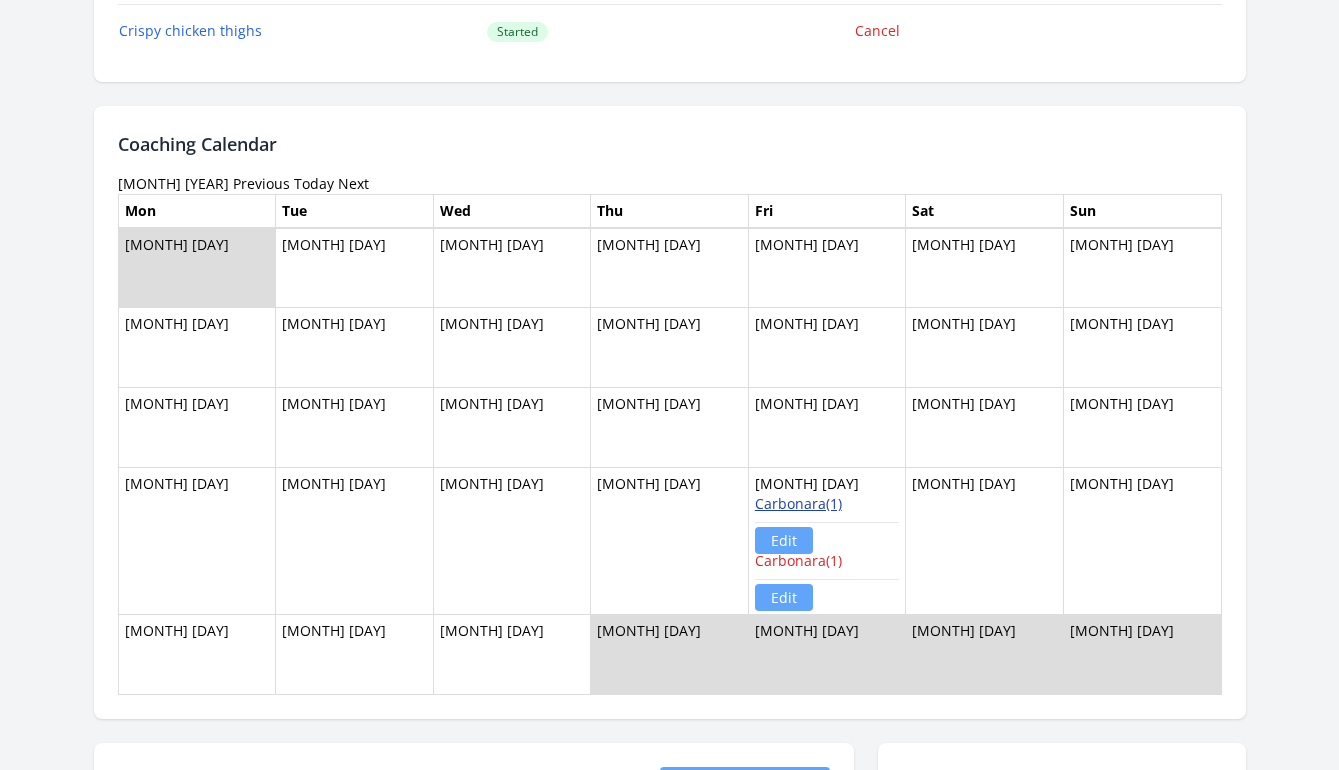 click on "Carbonara(1)" at bounding box center (798, 503) 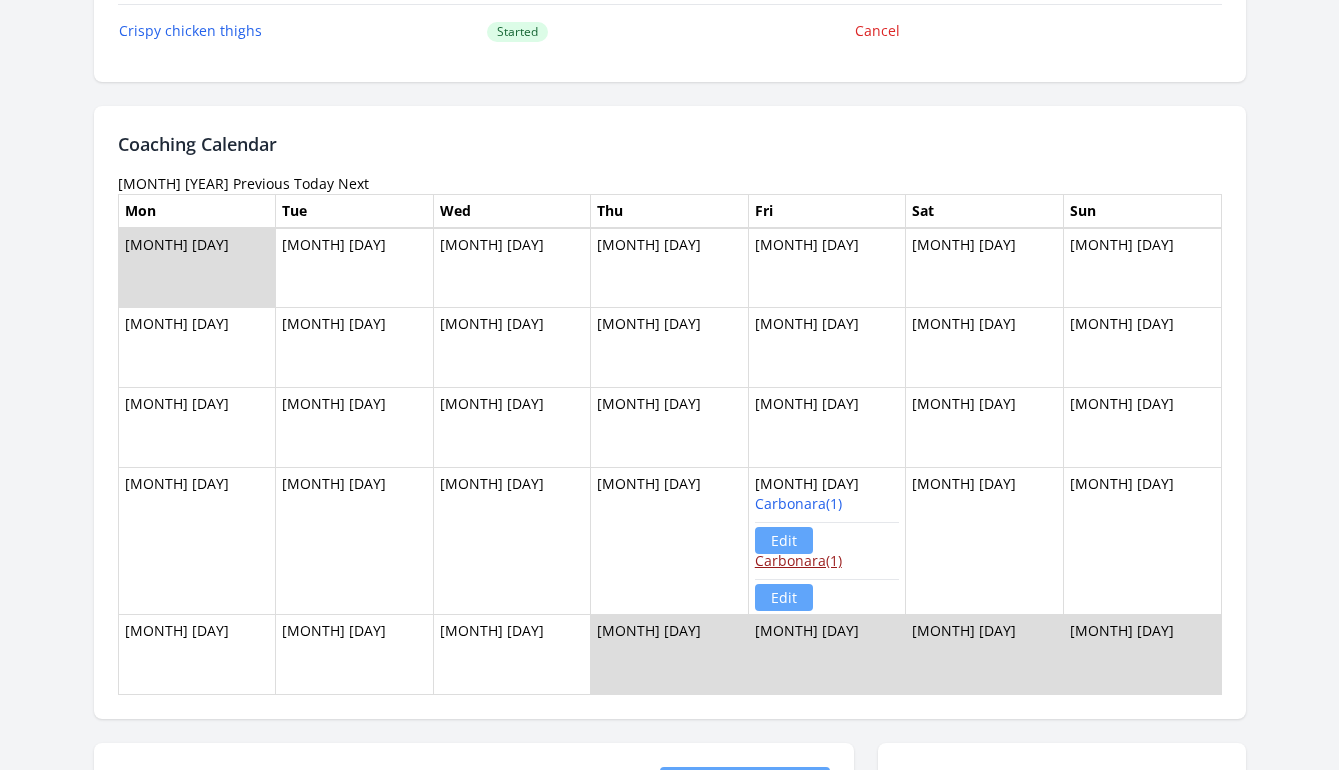 click on "Carbonara(1)" at bounding box center (798, 560) 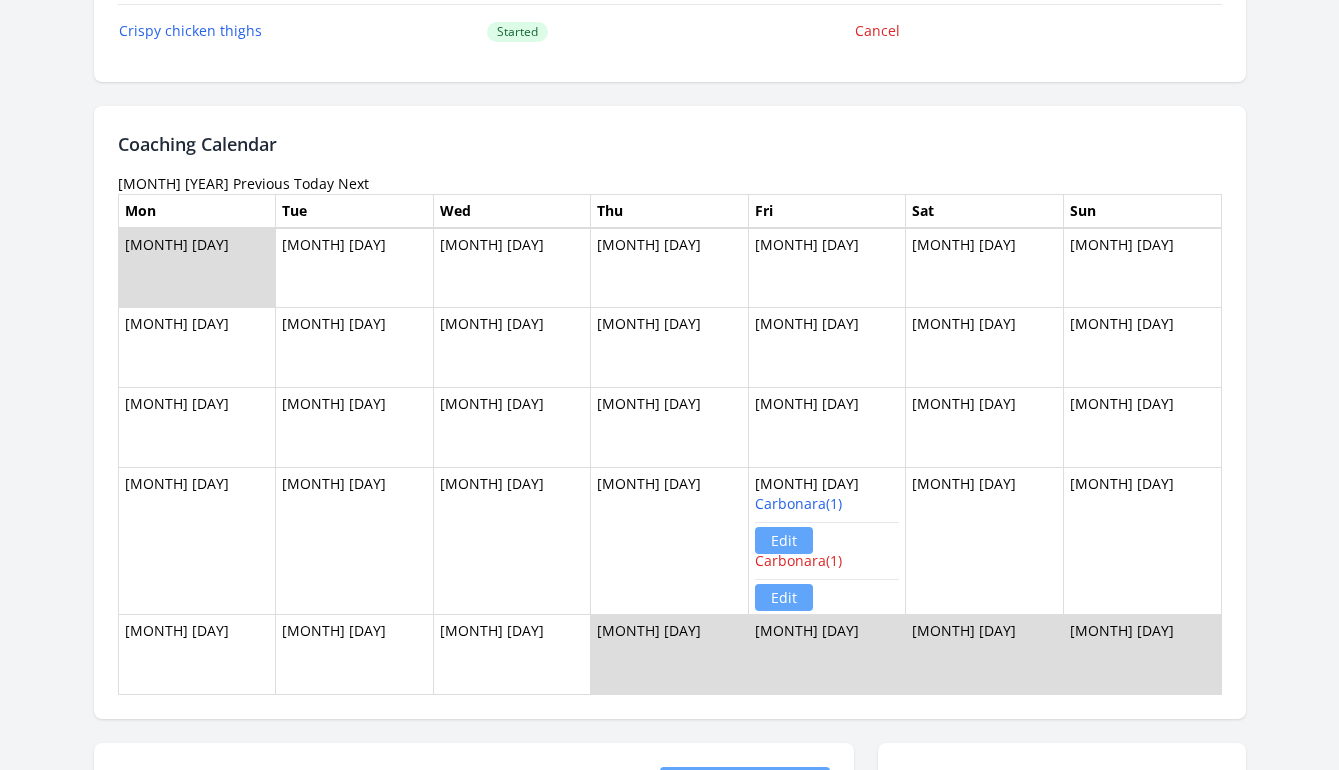 click on "Next" at bounding box center [353, 183] 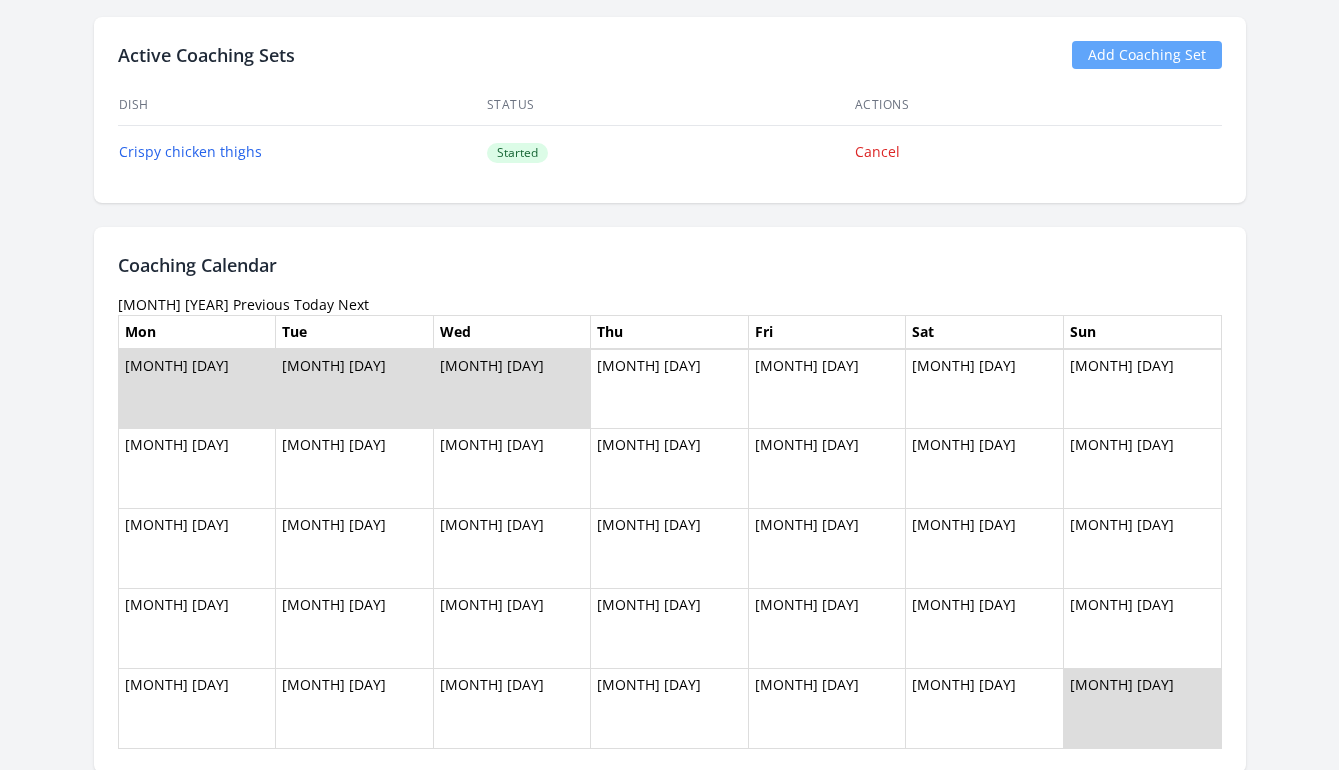 scroll, scrollTop: 887, scrollLeft: 0, axis: vertical 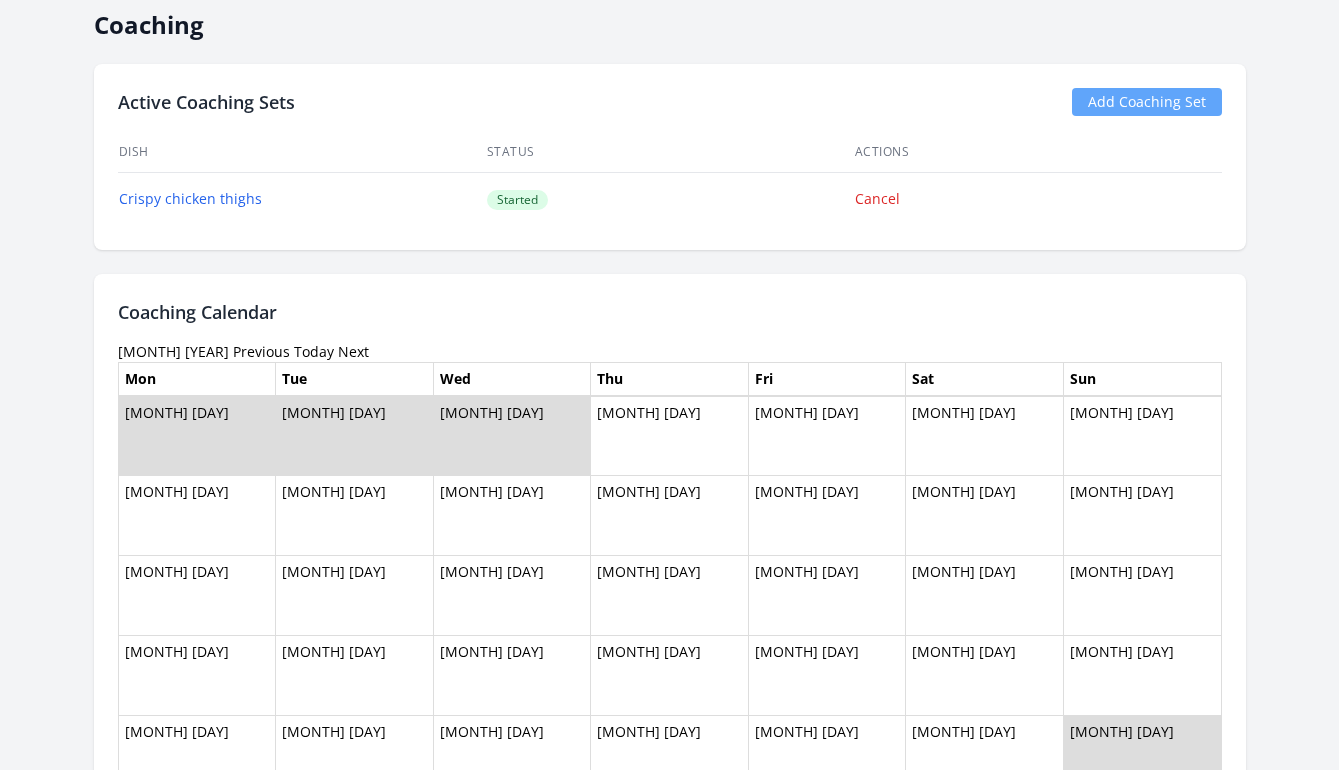 click on "Next" at bounding box center [353, 351] 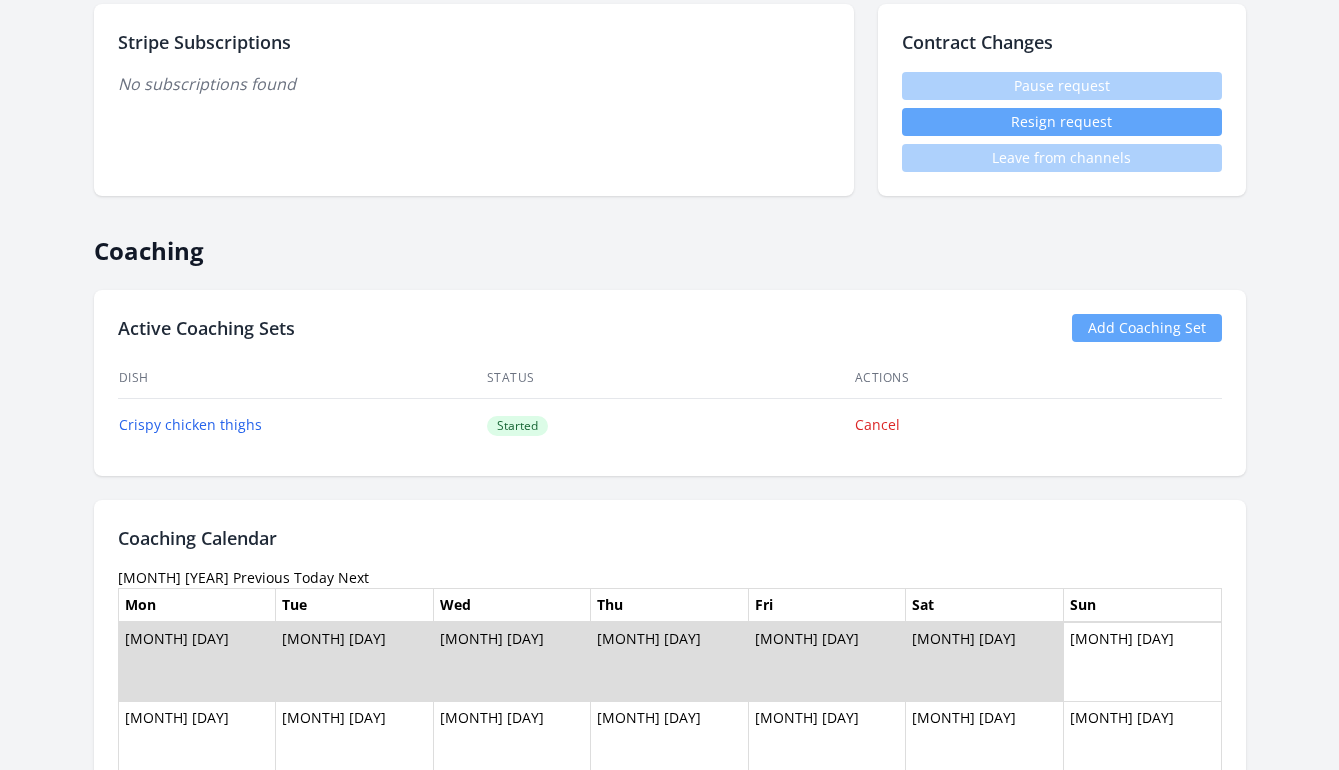 scroll, scrollTop: 833, scrollLeft: 0, axis: vertical 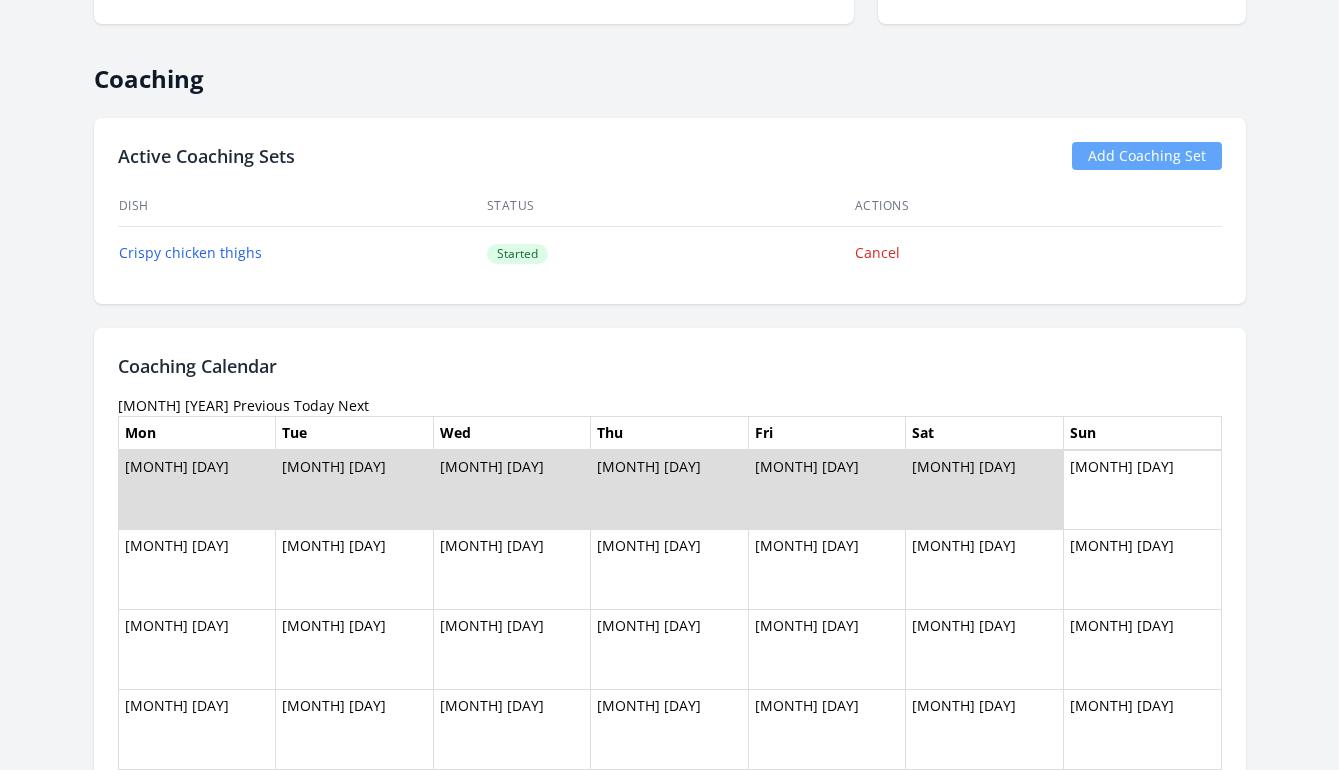 click on "Next" at bounding box center [353, 405] 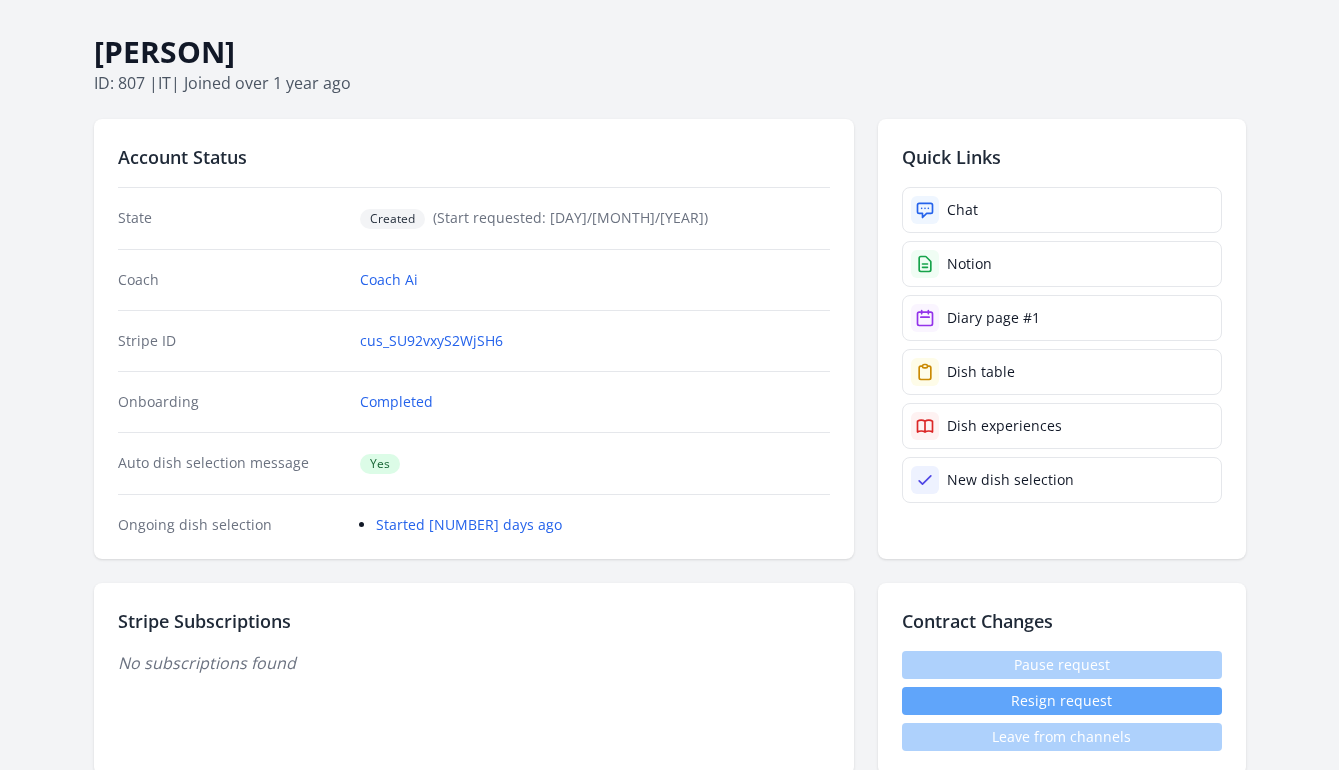 scroll, scrollTop: 161, scrollLeft: 0, axis: vertical 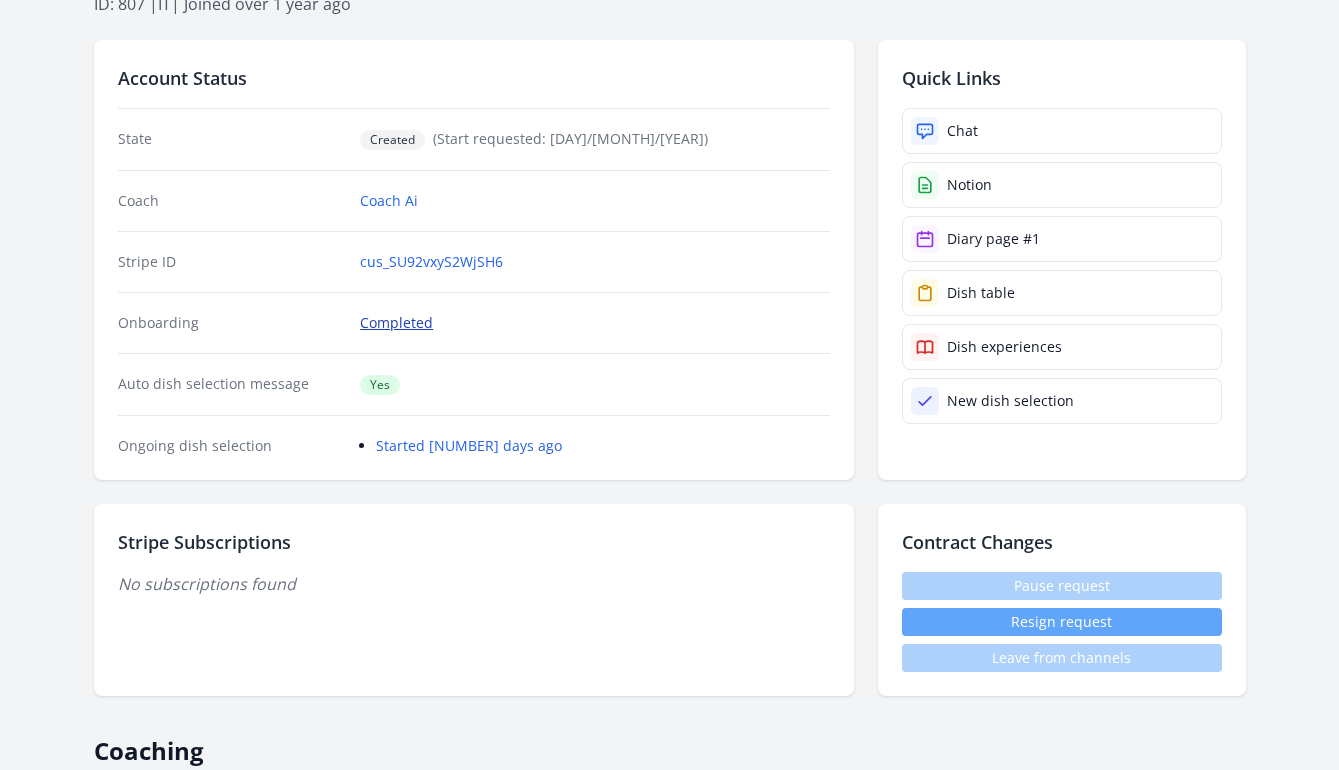 click on "Completed" at bounding box center (396, 323) 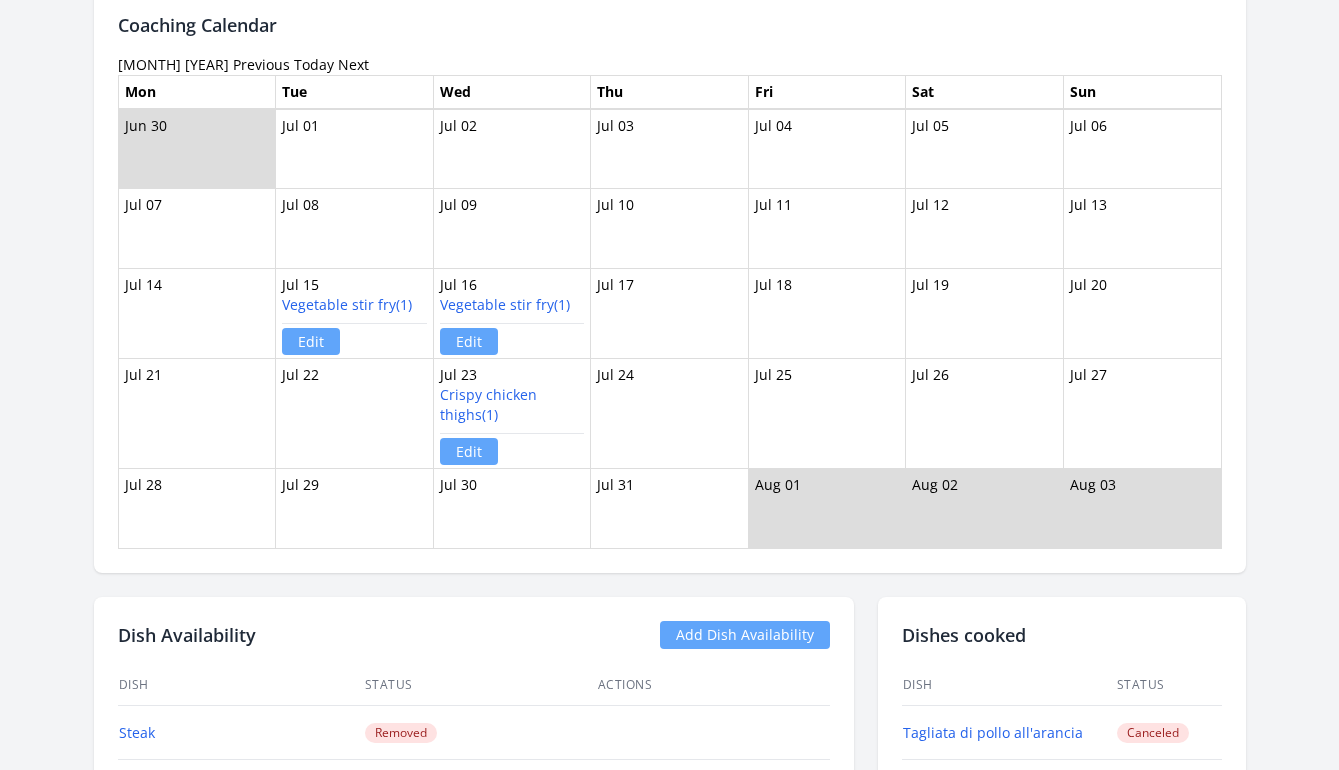 scroll, scrollTop: 797, scrollLeft: 0, axis: vertical 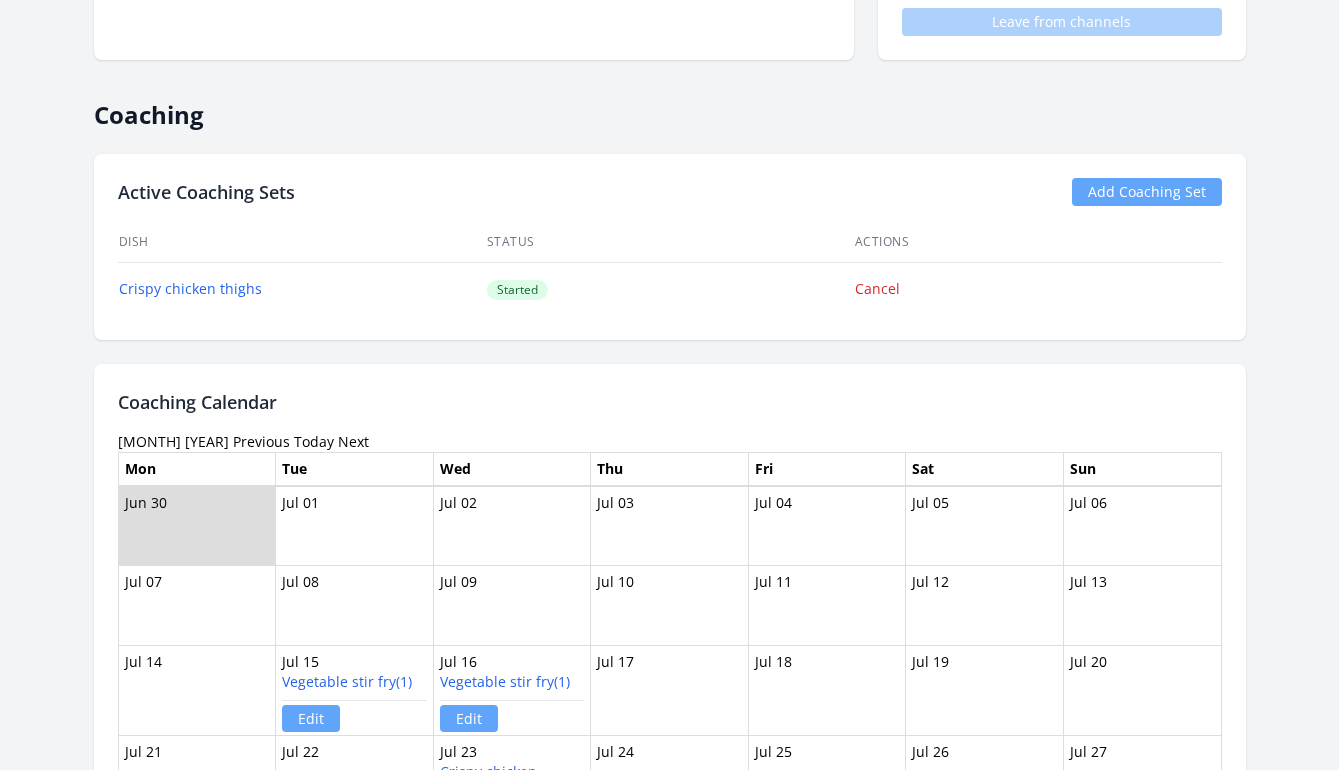 click on "Previous" at bounding box center (261, 441) 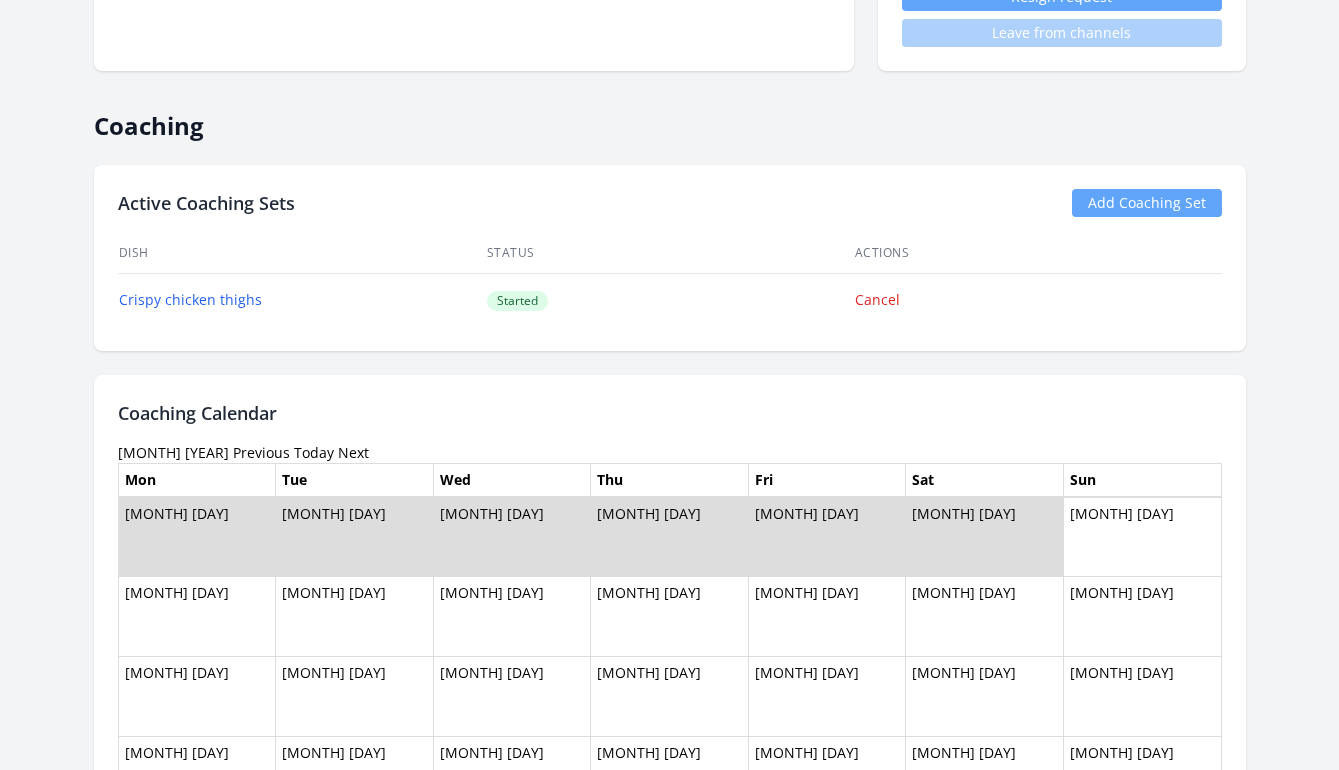 scroll, scrollTop: 937, scrollLeft: 0, axis: vertical 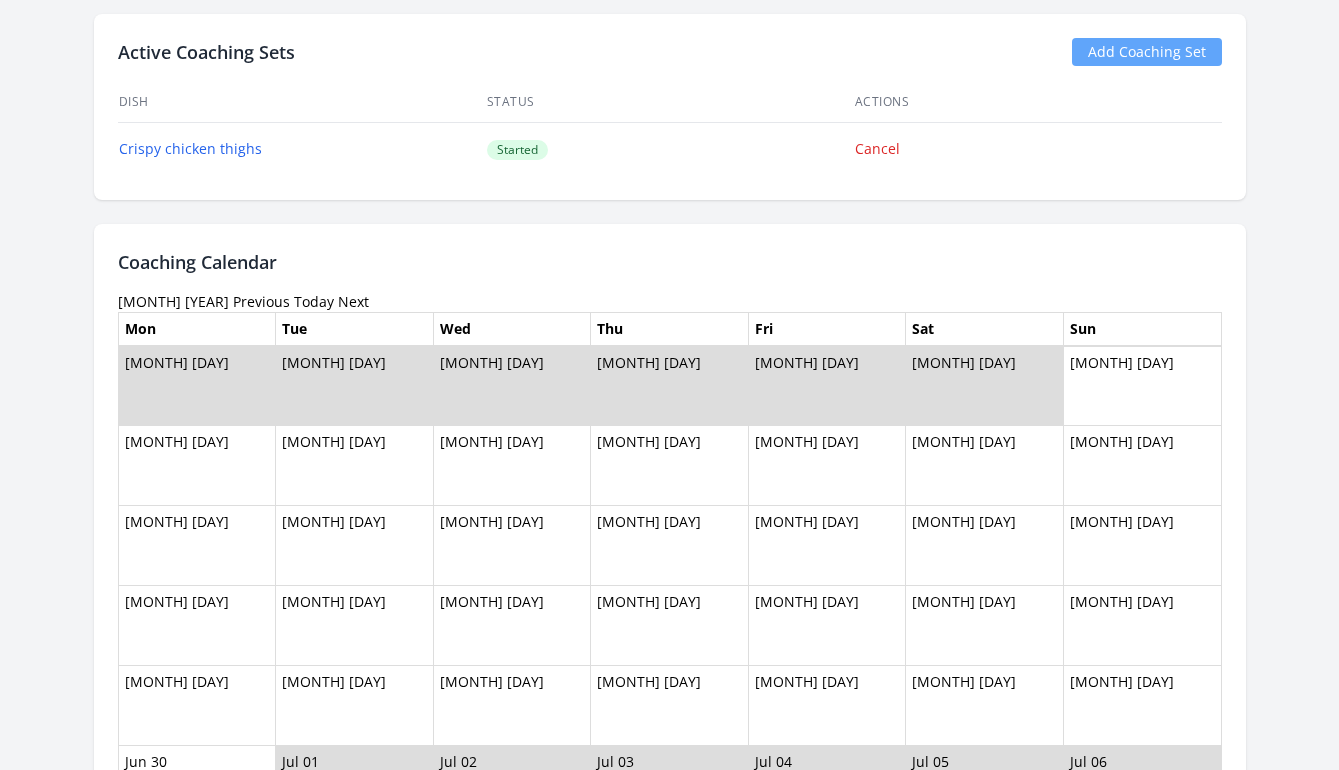 click on "Previous" at bounding box center (261, 301) 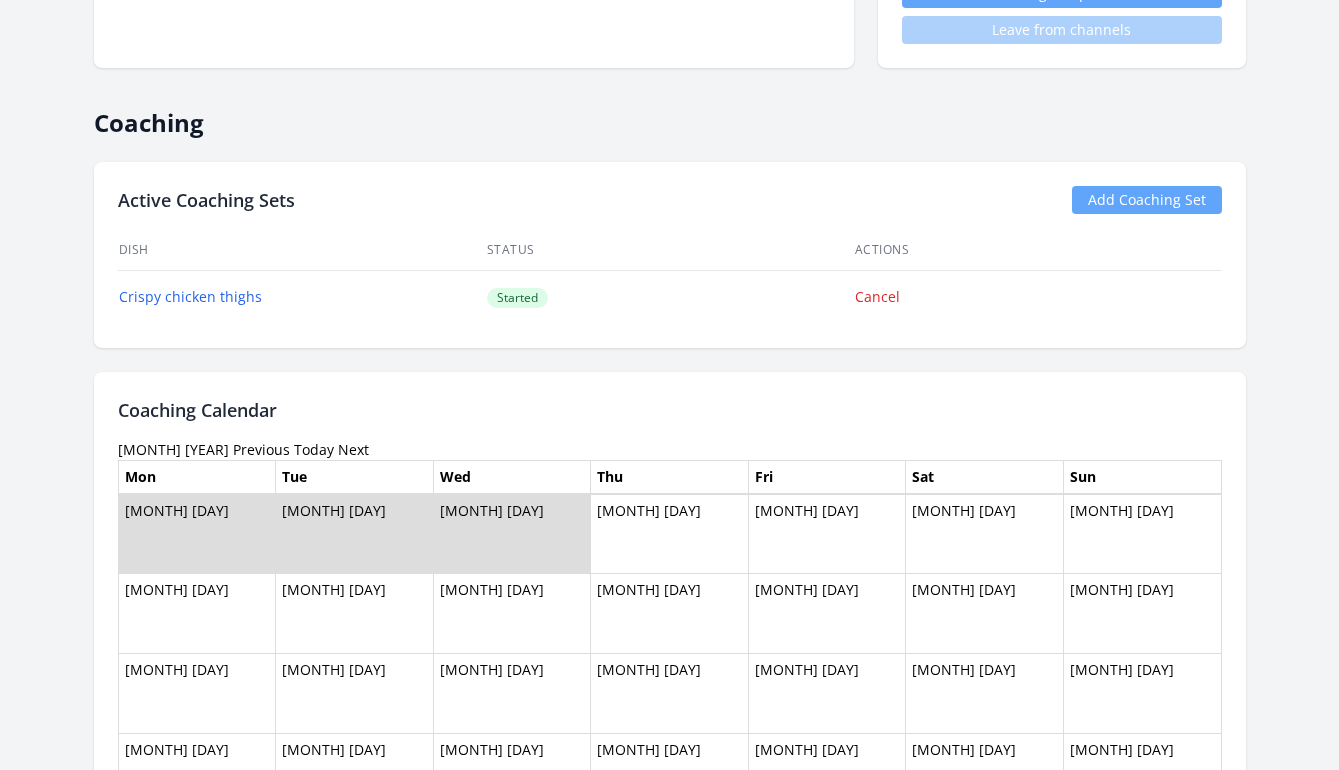 scroll, scrollTop: 997, scrollLeft: 0, axis: vertical 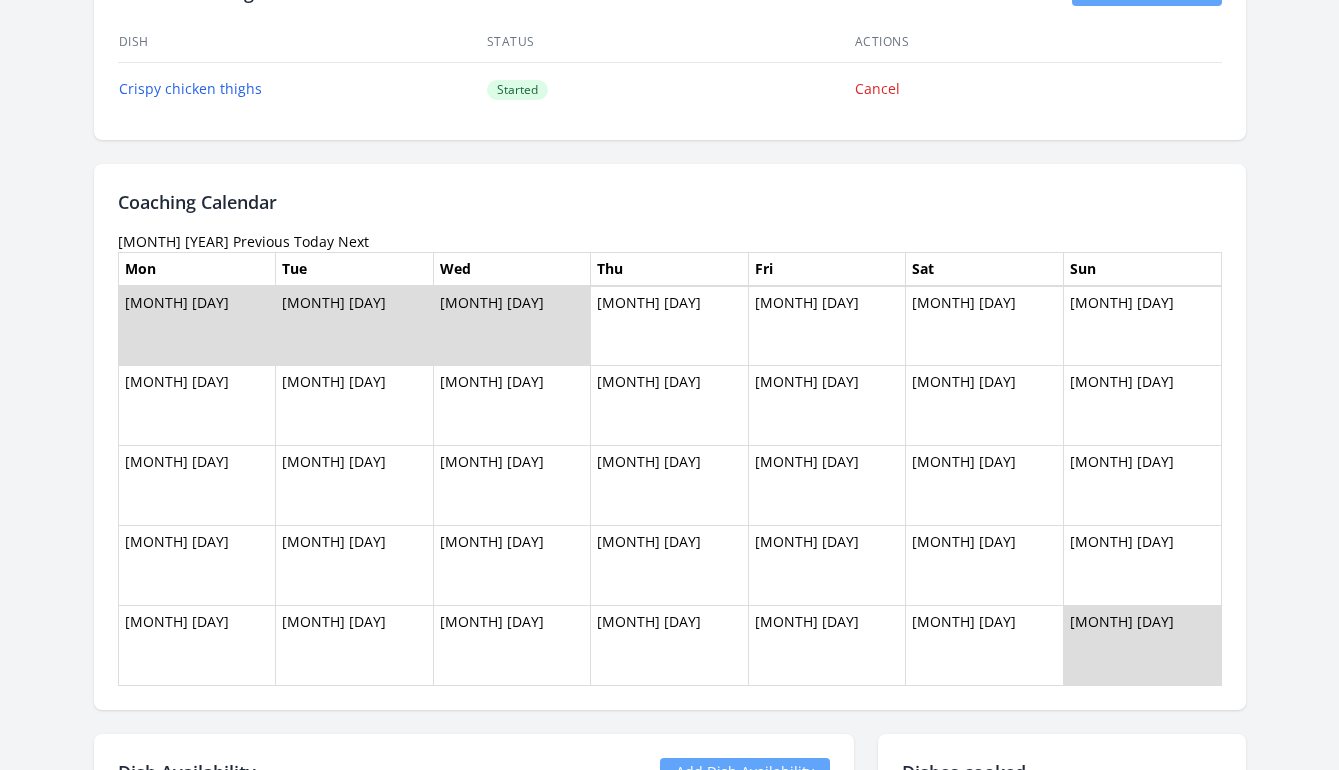 click on "Previous" at bounding box center (261, 241) 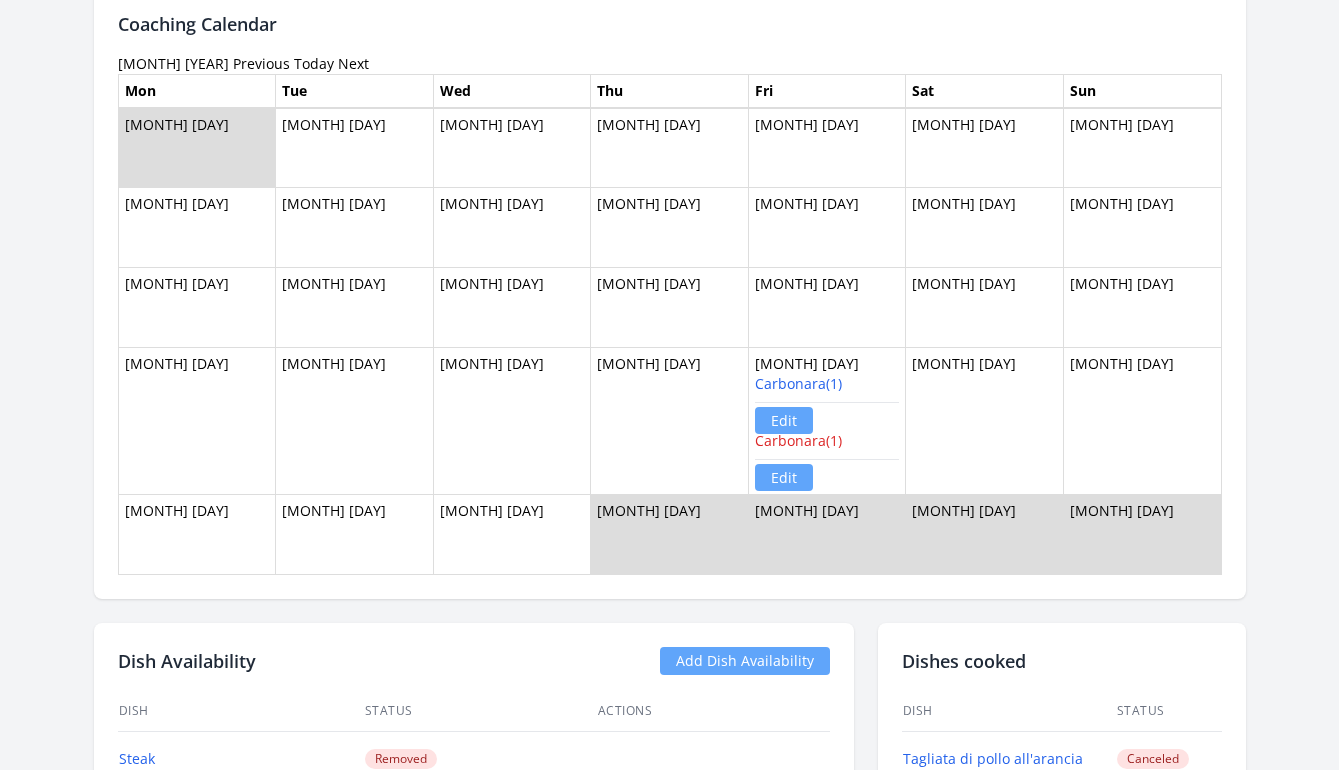 scroll, scrollTop: 1157, scrollLeft: 0, axis: vertical 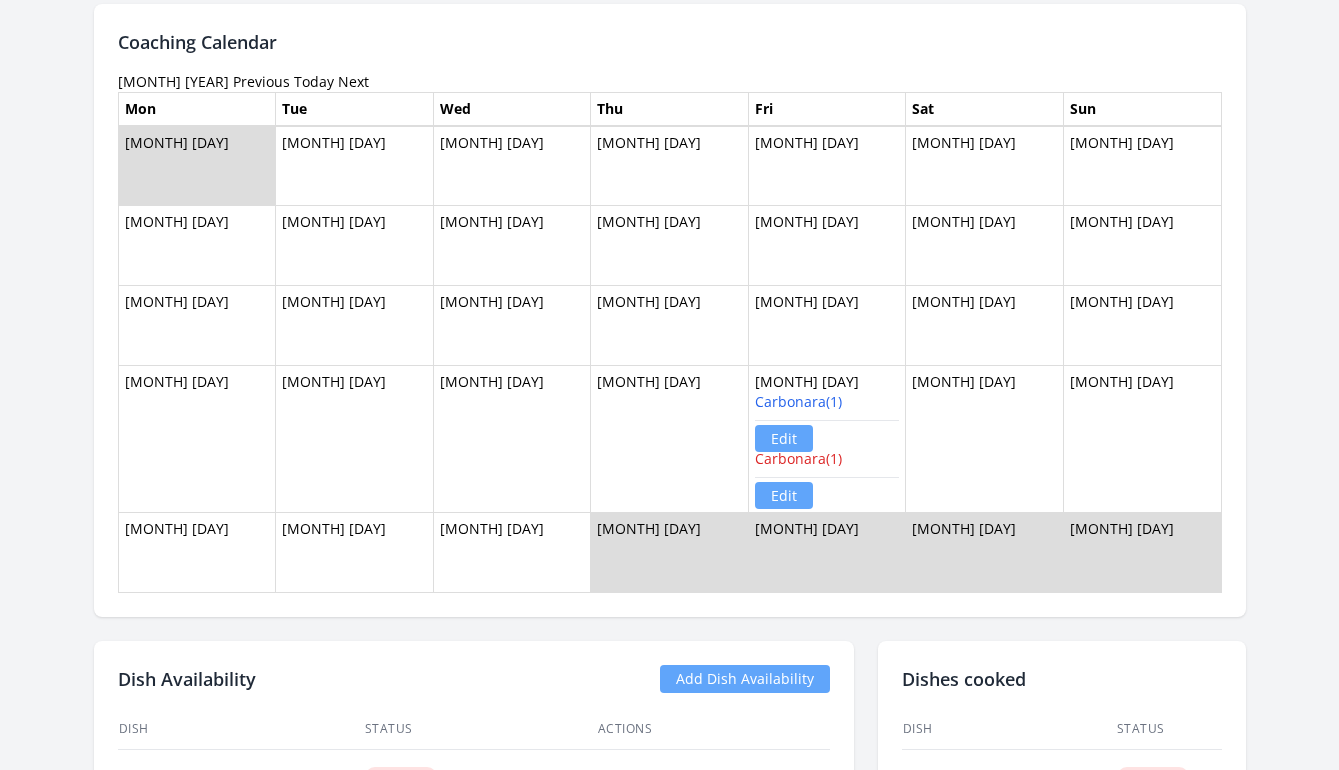 click on "Previous" at bounding box center [261, 81] 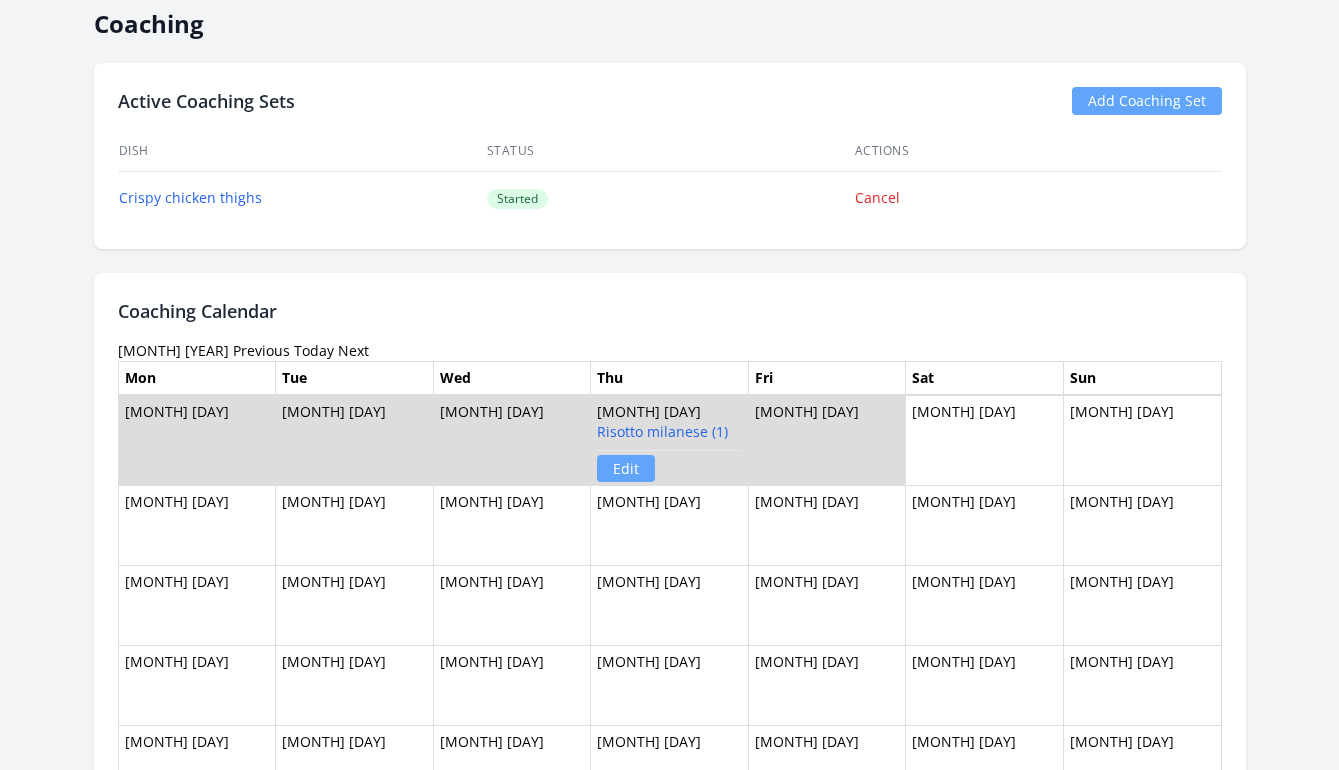 scroll, scrollTop: 1058, scrollLeft: 0, axis: vertical 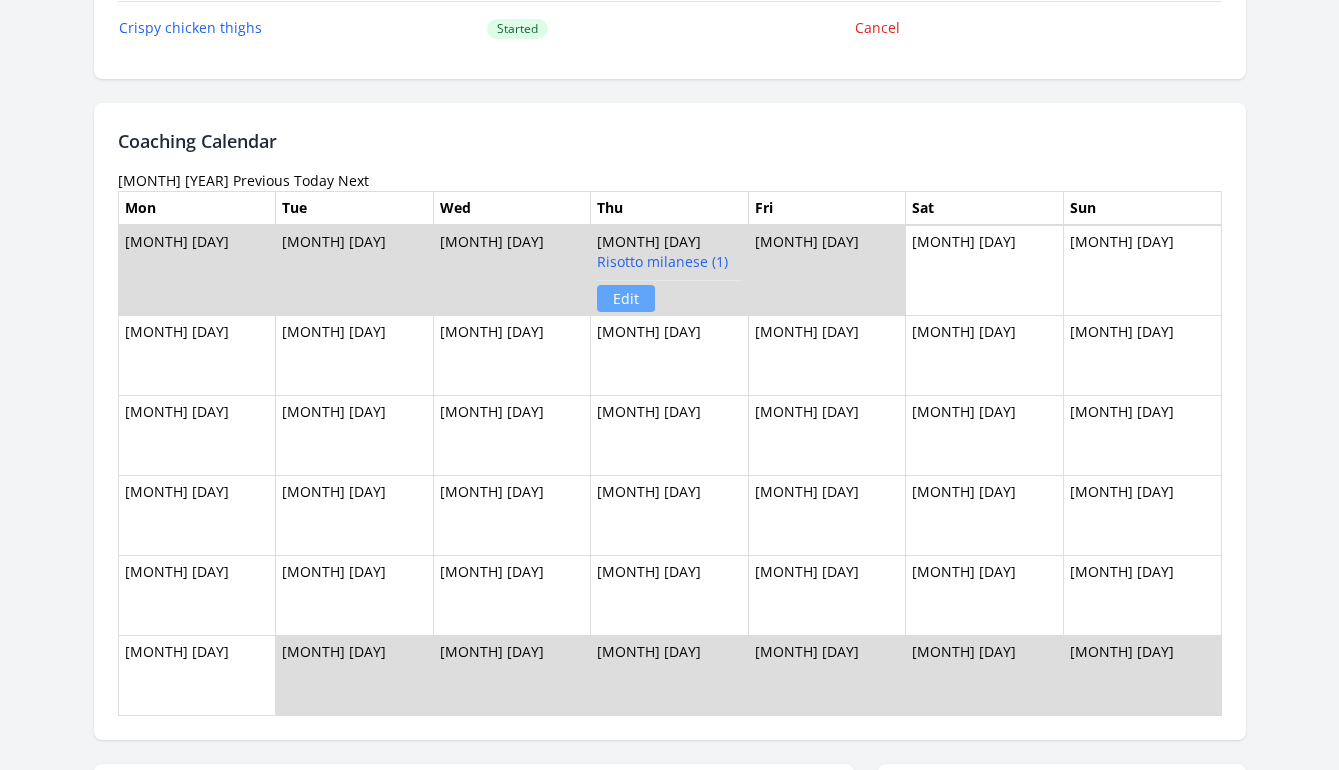 click on "Previous" at bounding box center [261, 180] 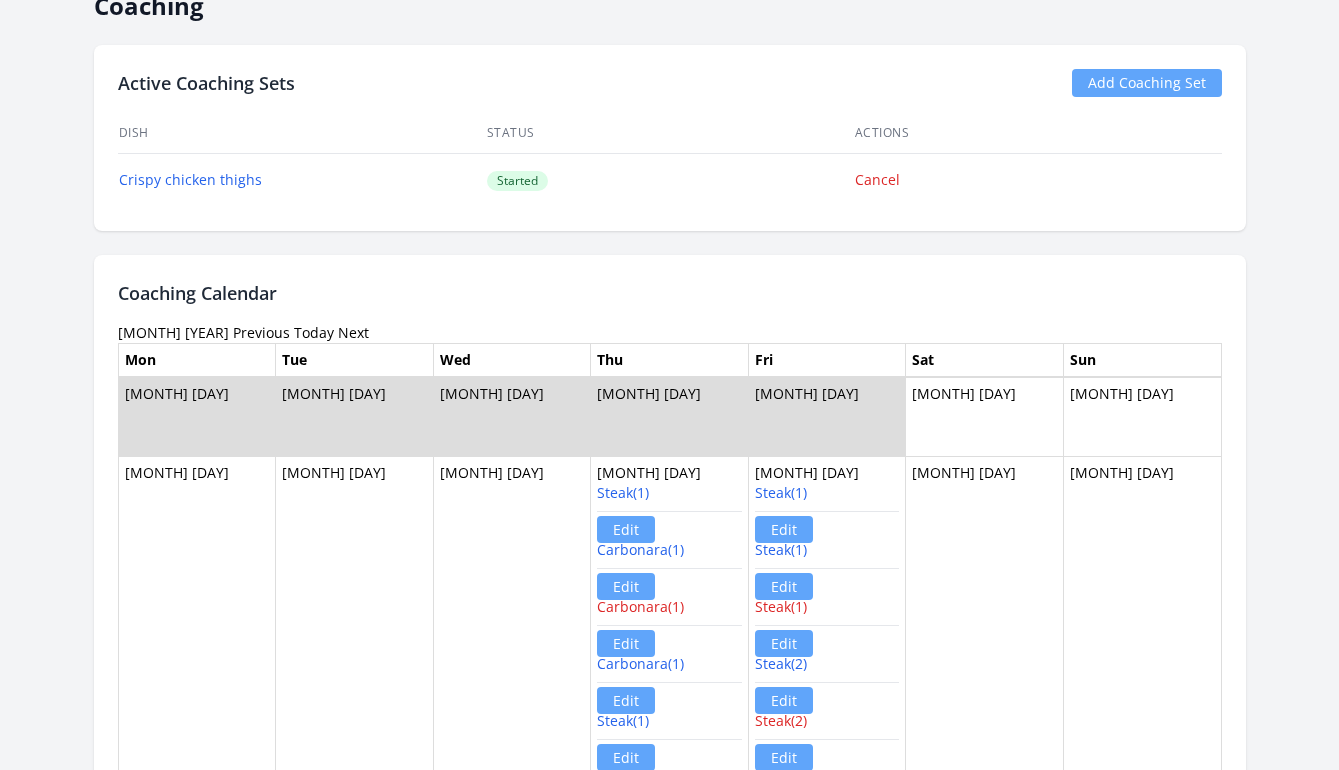 scroll, scrollTop: 1225, scrollLeft: 0, axis: vertical 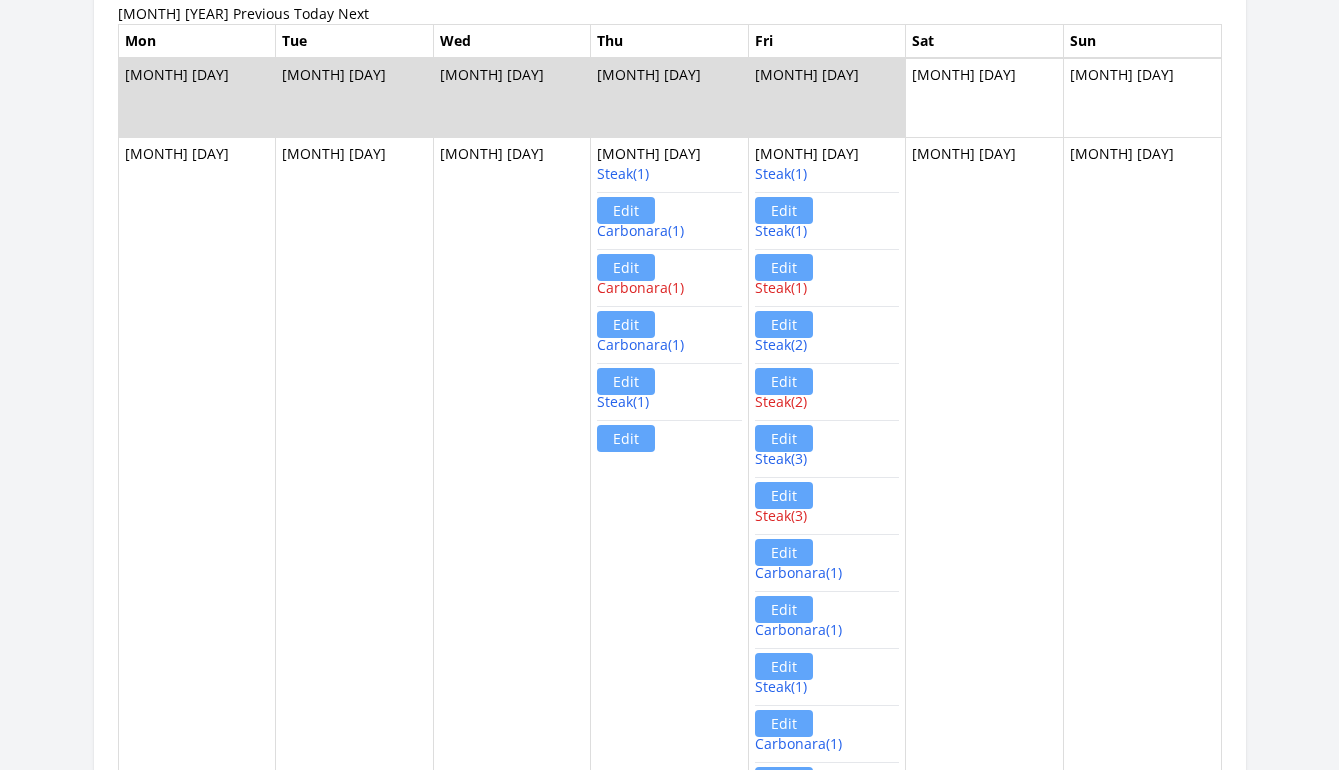 click on "Previous" at bounding box center [261, 13] 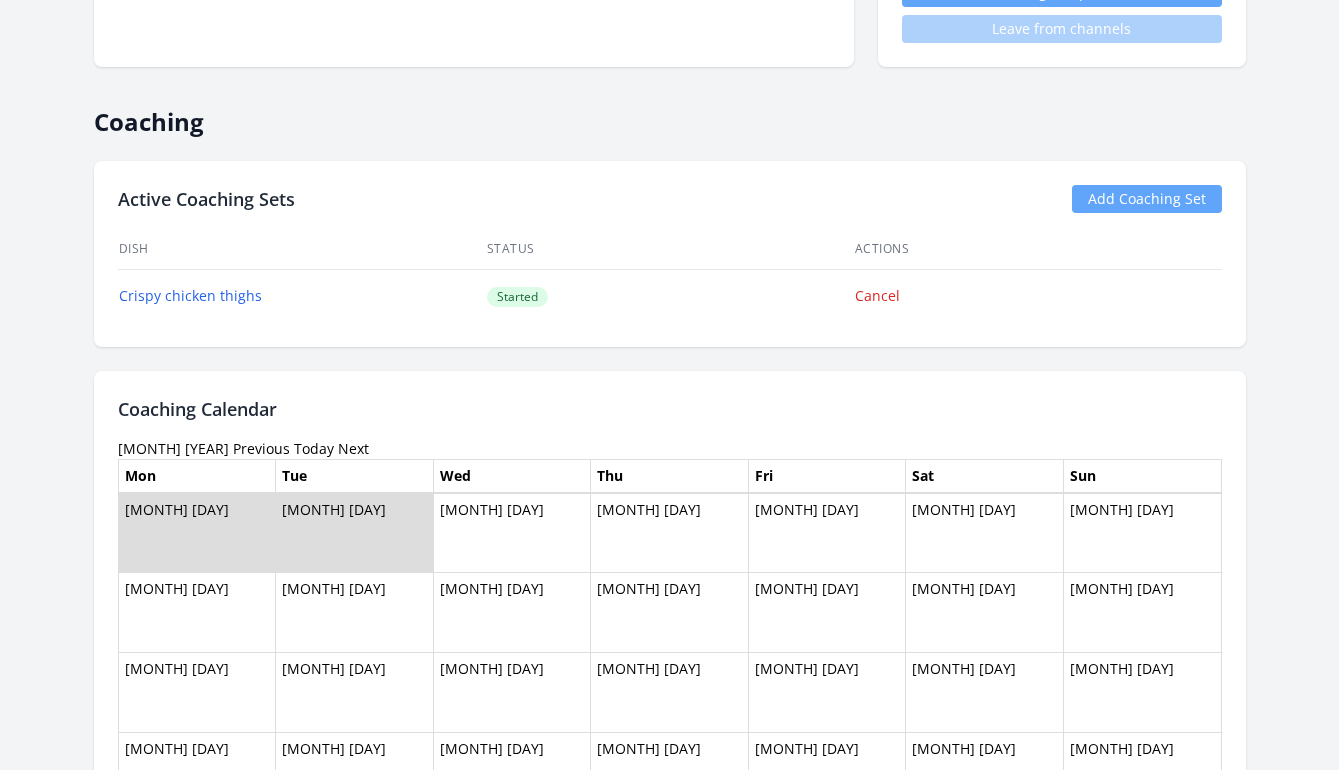 scroll, scrollTop: 879, scrollLeft: 0, axis: vertical 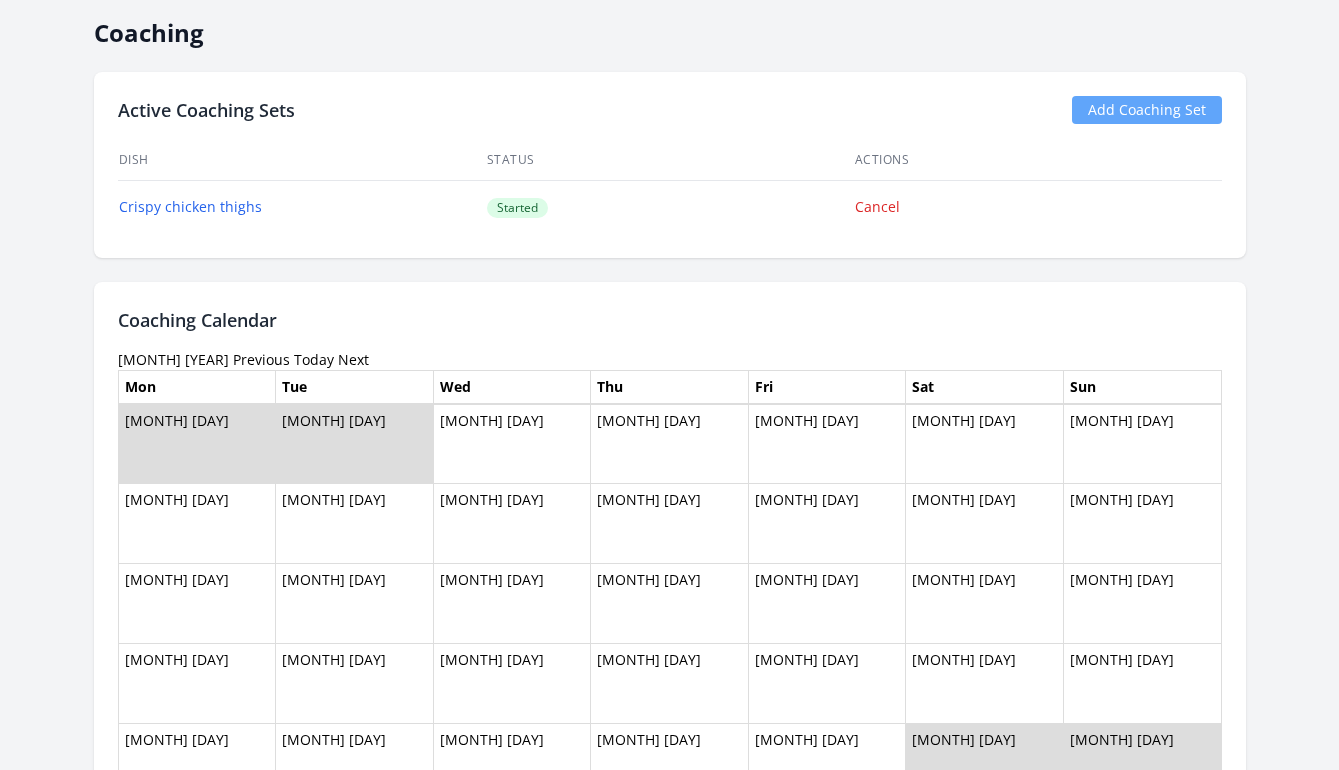 click on "Previous" at bounding box center (261, 359) 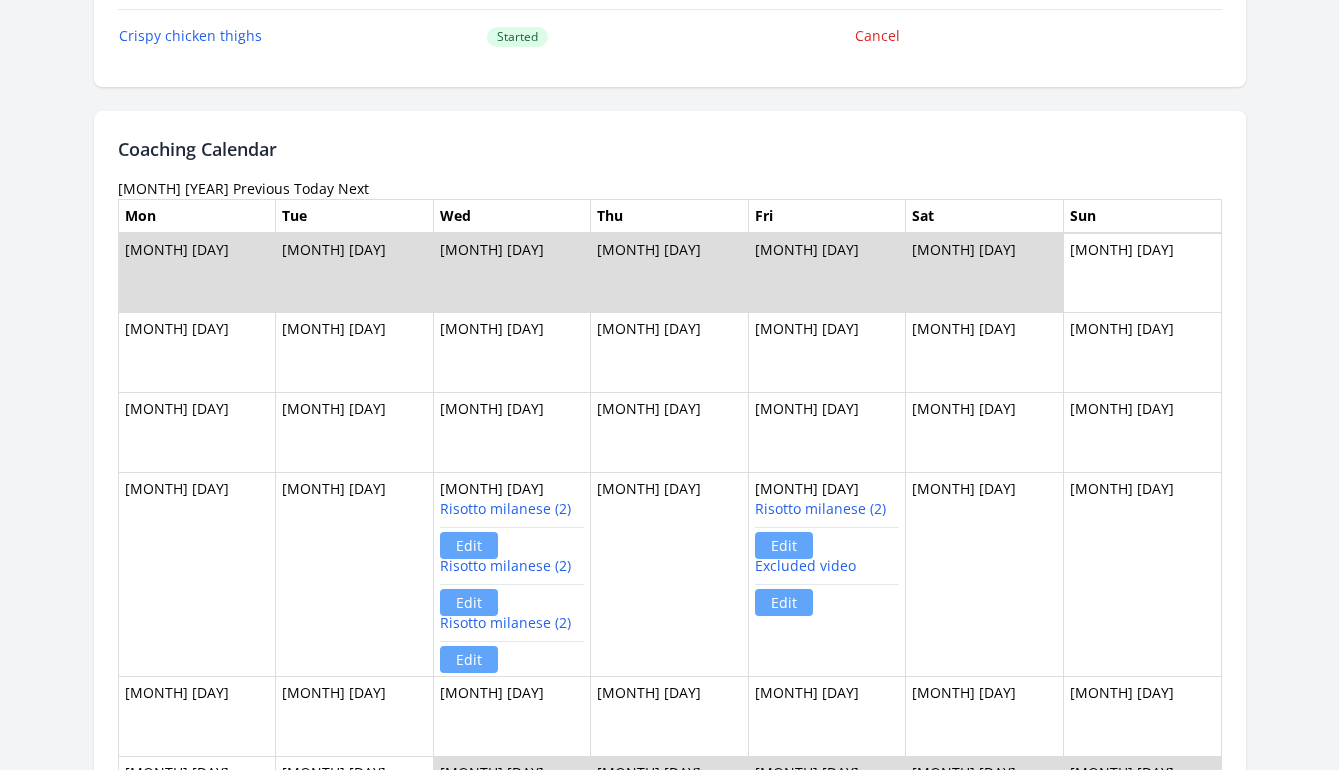 scroll, scrollTop: 1050, scrollLeft: 0, axis: vertical 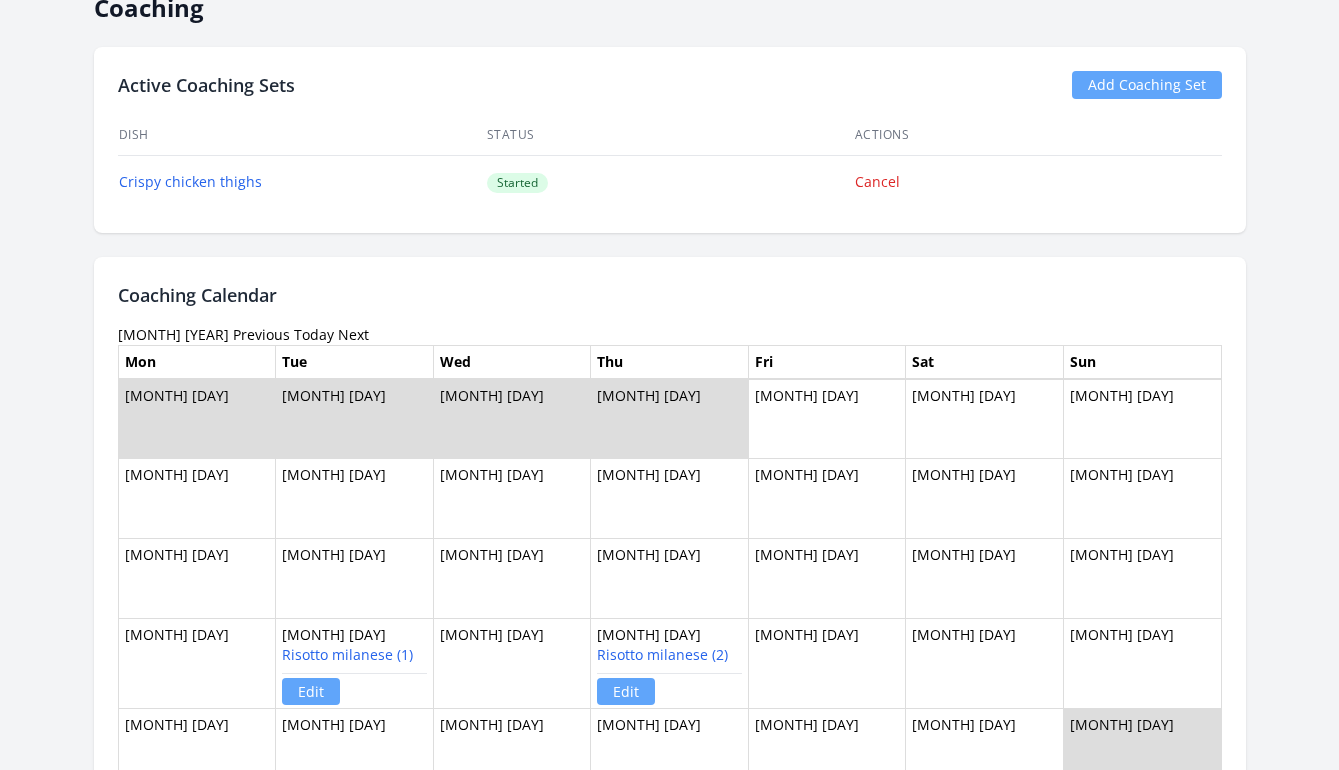 click on "Previous" at bounding box center (261, 334) 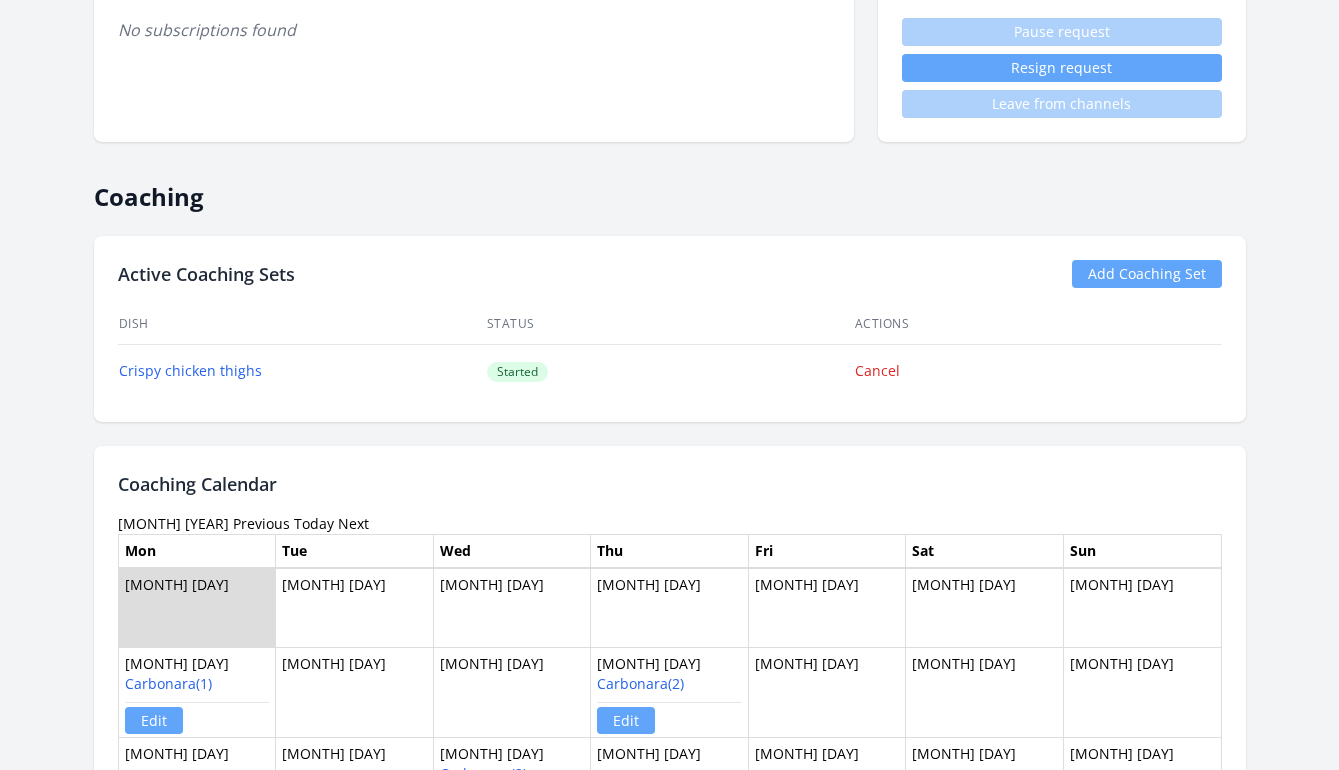 scroll, scrollTop: 904, scrollLeft: 0, axis: vertical 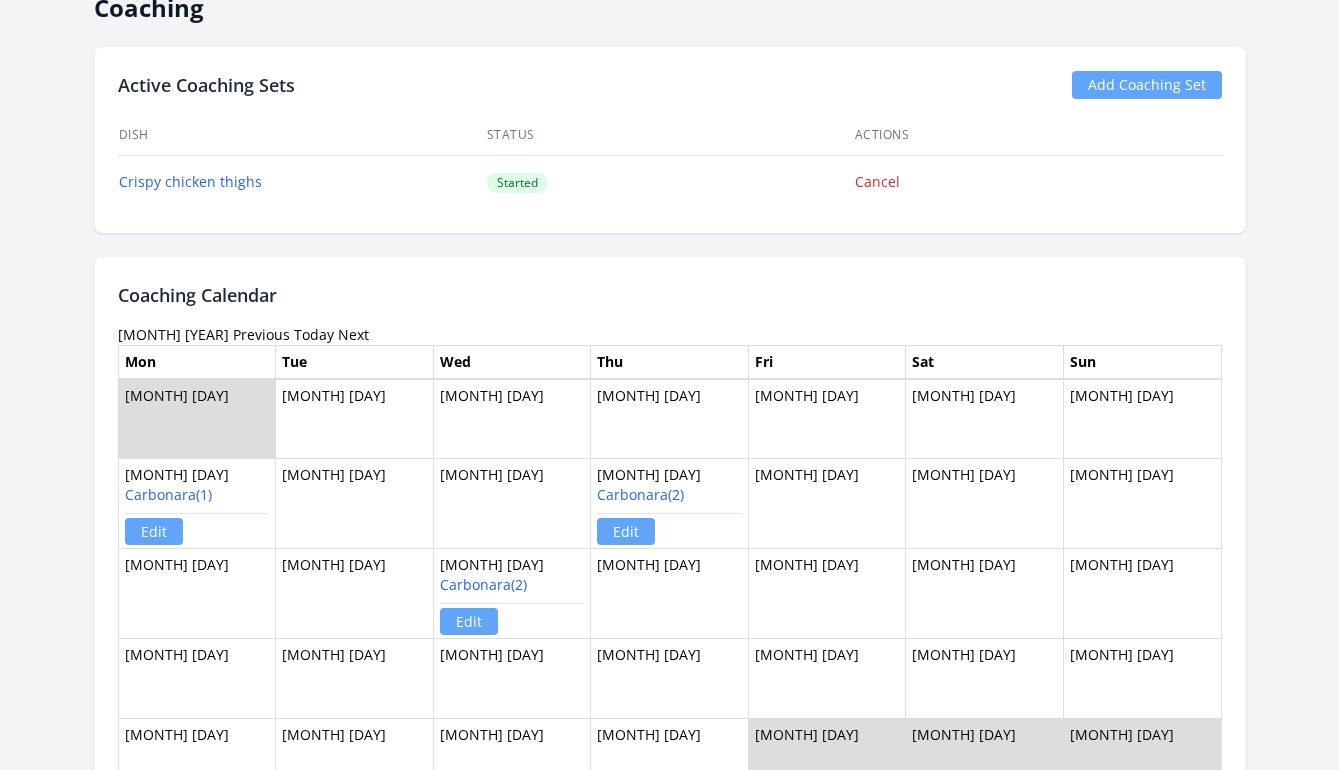click on "Previous" at bounding box center [261, 334] 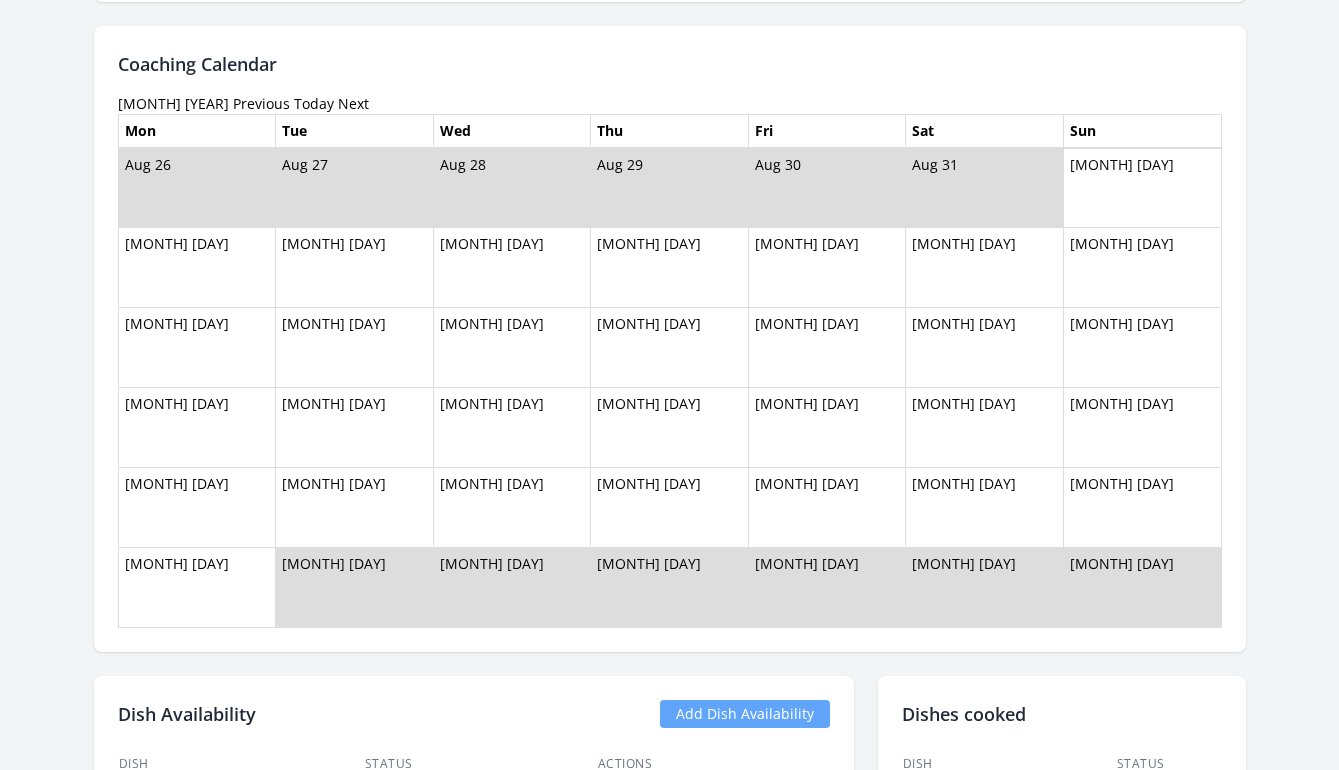 scroll, scrollTop: 1171, scrollLeft: 0, axis: vertical 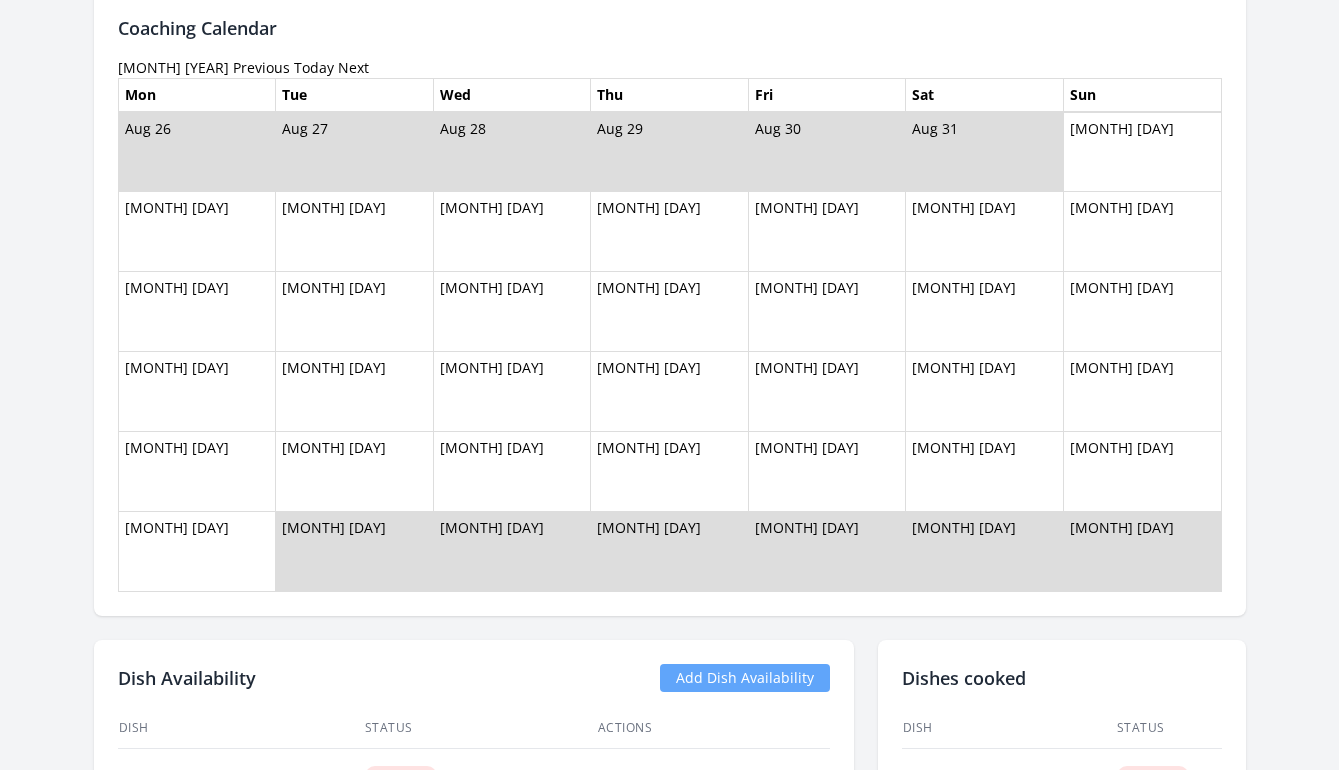 click on "Previous" at bounding box center [261, 67] 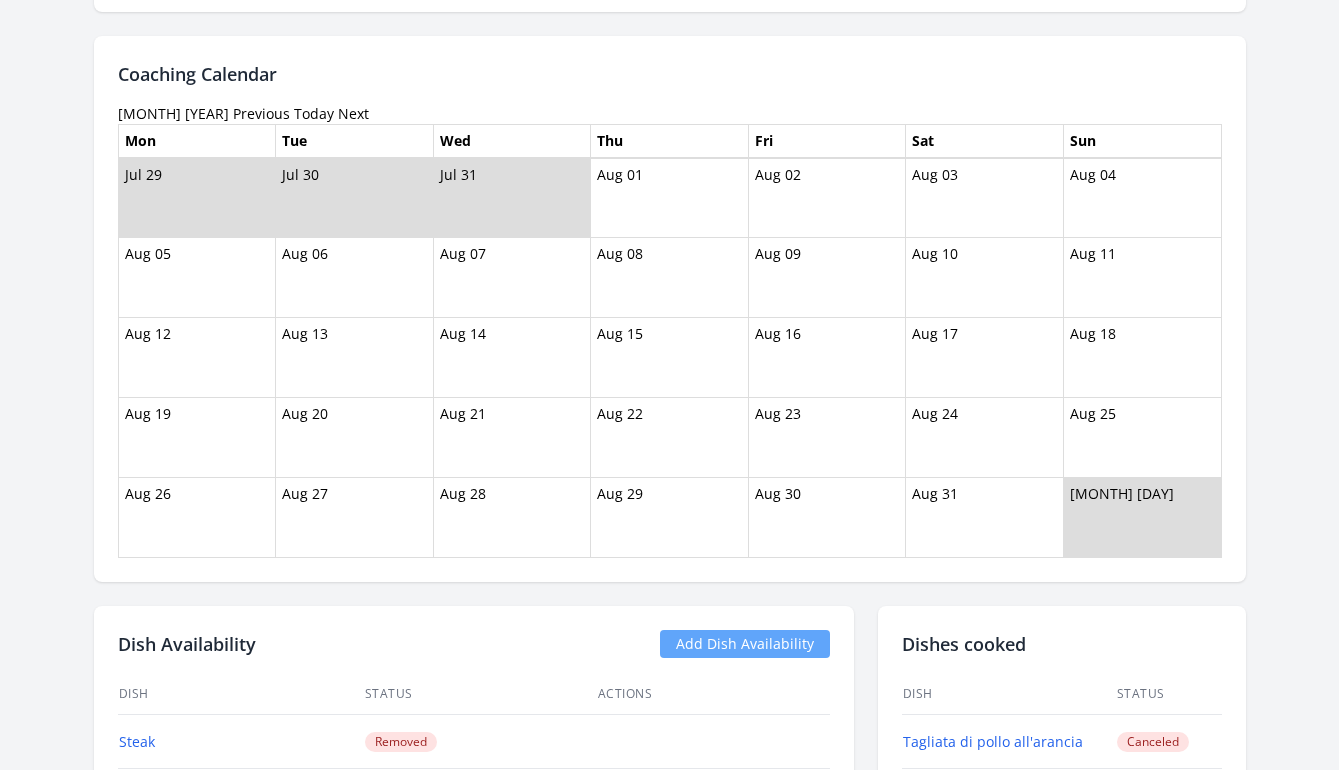 scroll, scrollTop: 1124, scrollLeft: 0, axis: vertical 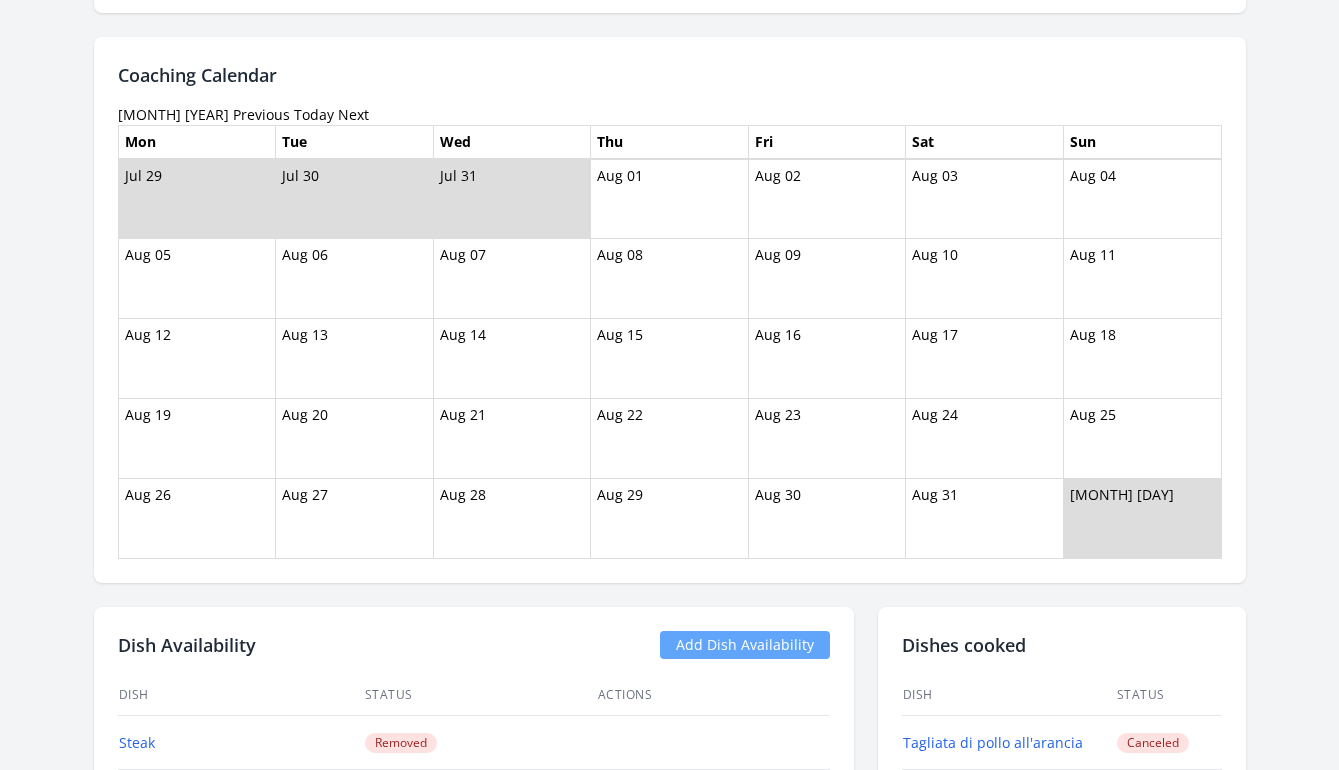 click on "Previous" at bounding box center (261, 114) 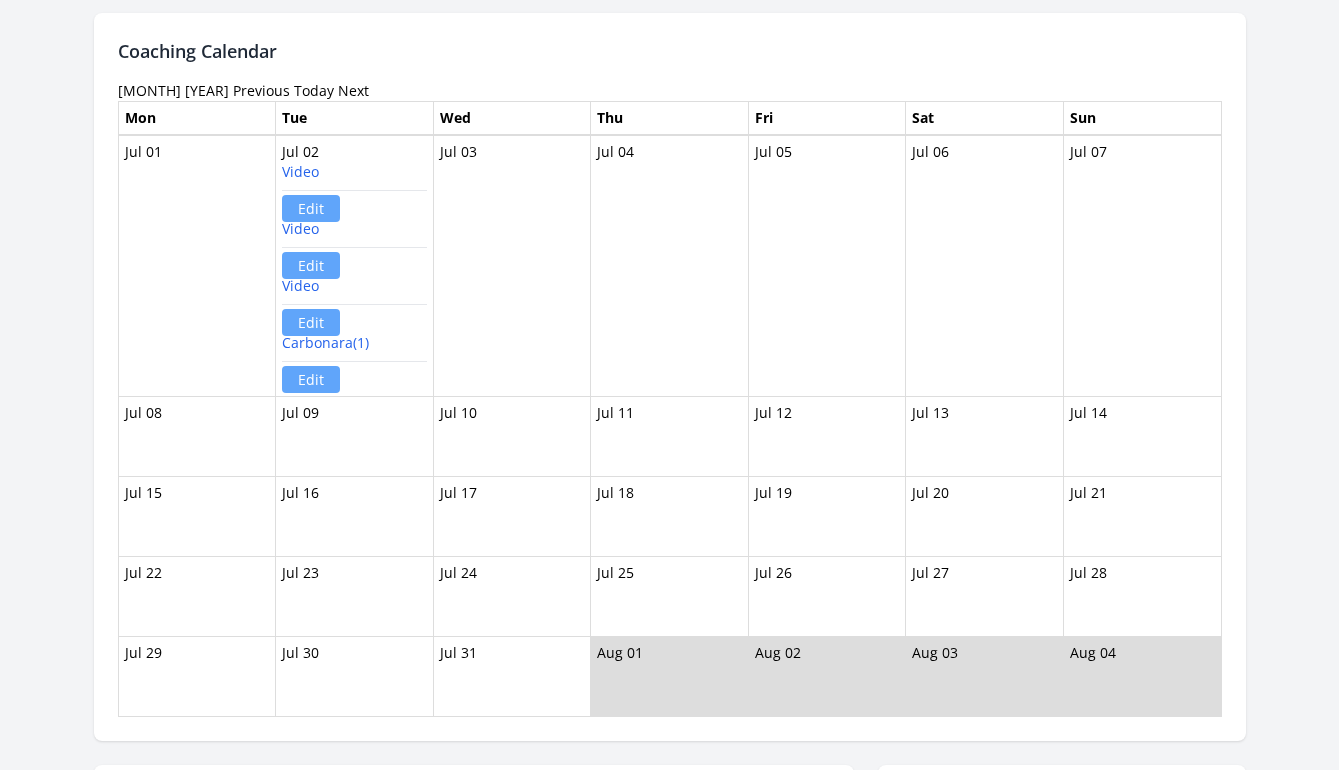 scroll, scrollTop: 1184, scrollLeft: 0, axis: vertical 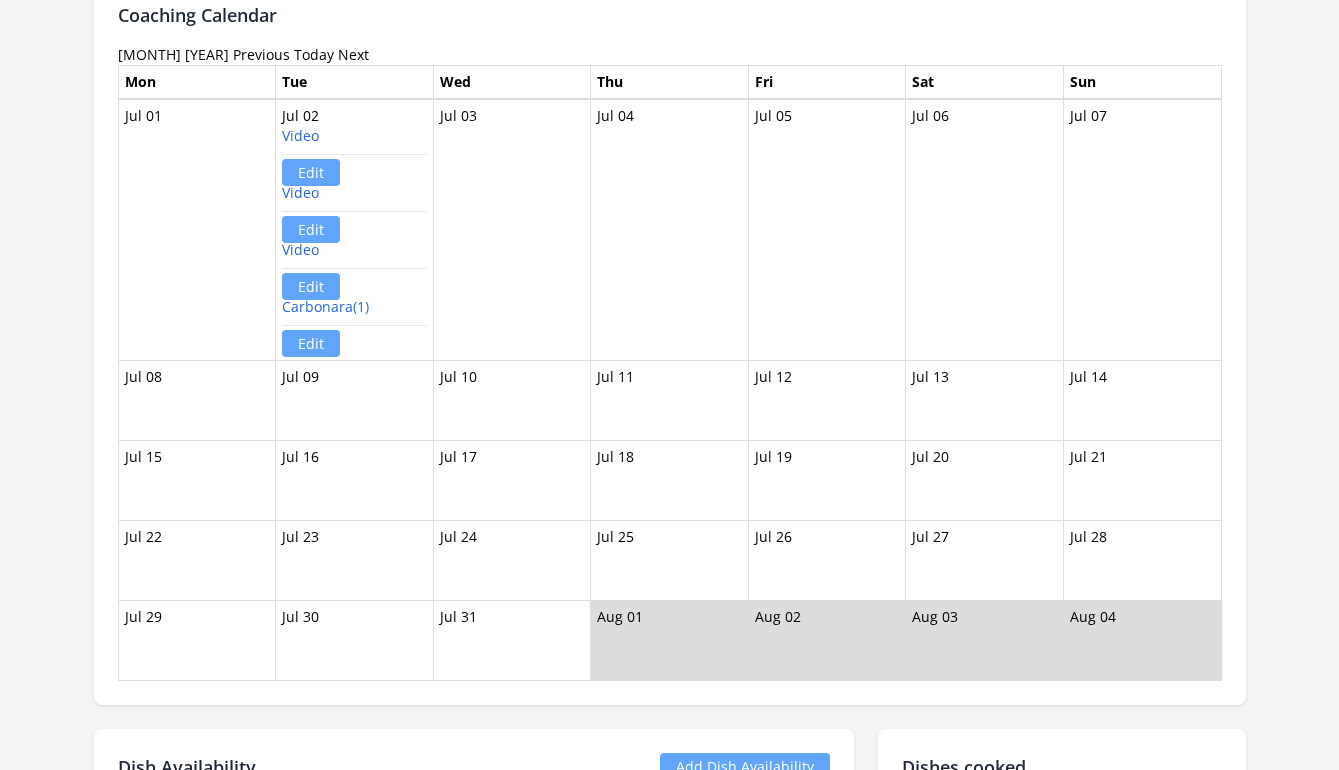 click on "Previous" at bounding box center (261, 54) 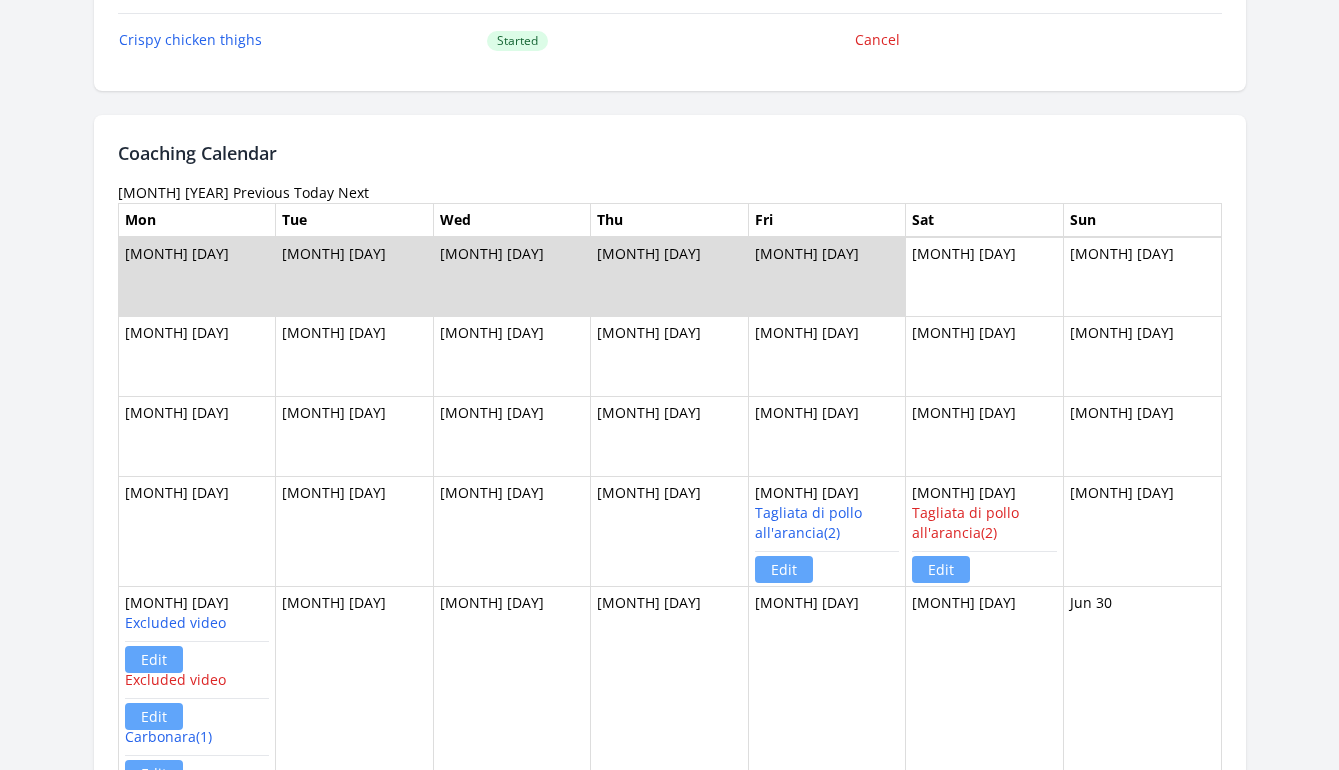 scroll, scrollTop: 1165, scrollLeft: 0, axis: vertical 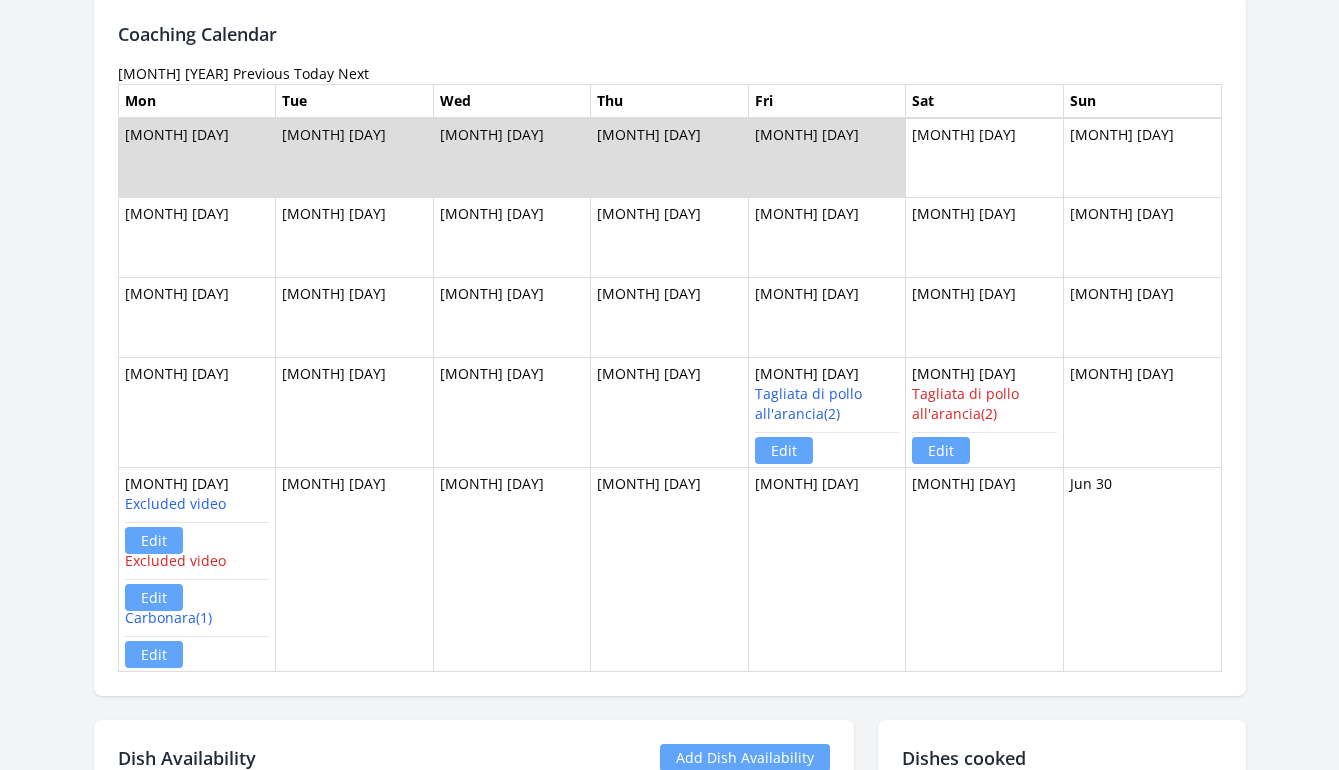 click on "Previous" at bounding box center (261, 73) 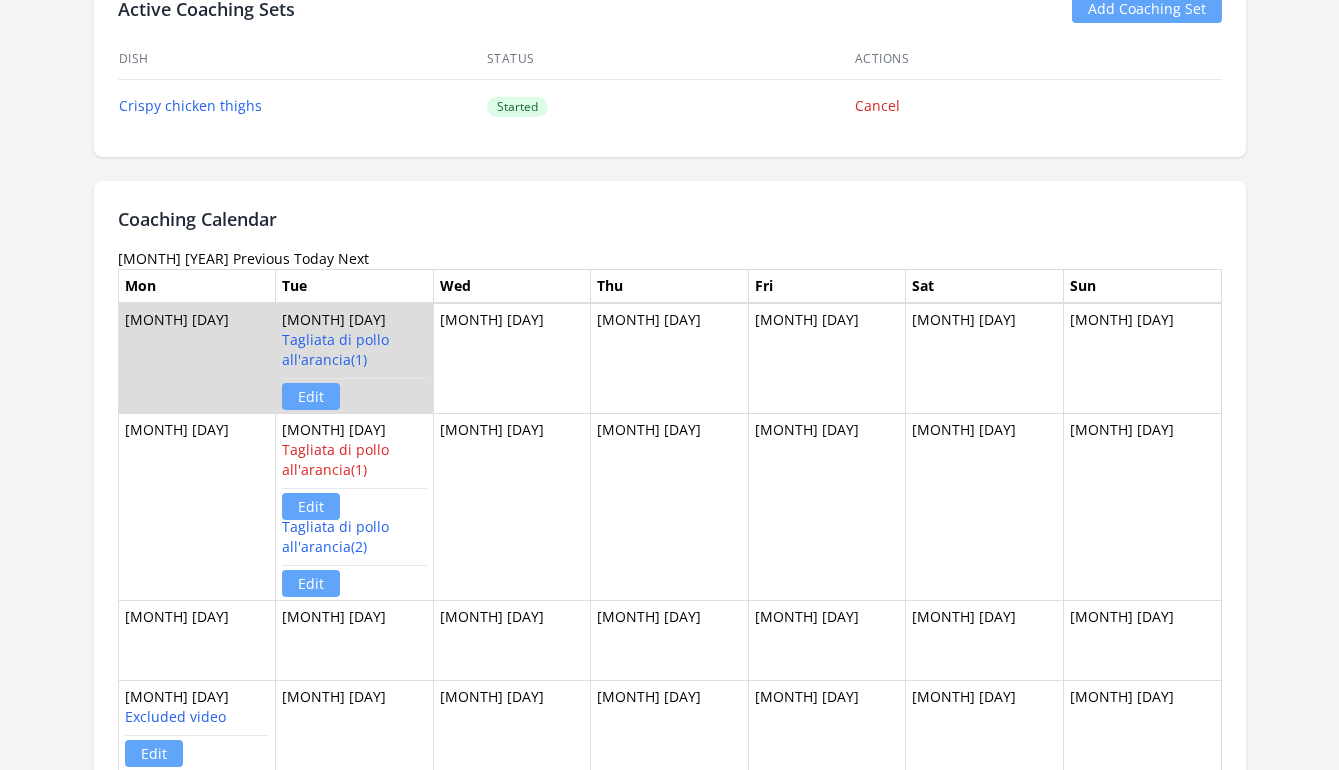 click on "Previous" at bounding box center (261, 258) 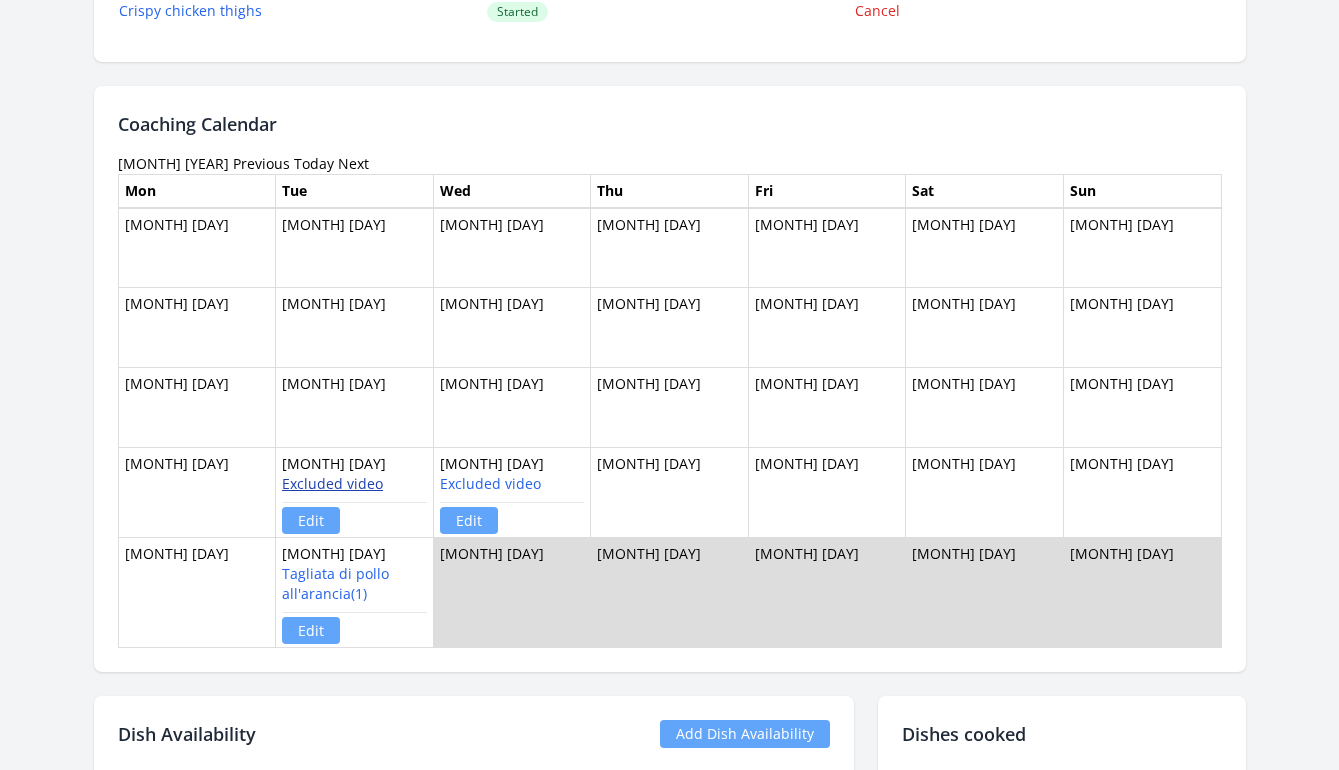 click on "Excluded video" at bounding box center (332, 483) 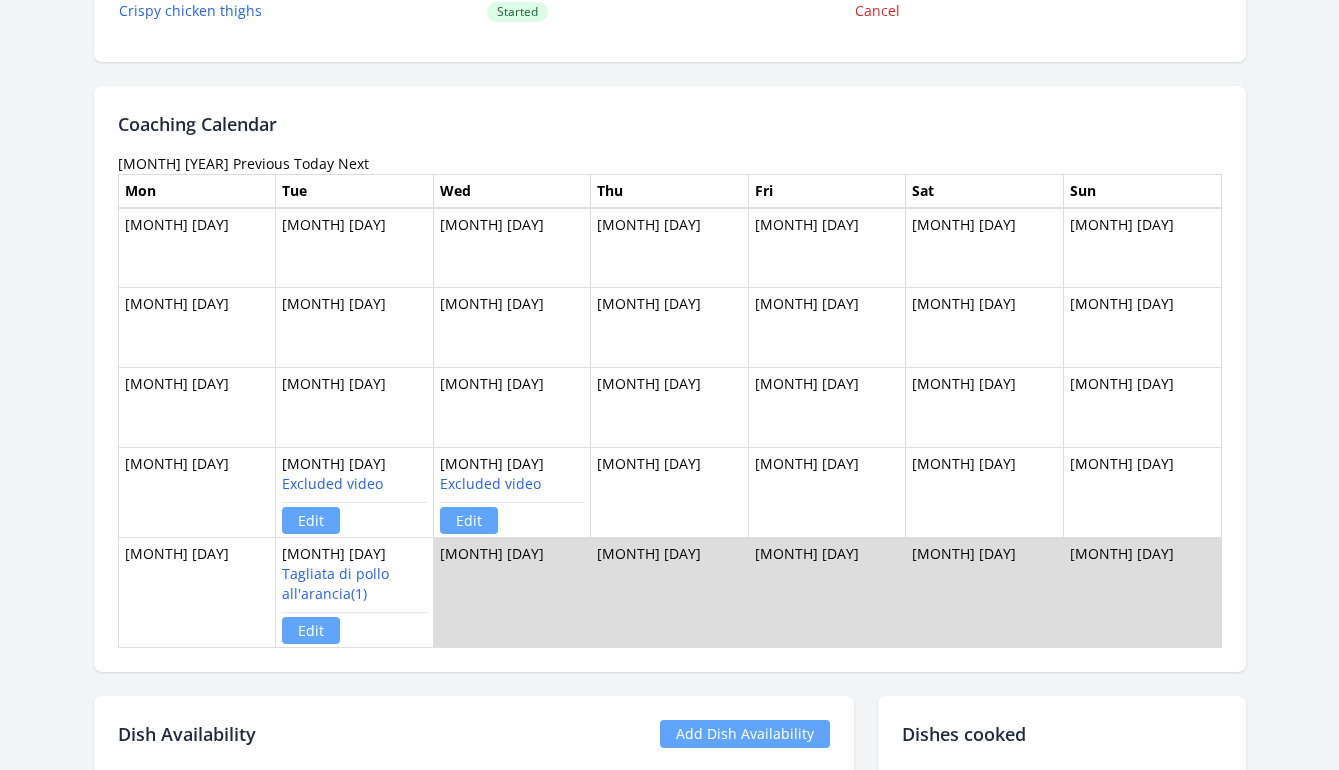 click on "Next" at bounding box center (353, 163) 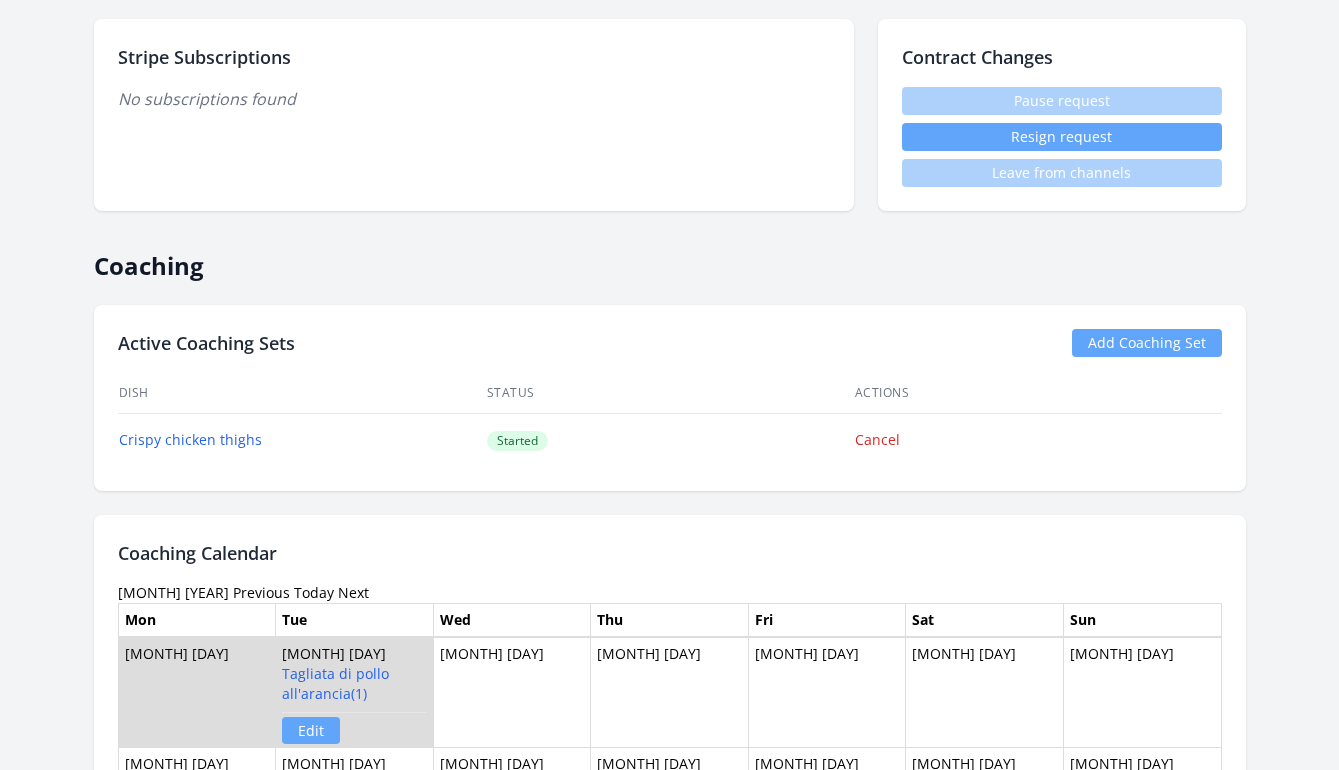 scroll, scrollTop: 528, scrollLeft: 0, axis: vertical 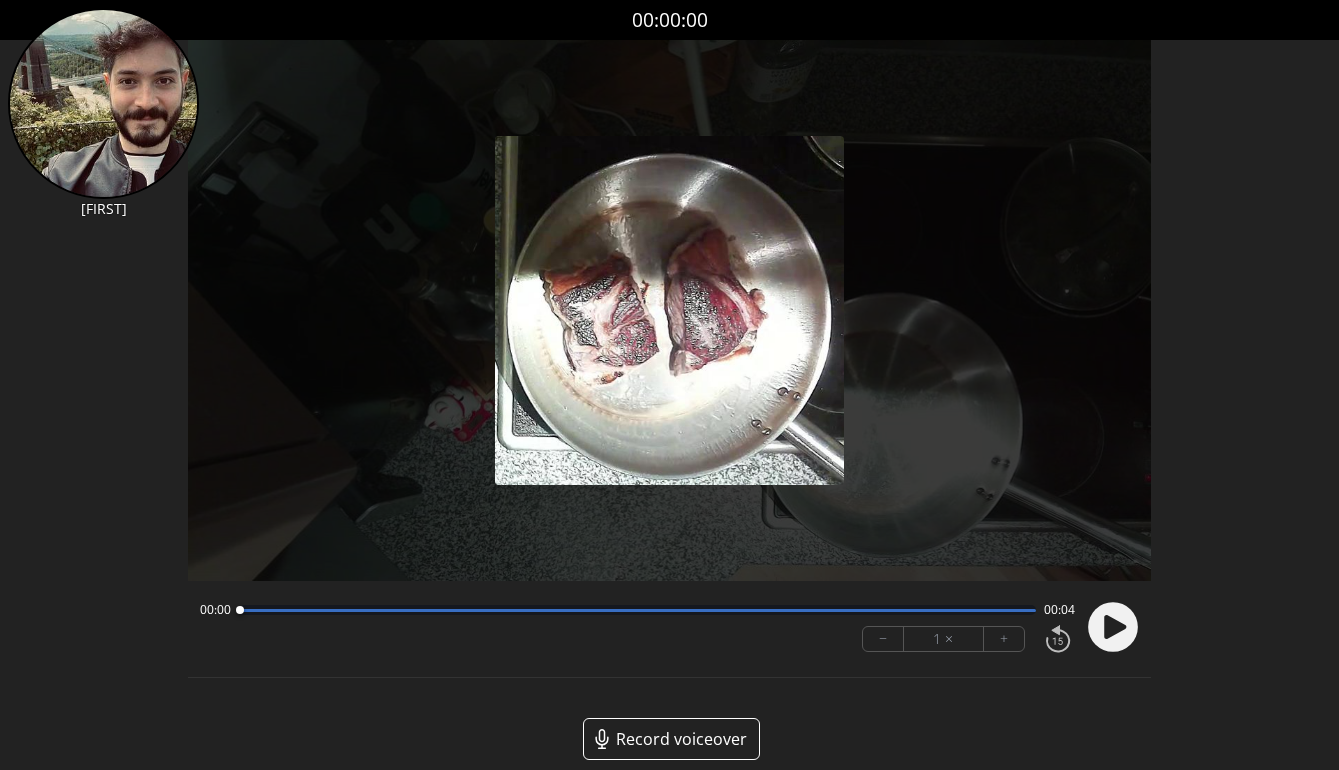 click 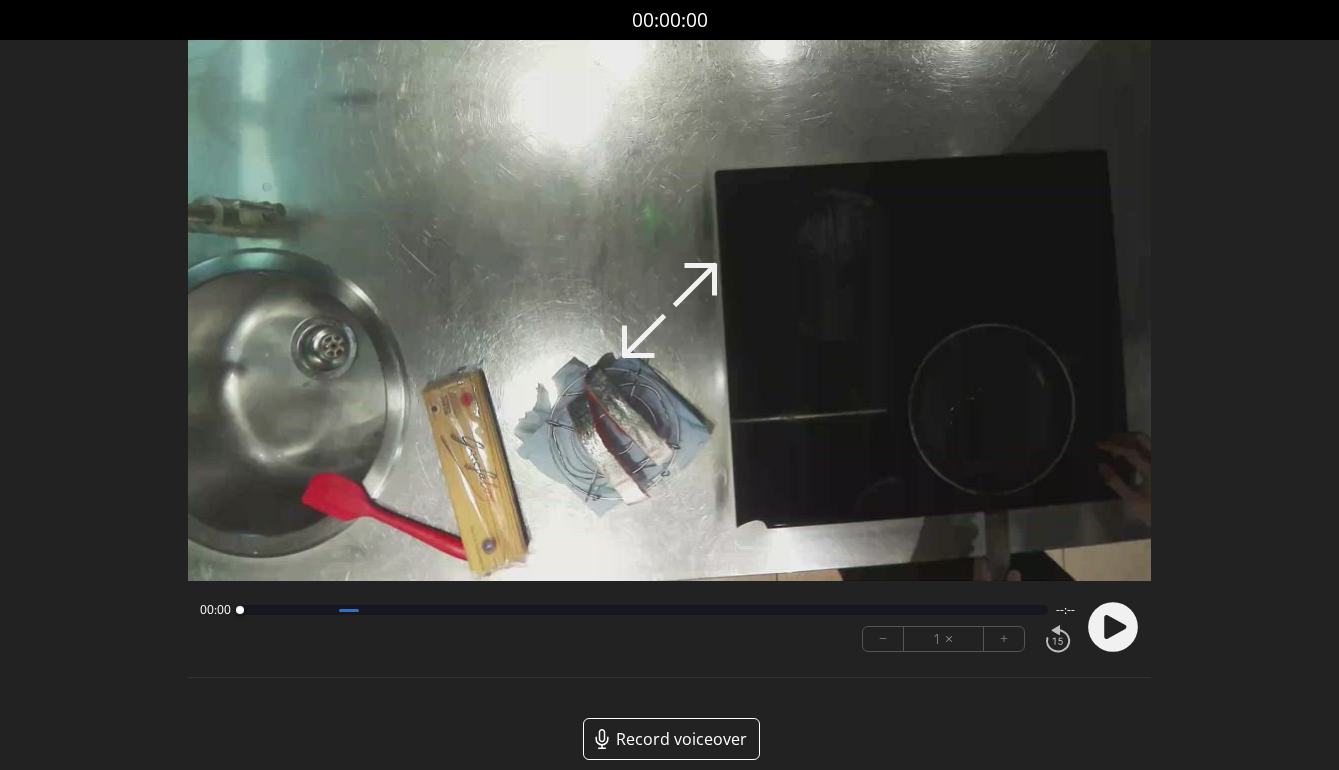 scroll, scrollTop: 0, scrollLeft: 0, axis: both 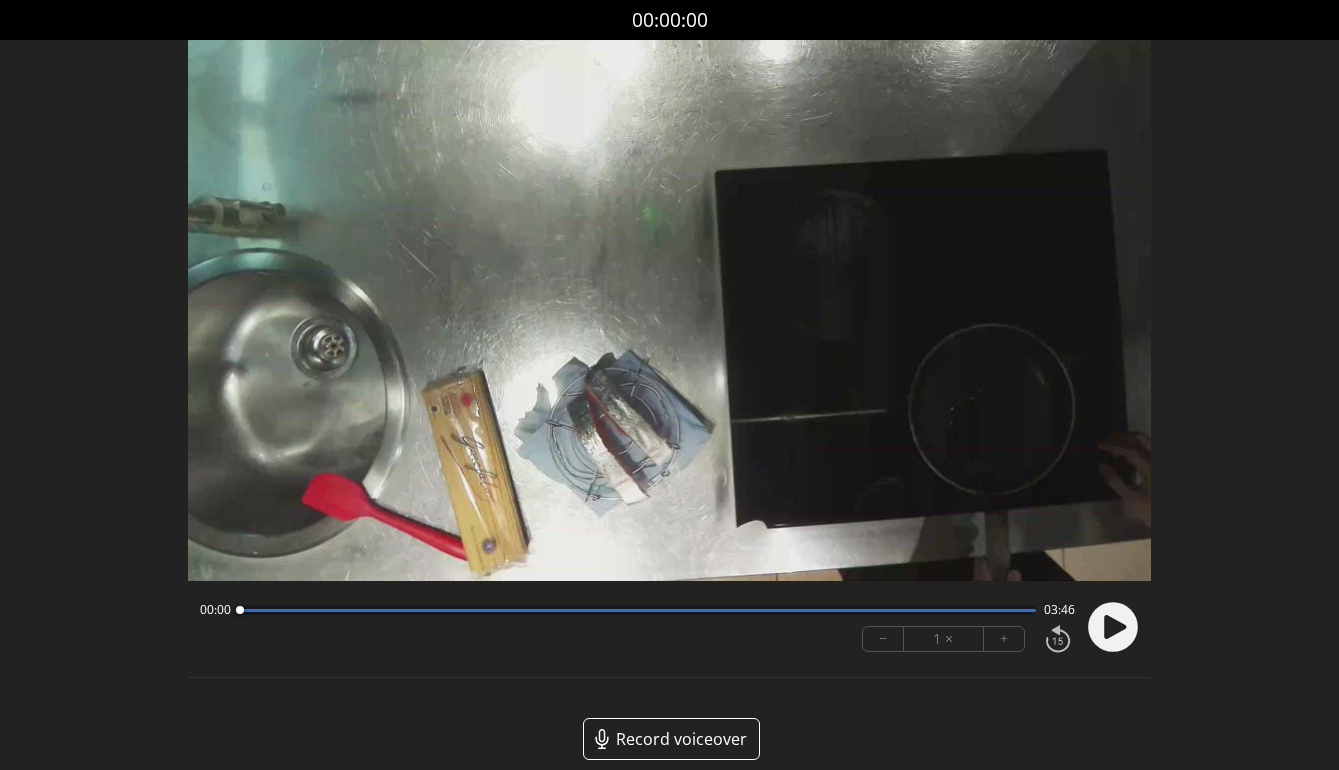 click 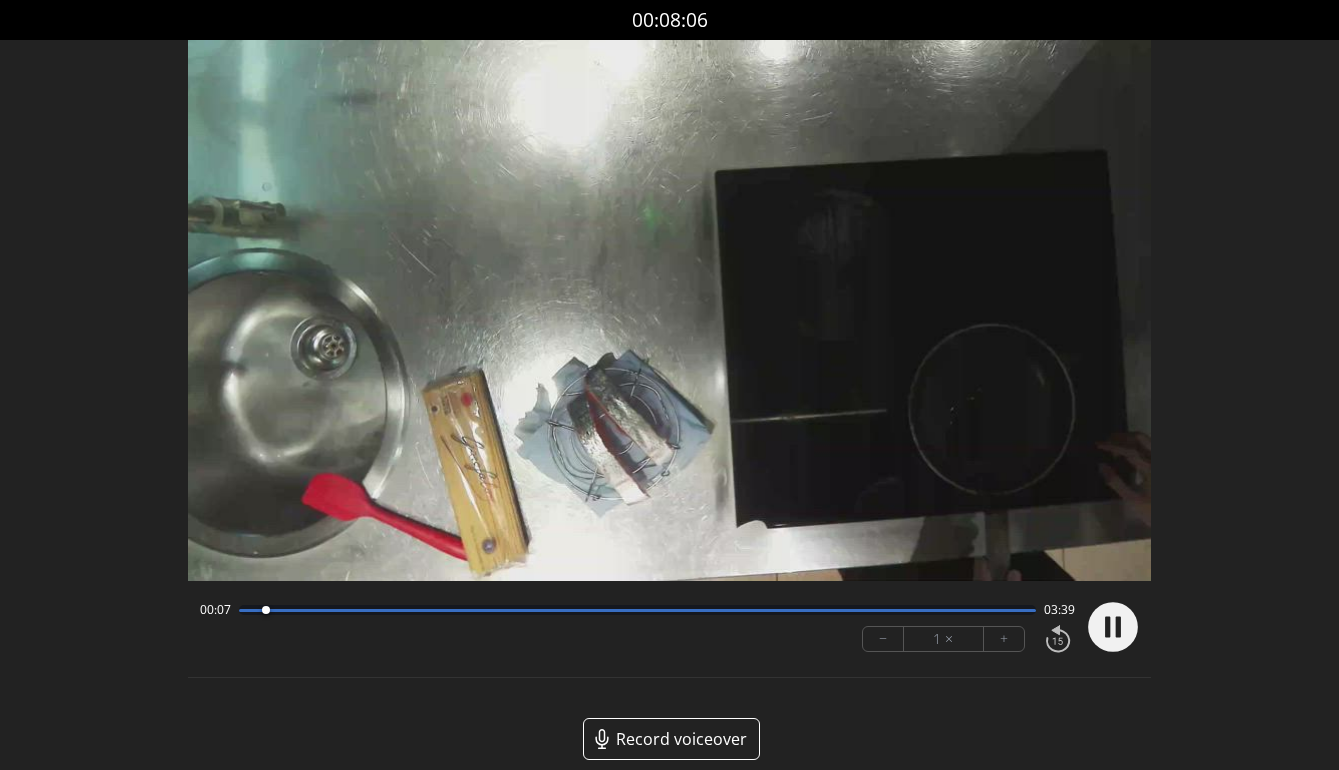 click 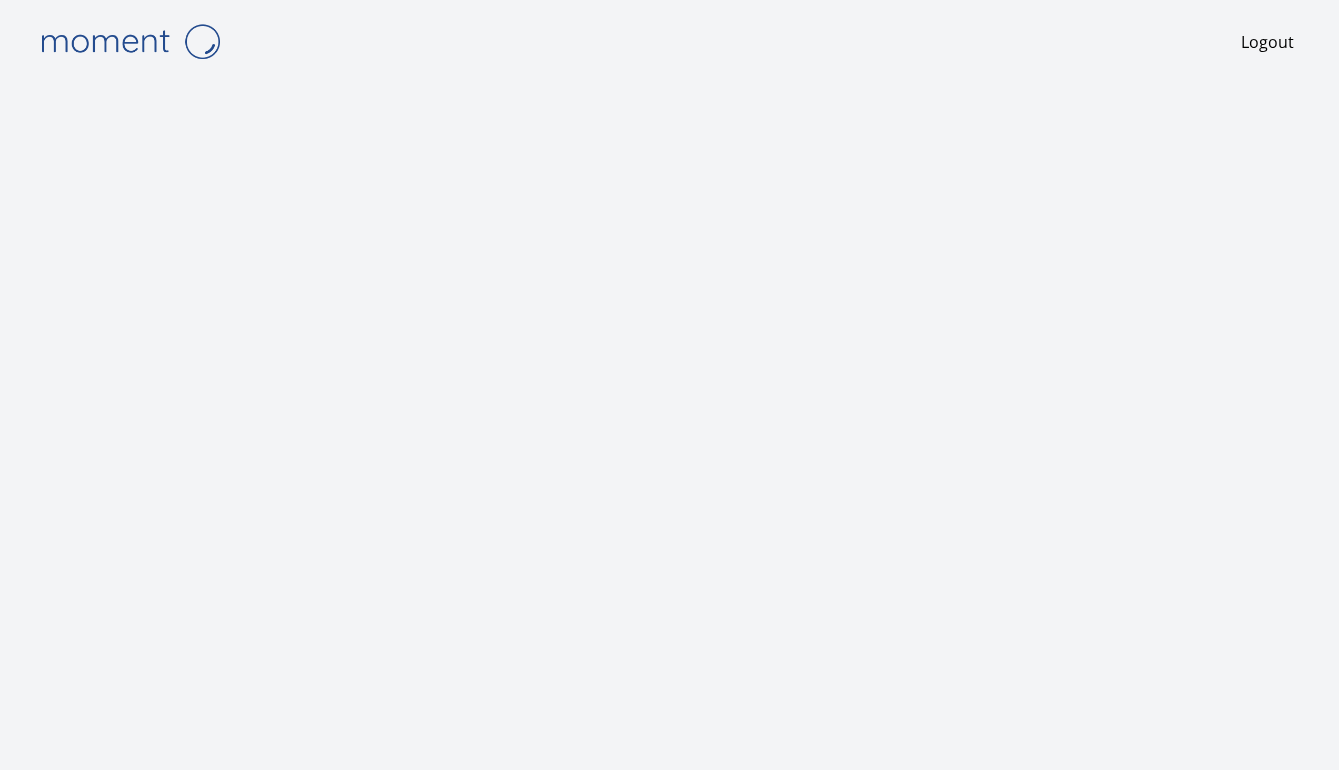 scroll, scrollTop: 0, scrollLeft: 0, axis: both 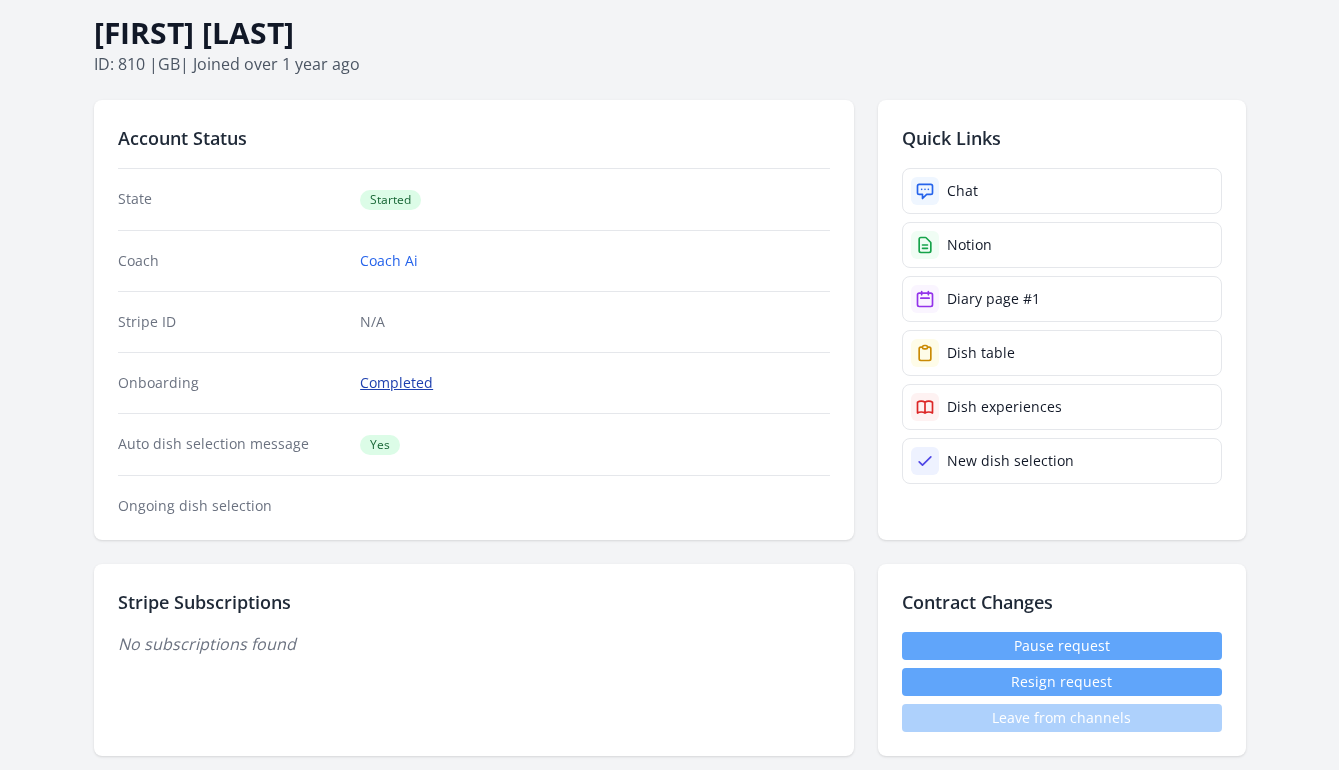 click on "Completed" at bounding box center (396, 383) 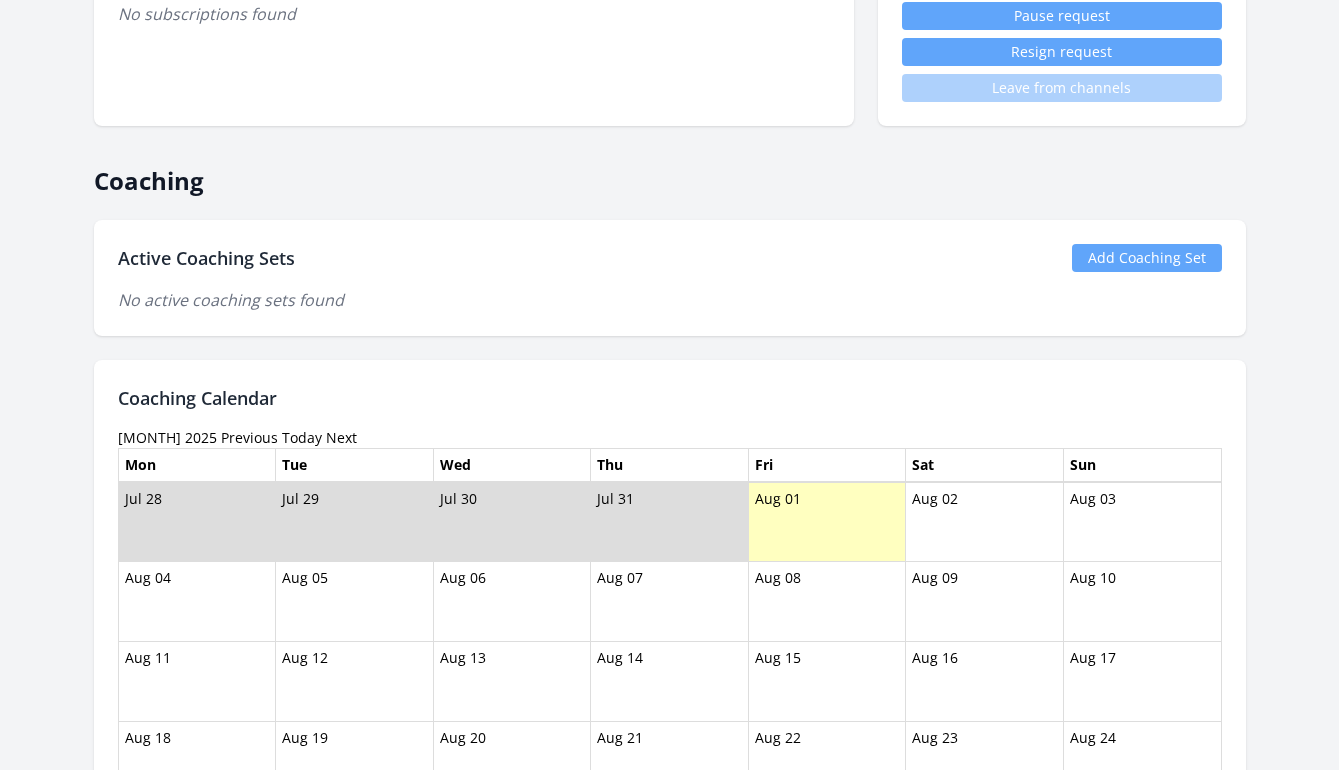 scroll, scrollTop: 914, scrollLeft: 0, axis: vertical 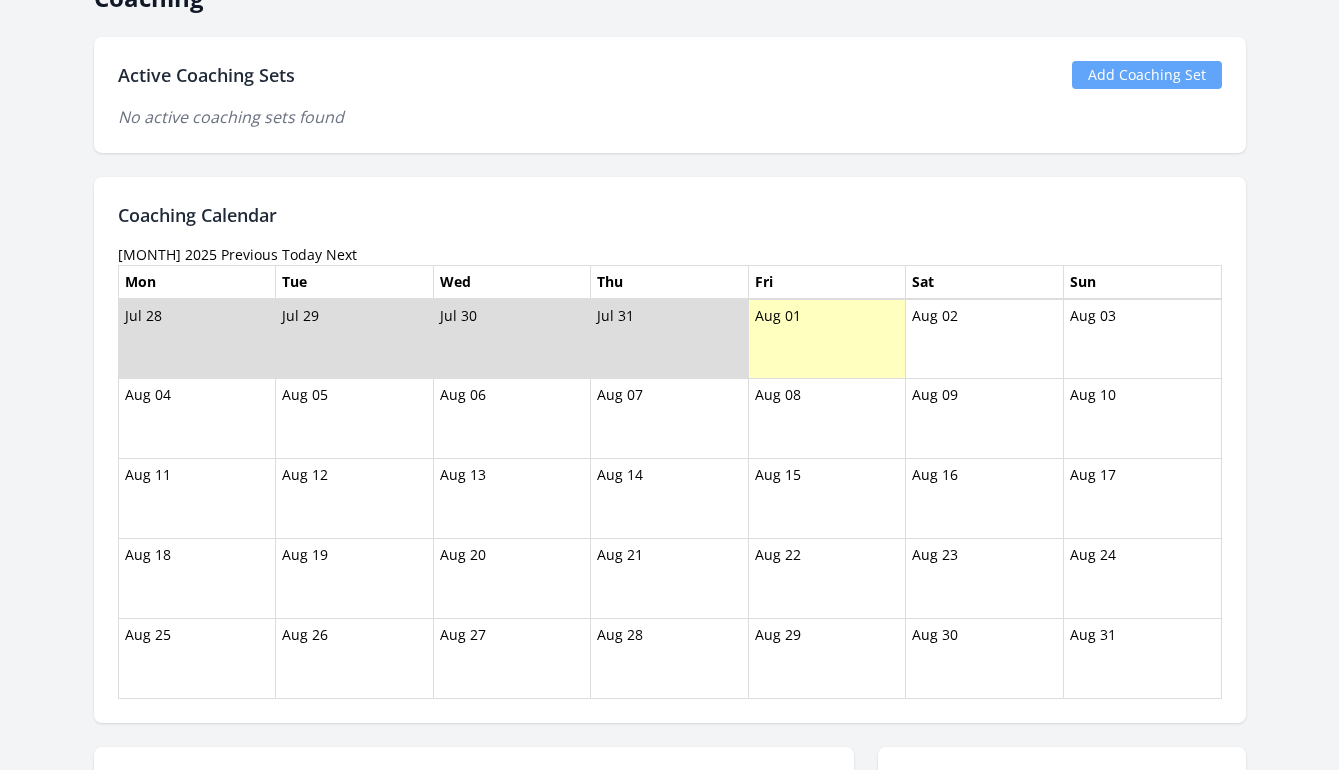 click on "Previous" at bounding box center [249, 254] 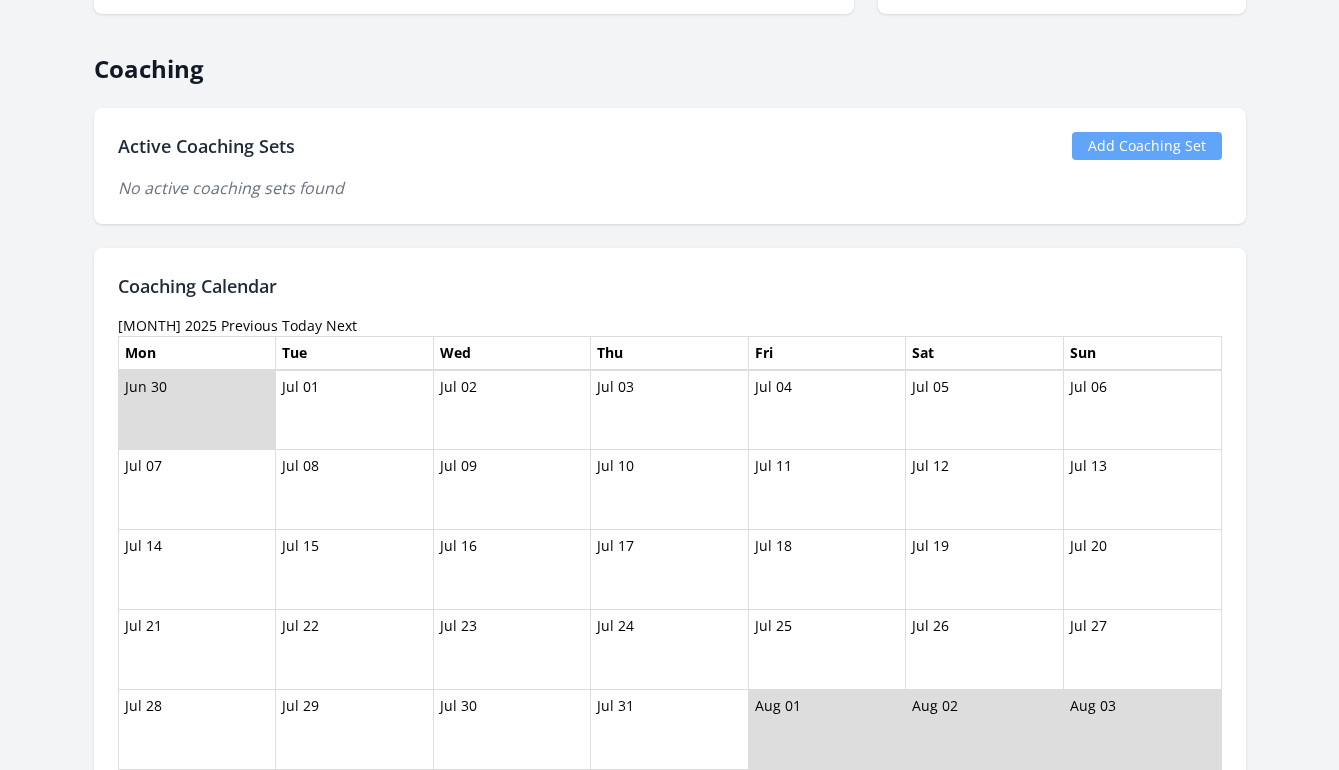 scroll, scrollTop: 1020, scrollLeft: 0, axis: vertical 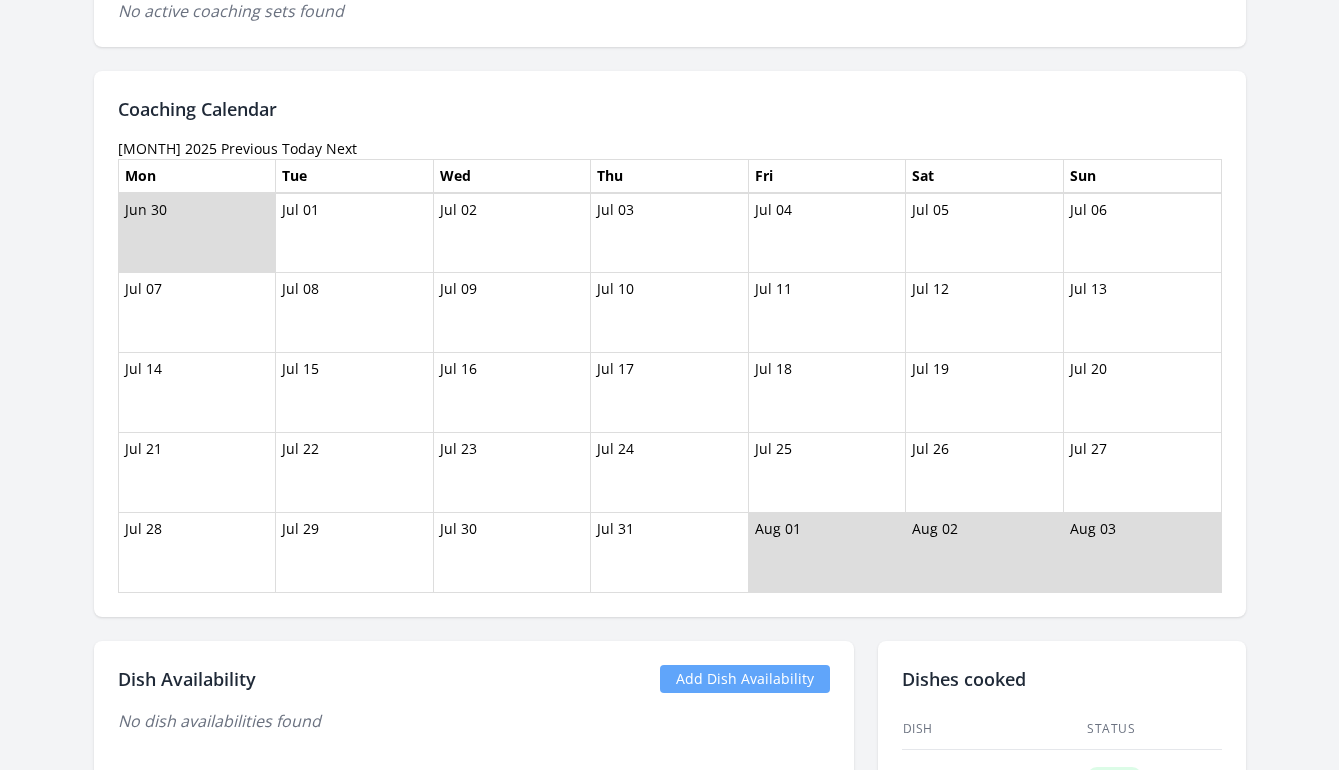 click on "Previous" at bounding box center [249, 148] 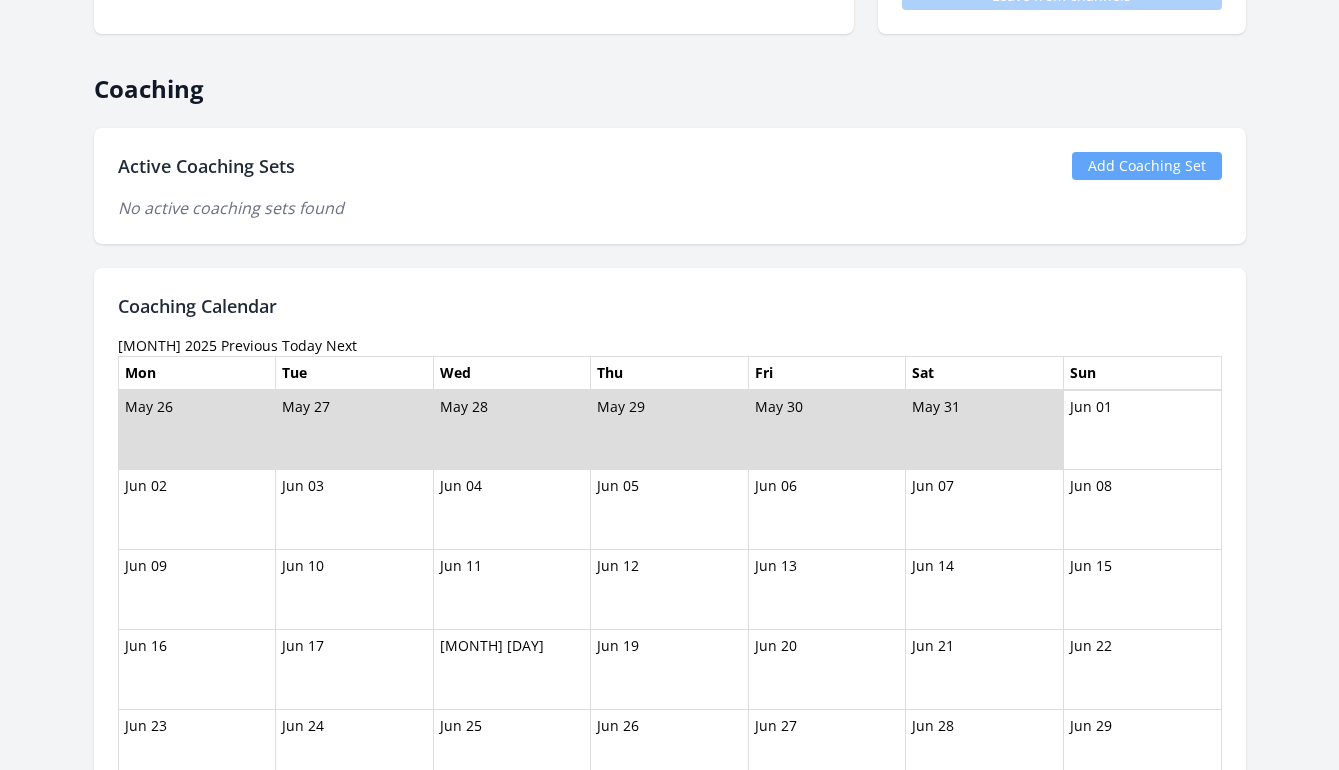 scroll, scrollTop: 1043, scrollLeft: 0, axis: vertical 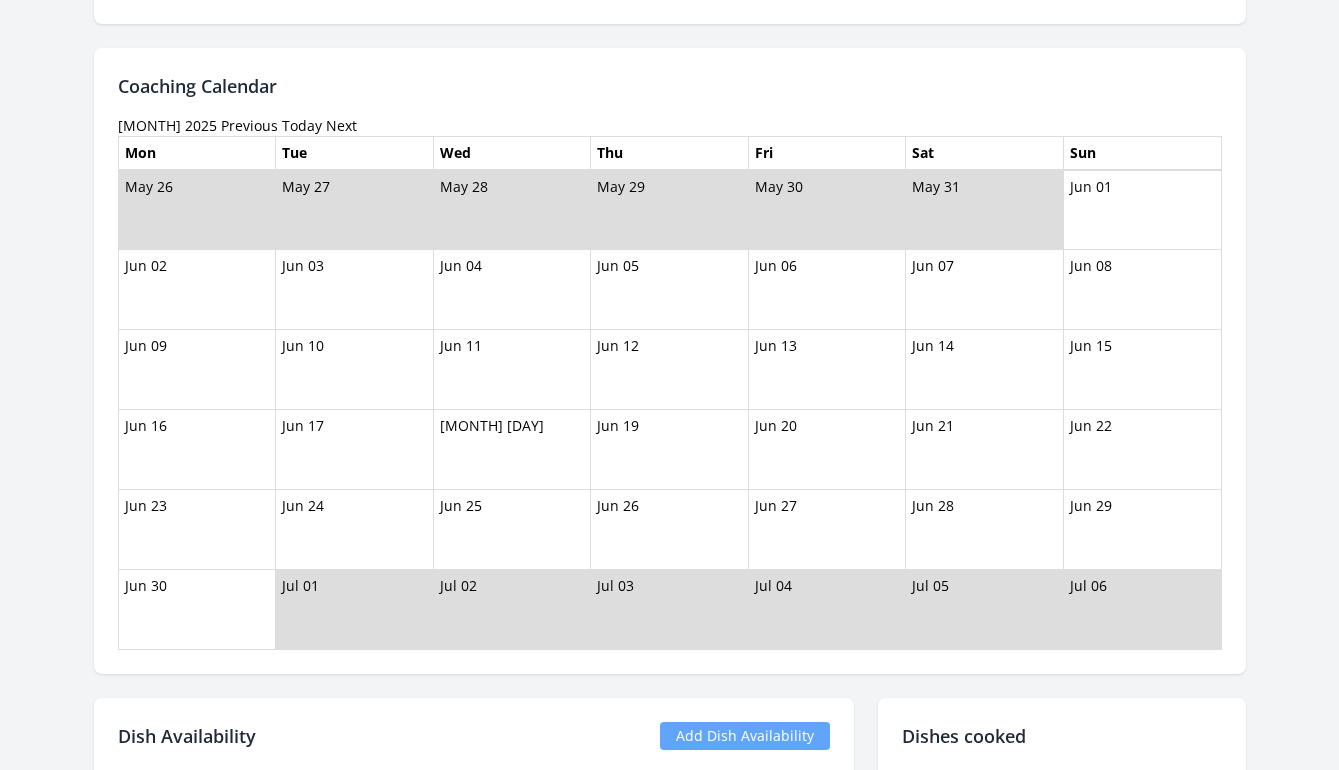 click on "Previous" at bounding box center (249, 125) 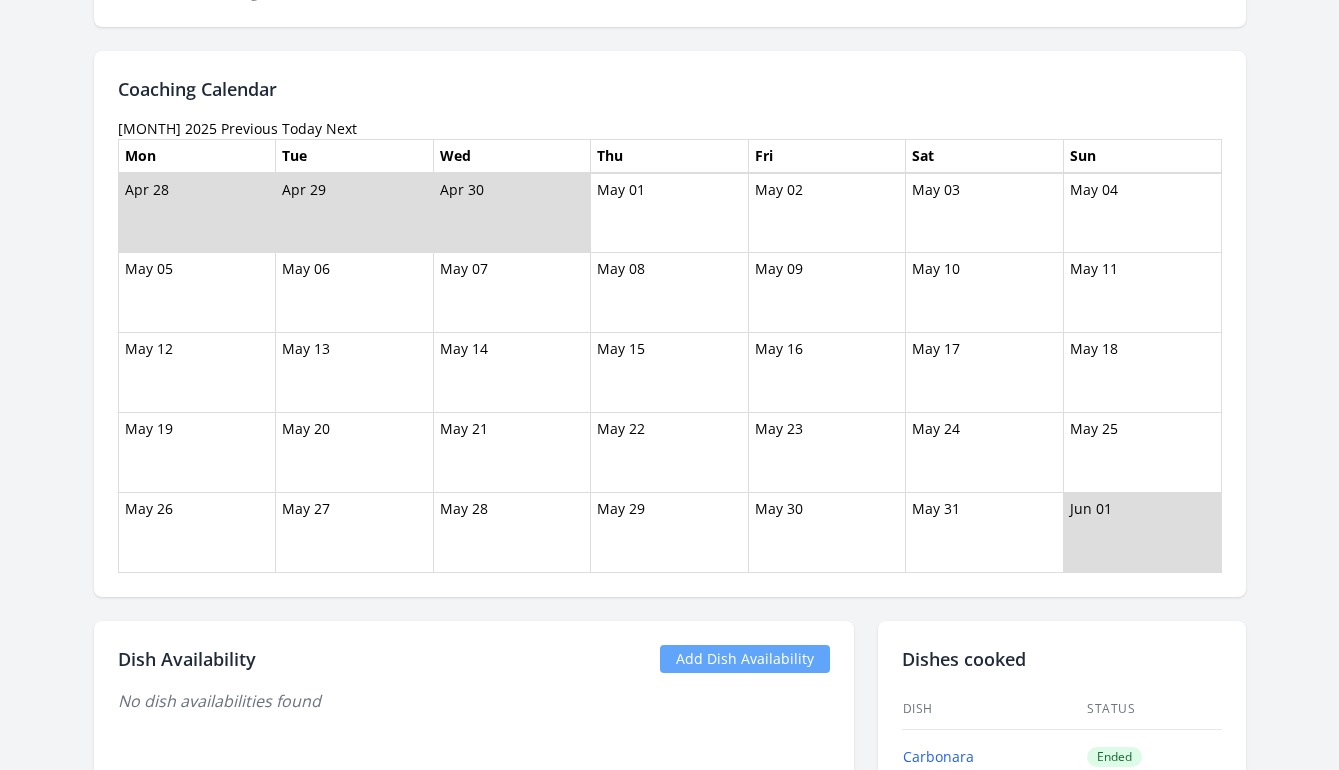 scroll, scrollTop: 828, scrollLeft: 0, axis: vertical 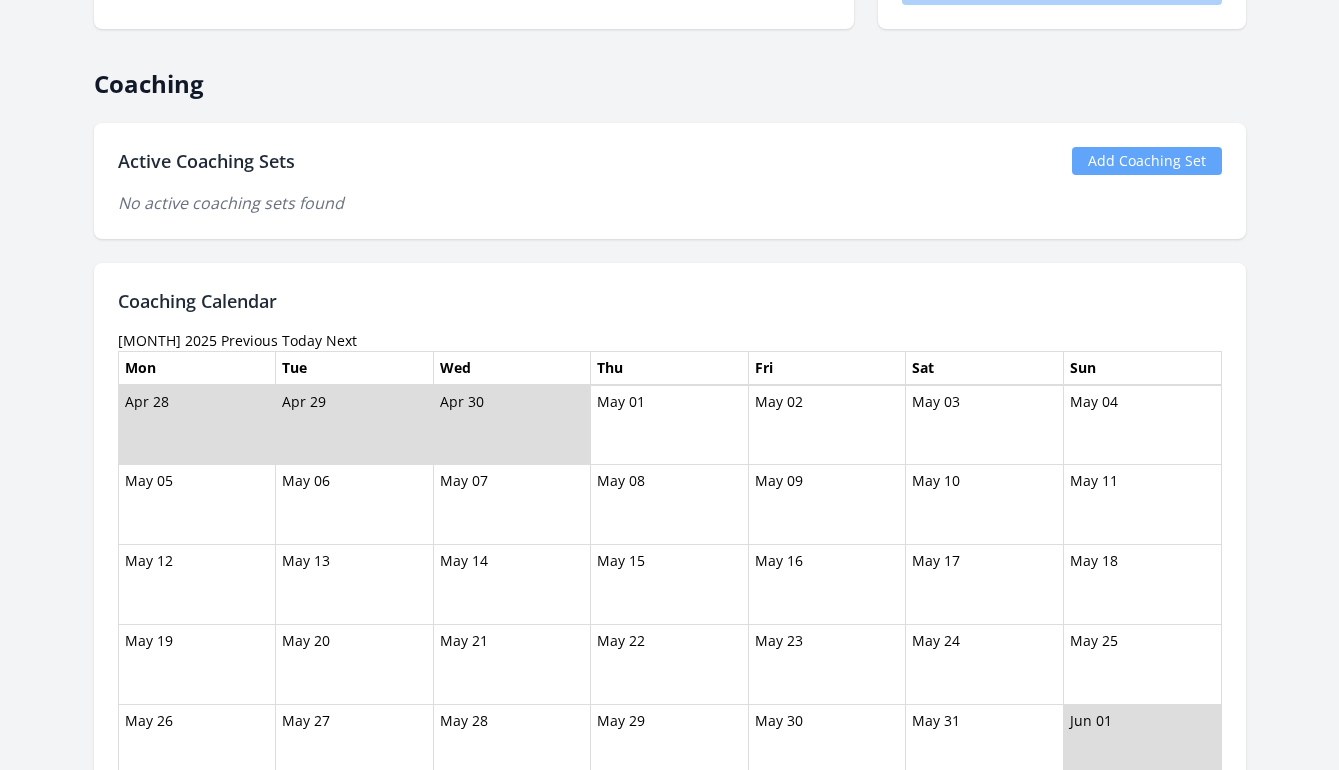 click on "Previous" at bounding box center (249, 340) 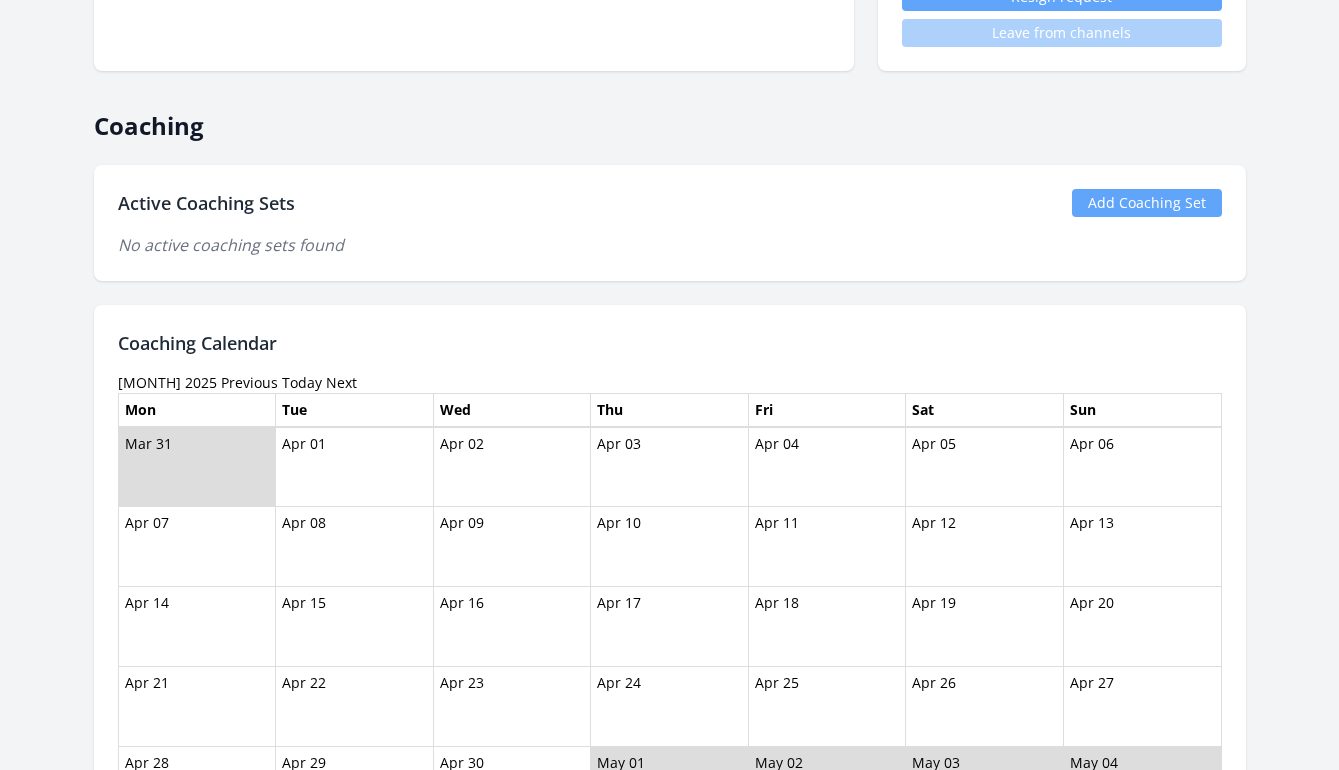 scroll, scrollTop: 1040, scrollLeft: 0, axis: vertical 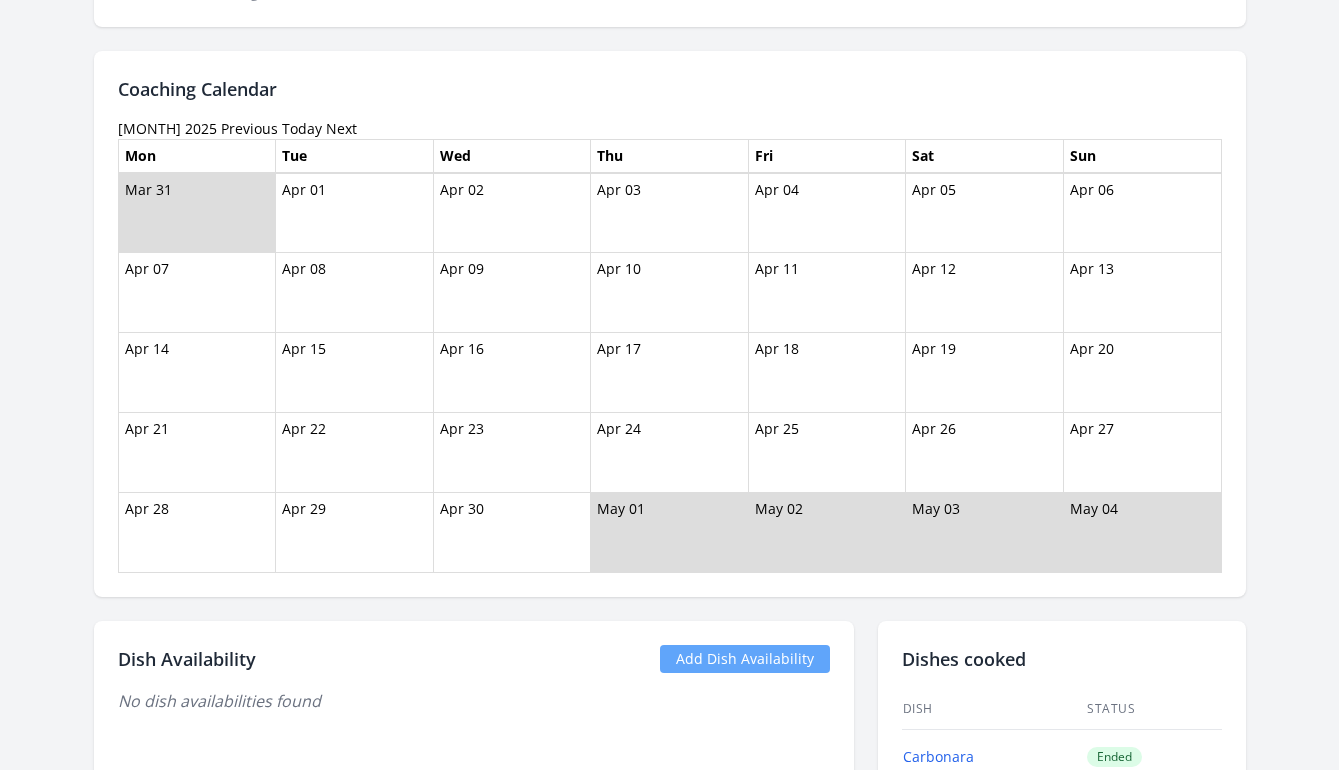 click on "Previous" at bounding box center [249, 128] 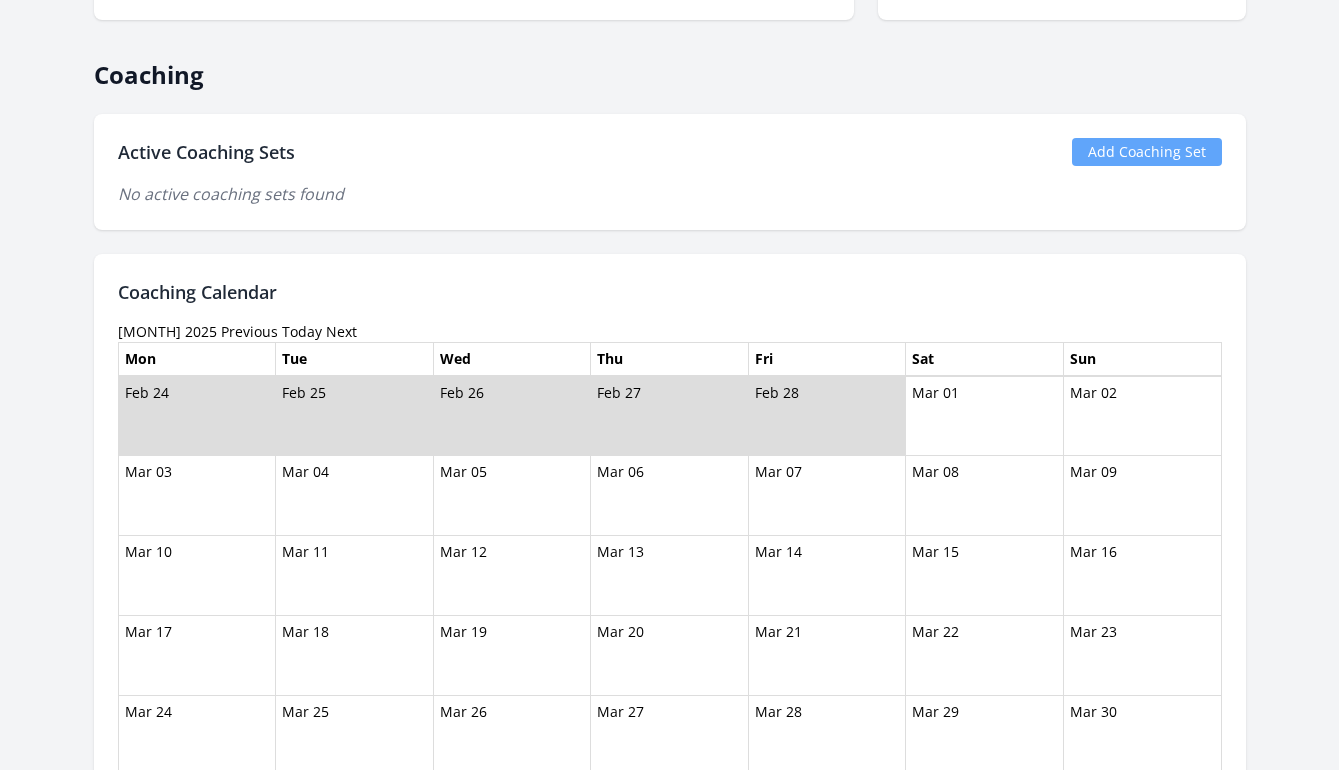 scroll, scrollTop: 44, scrollLeft: 0, axis: vertical 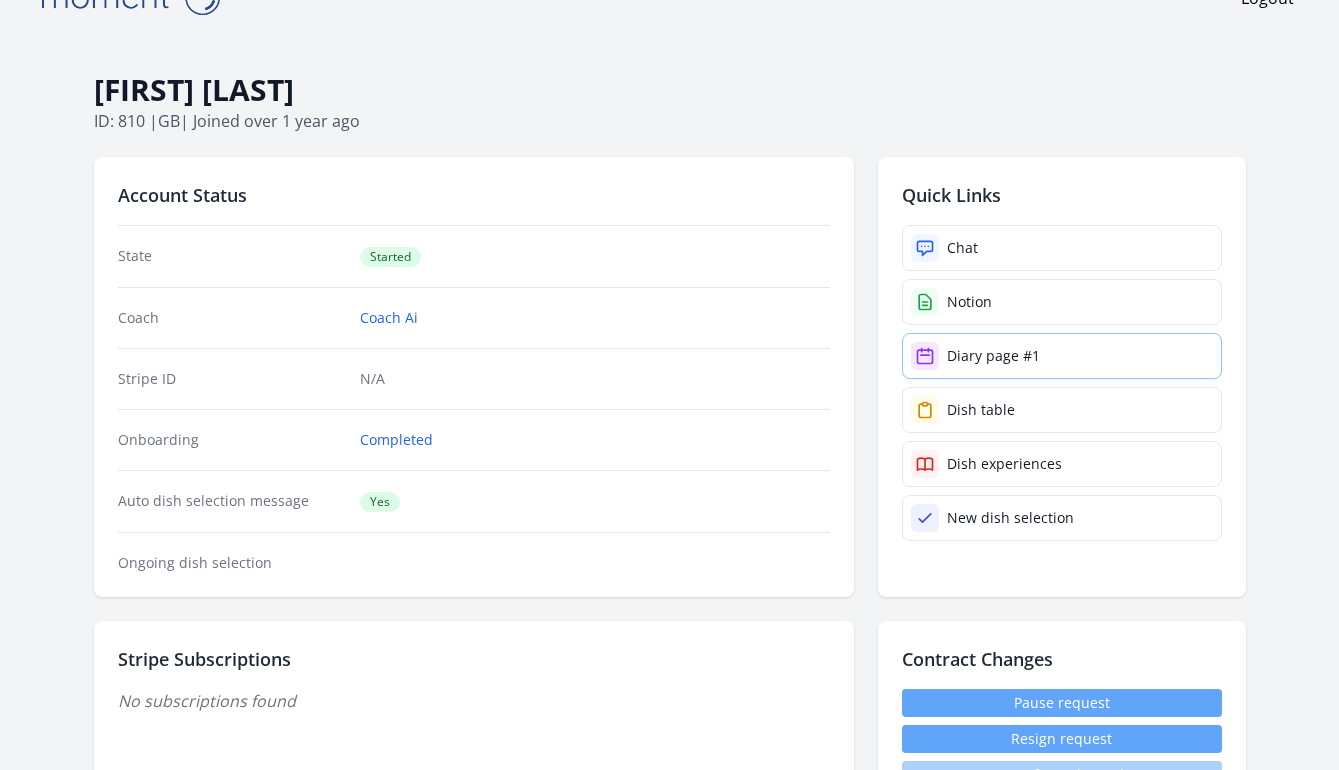 click on "Diary page #1" at bounding box center [993, 356] 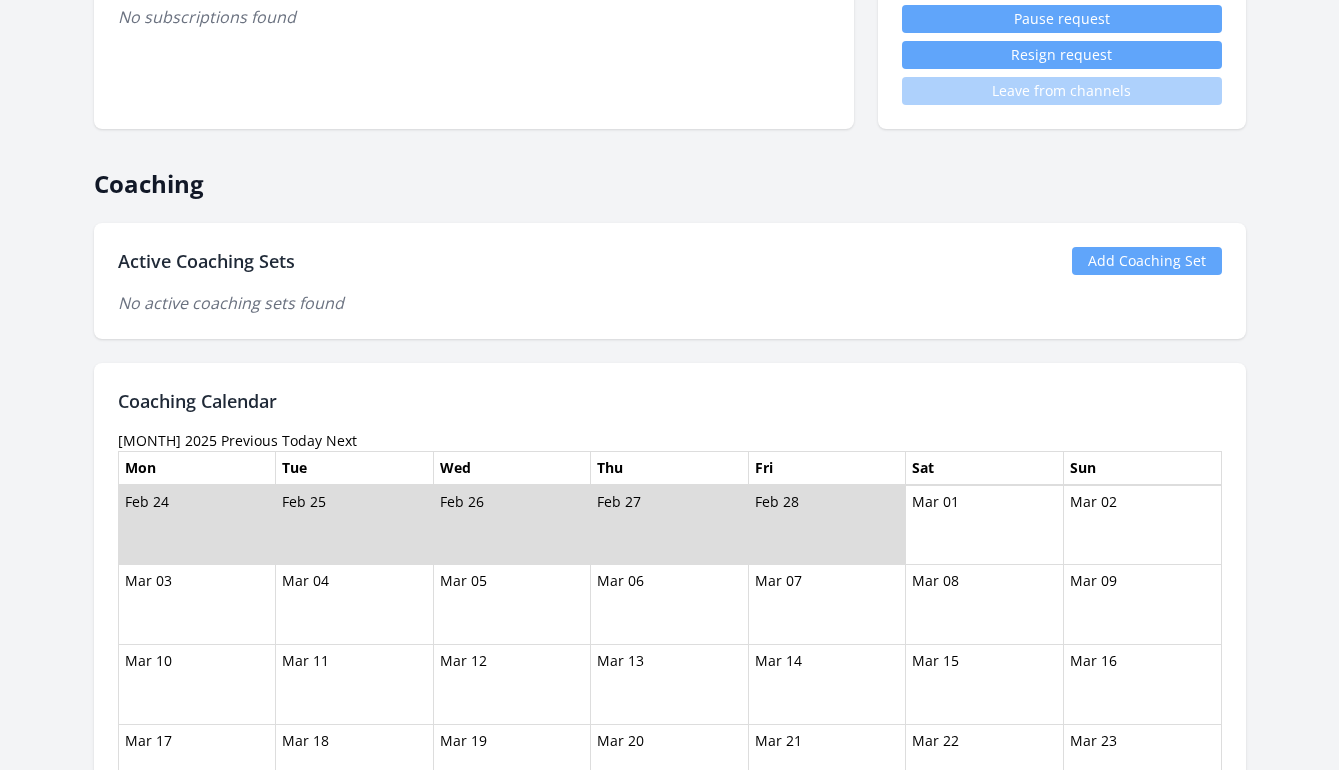 scroll, scrollTop: 0, scrollLeft: 0, axis: both 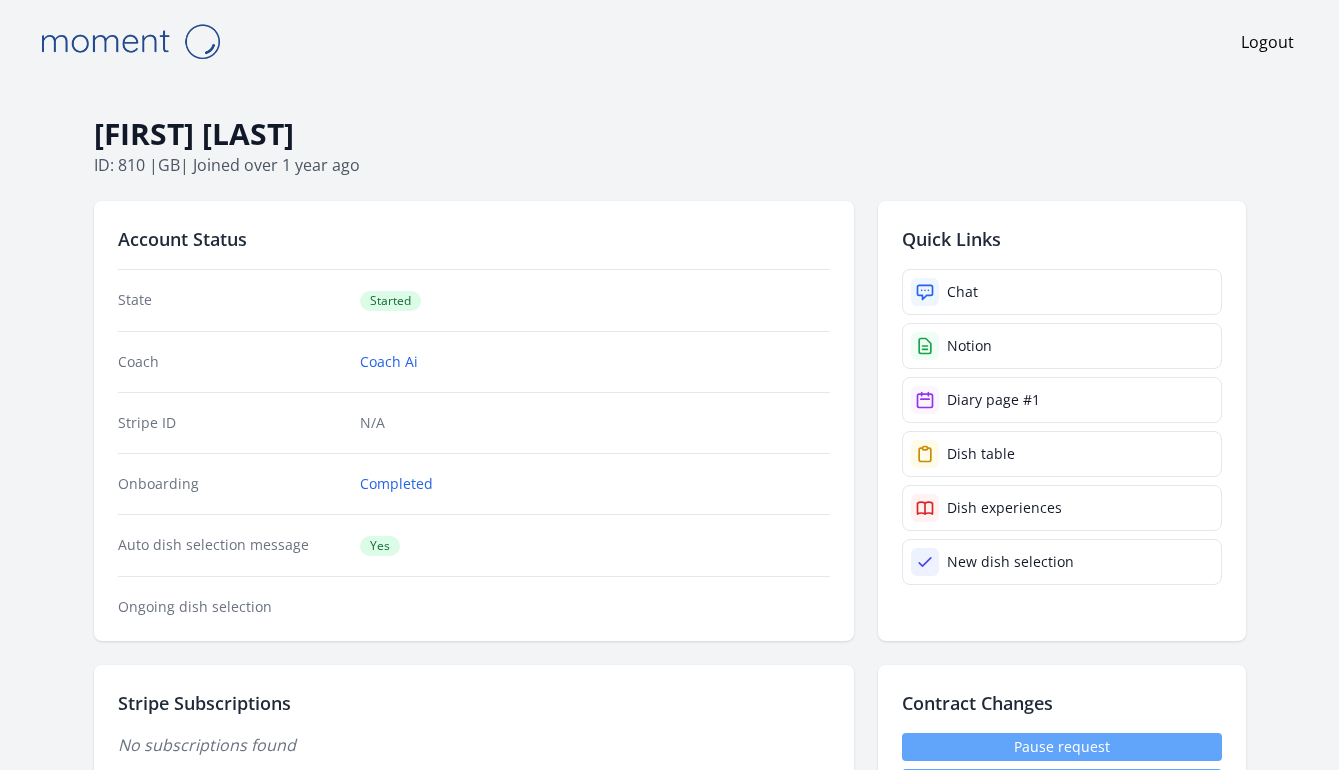 click on "Jeremy Steel ID: 810 |  gb | Joined over 1 year ago Account Status
State
Started
Coach
Coach Ai
Stripe ID
N/A
Onboarding
Completed
Auto dish selection message
Yes
Ongoing dish selection
Quick Links Chat Notion Diary page #1 Dish table Dish experiences New dish selection Stripe Subscriptions    No subscriptions found
Contract Changes Pause request Resign request Leave from channels Coaching Active Coaching Sets Add Coaching Set No active coaching sets found Coaching Calendar
March 2025
Previous
Today
Next
Mon
Tue
Wed
Thu
Fri
Sat
Sun
Feb 24
Feb 25
Feb 26
Feb 27
Feb 28
Mar 01
Mar 02" at bounding box center [670, 1482] 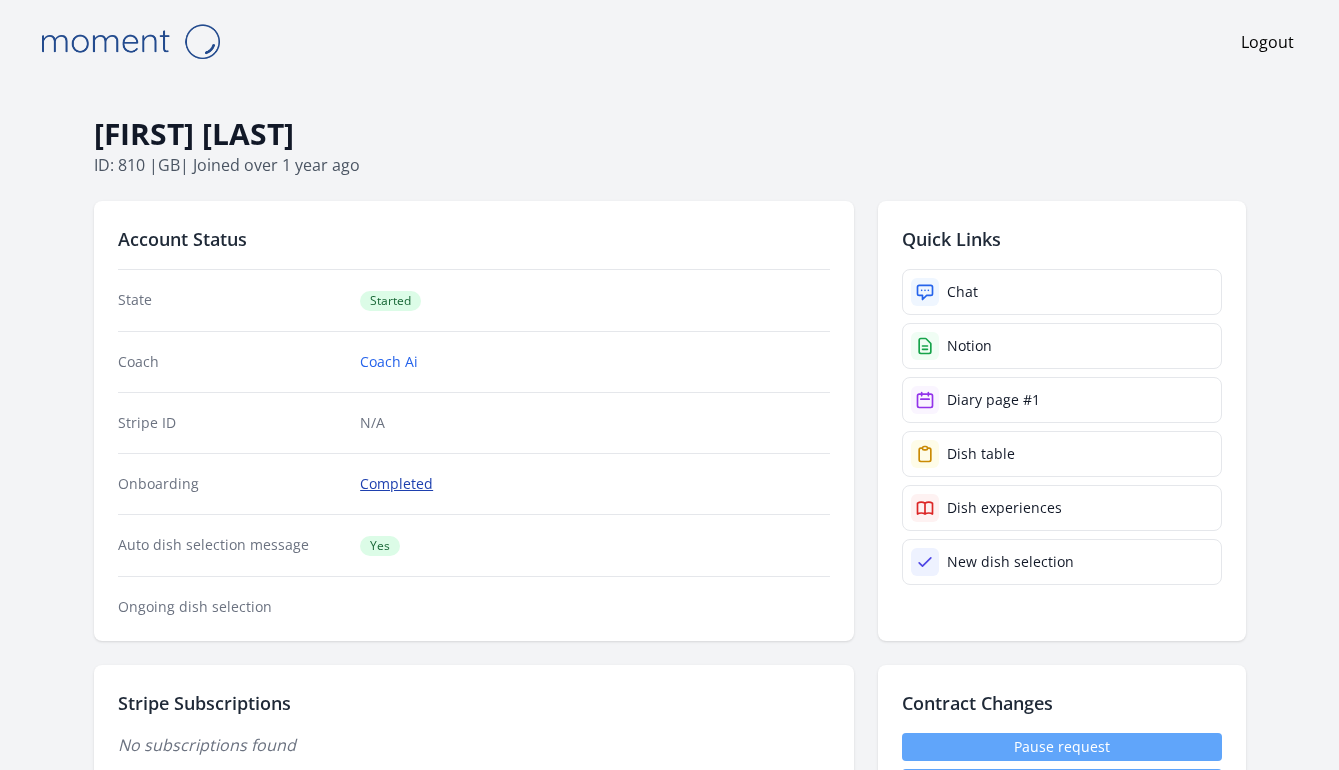 click on "Completed" at bounding box center [396, 484] 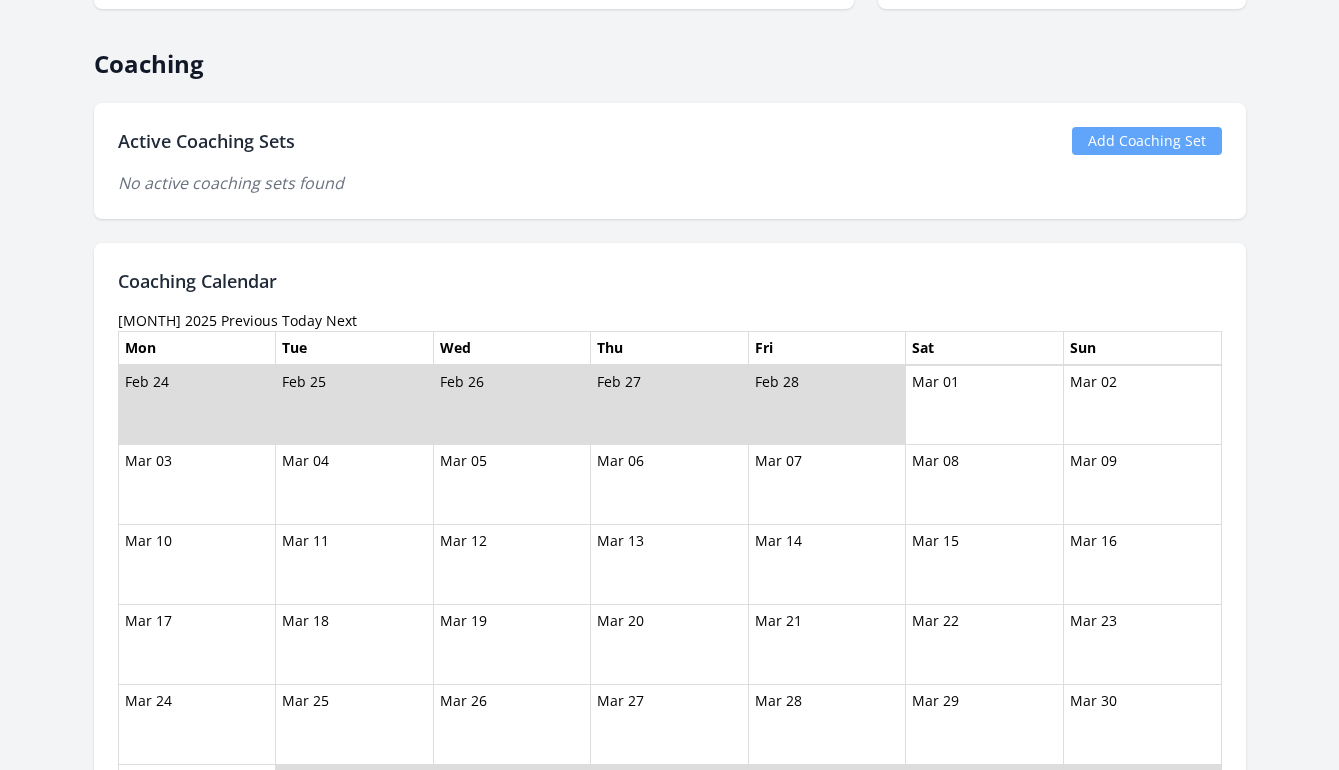 scroll, scrollTop: 171, scrollLeft: 0, axis: vertical 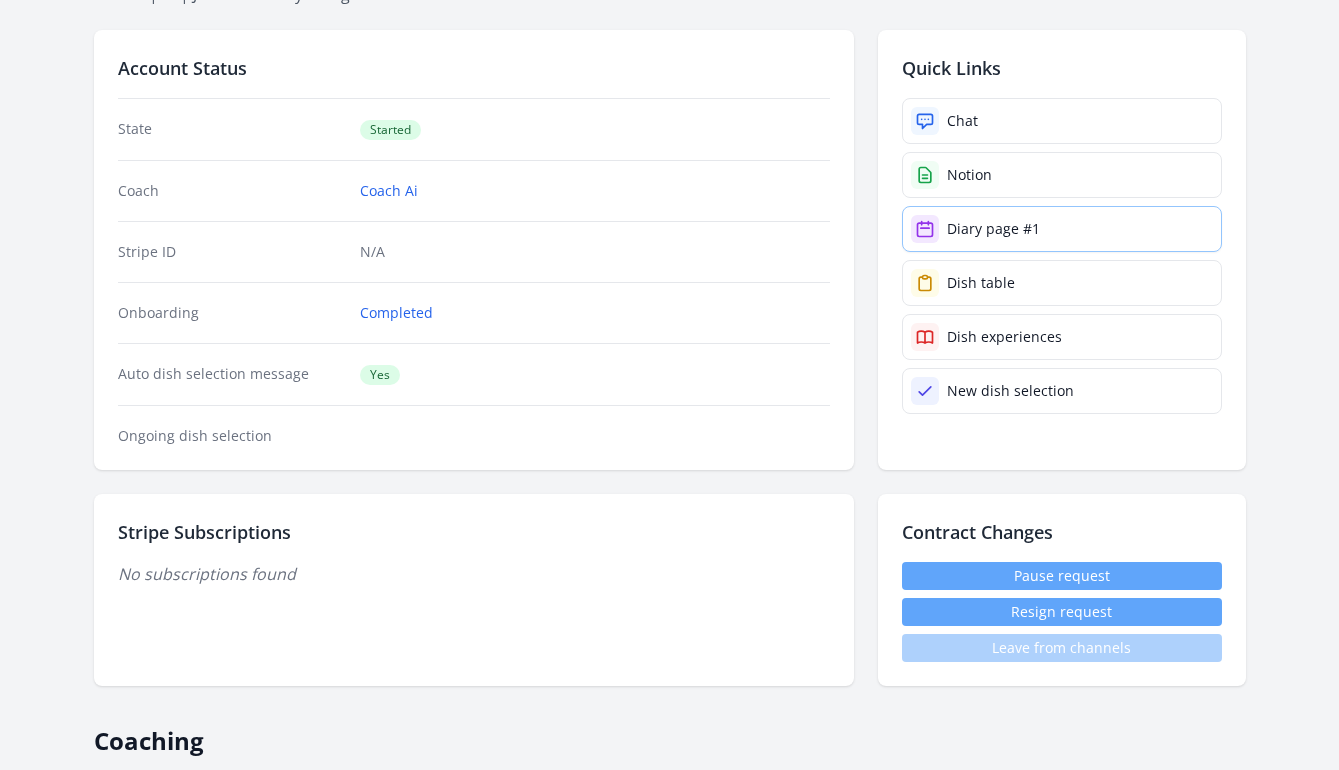 click on "Diary page #1" at bounding box center [993, 229] 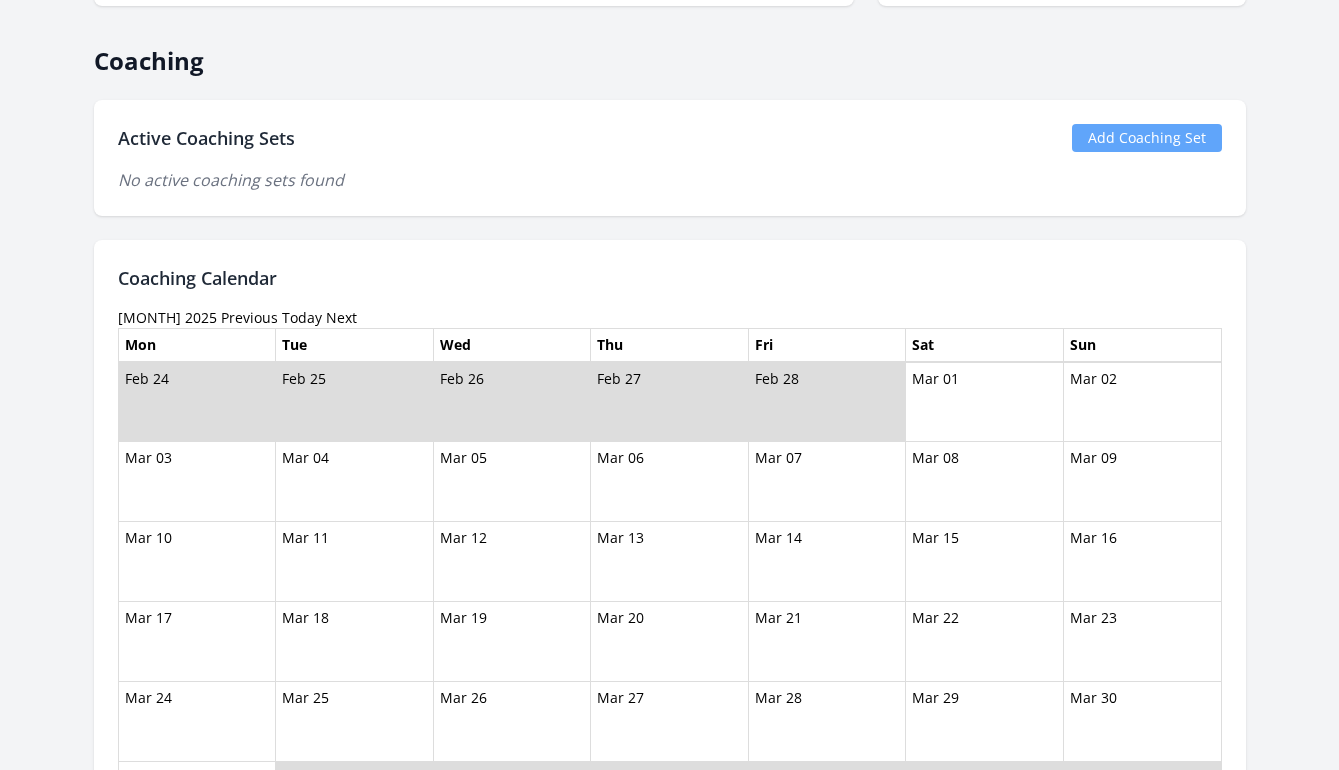 scroll, scrollTop: 811, scrollLeft: 0, axis: vertical 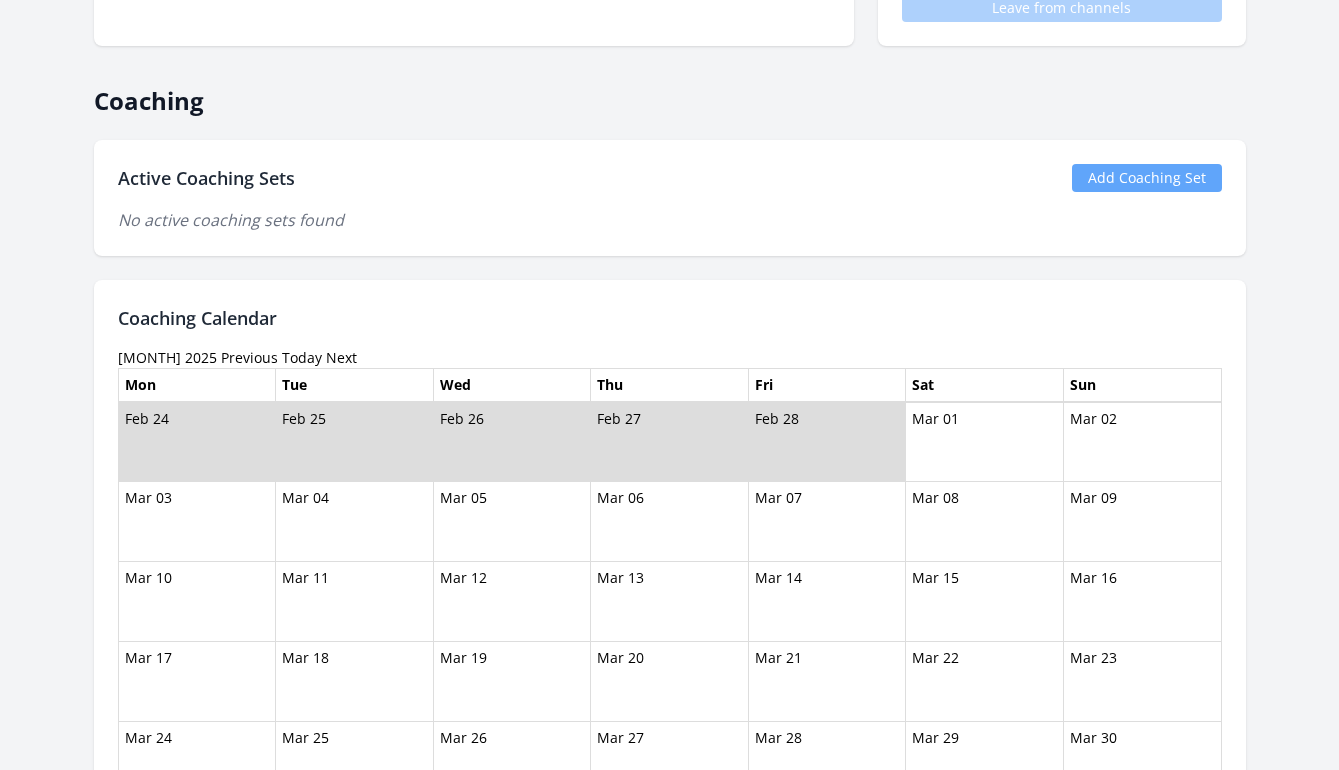 click on "March 2025" at bounding box center (167, 357) 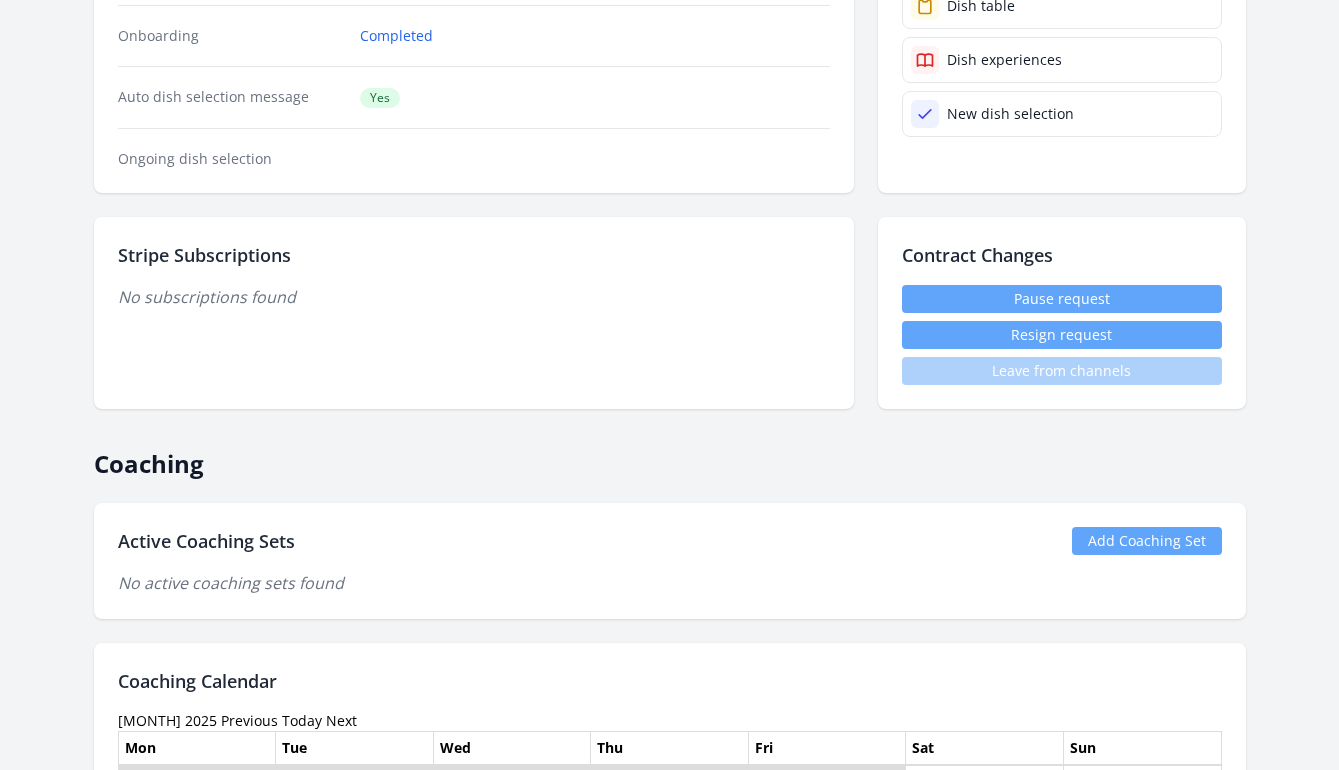 scroll, scrollTop: 806, scrollLeft: 0, axis: vertical 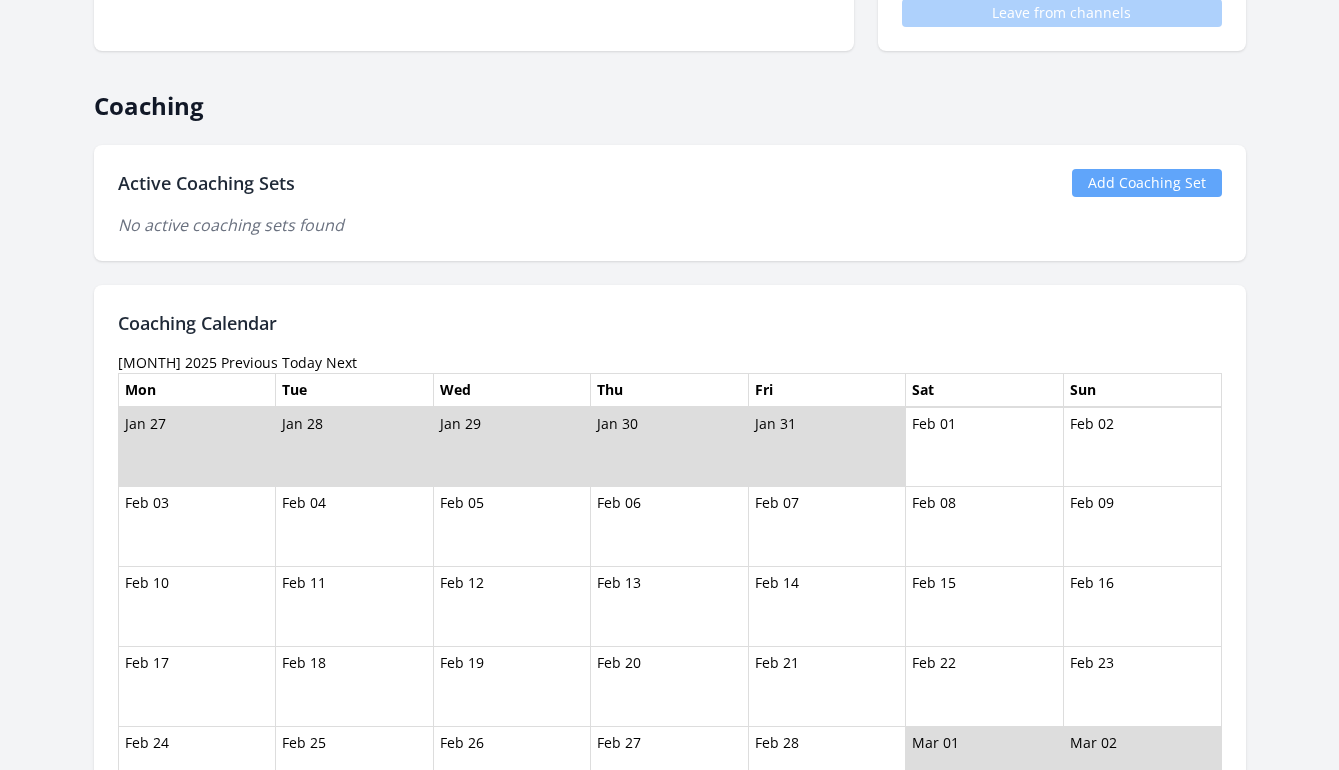 click on "Previous" at bounding box center (249, 362) 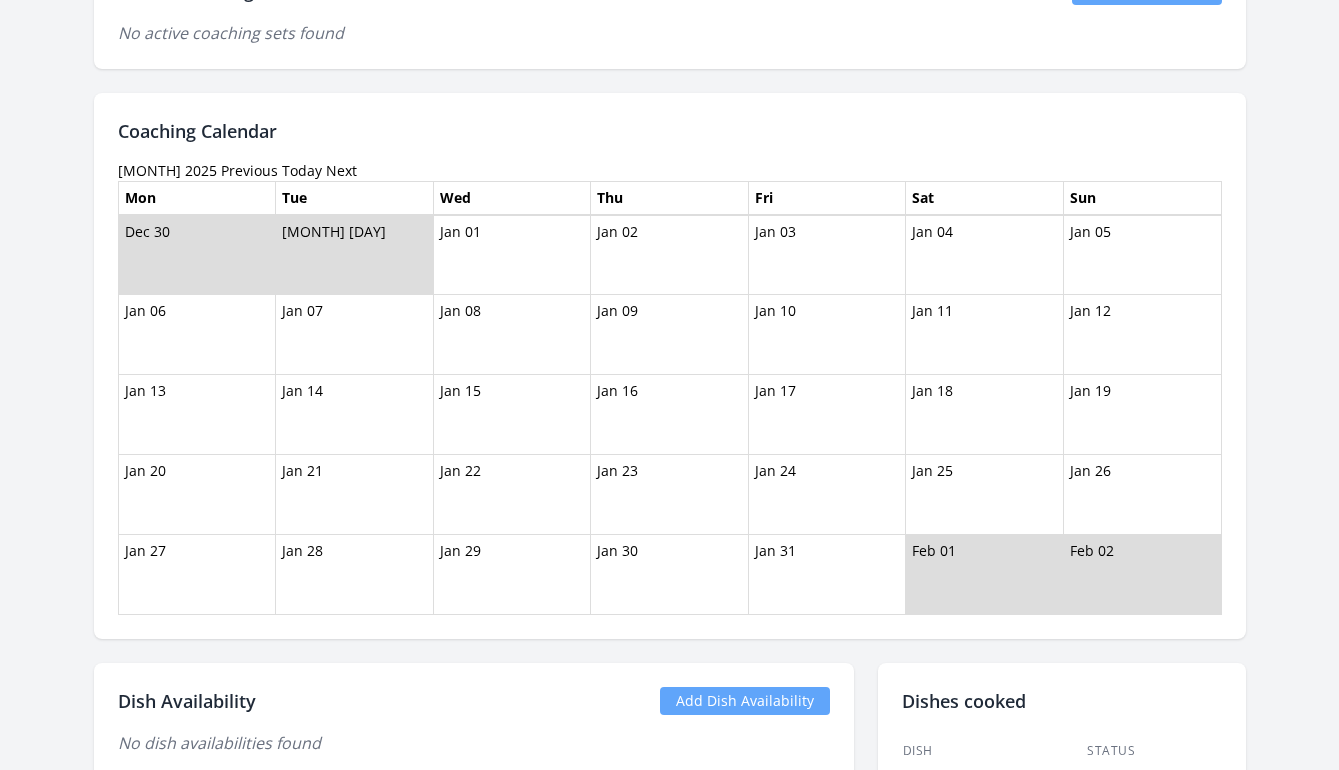 scroll, scrollTop: 997, scrollLeft: 0, axis: vertical 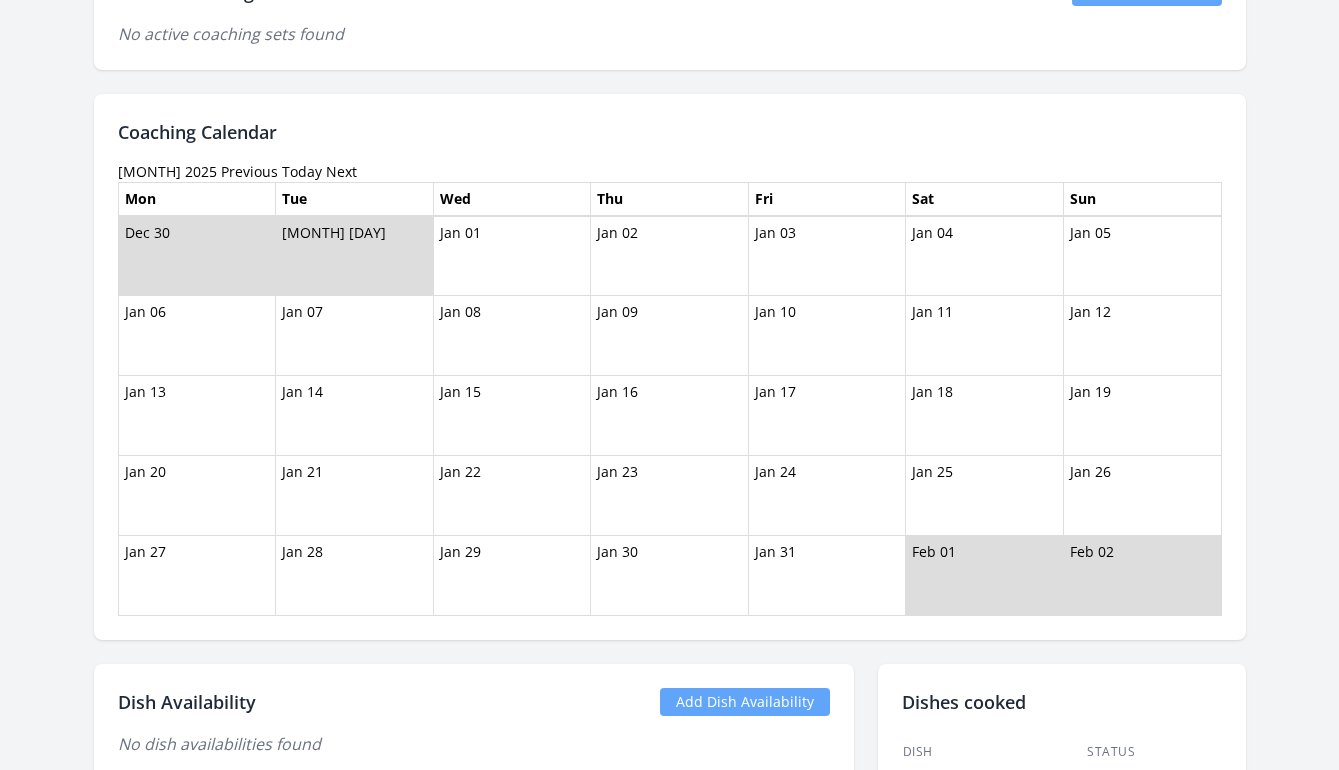 click on "Previous" at bounding box center (249, 171) 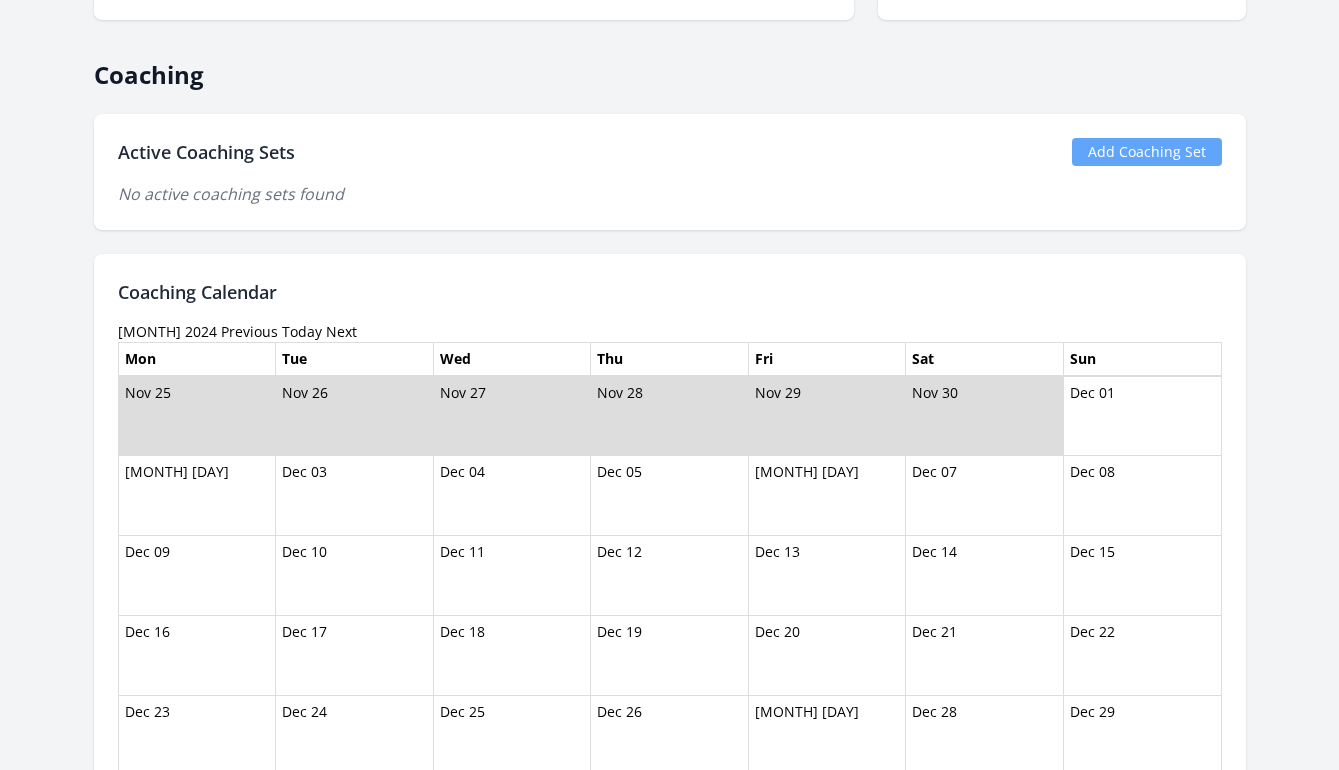 scroll, scrollTop: 966, scrollLeft: 0, axis: vertical 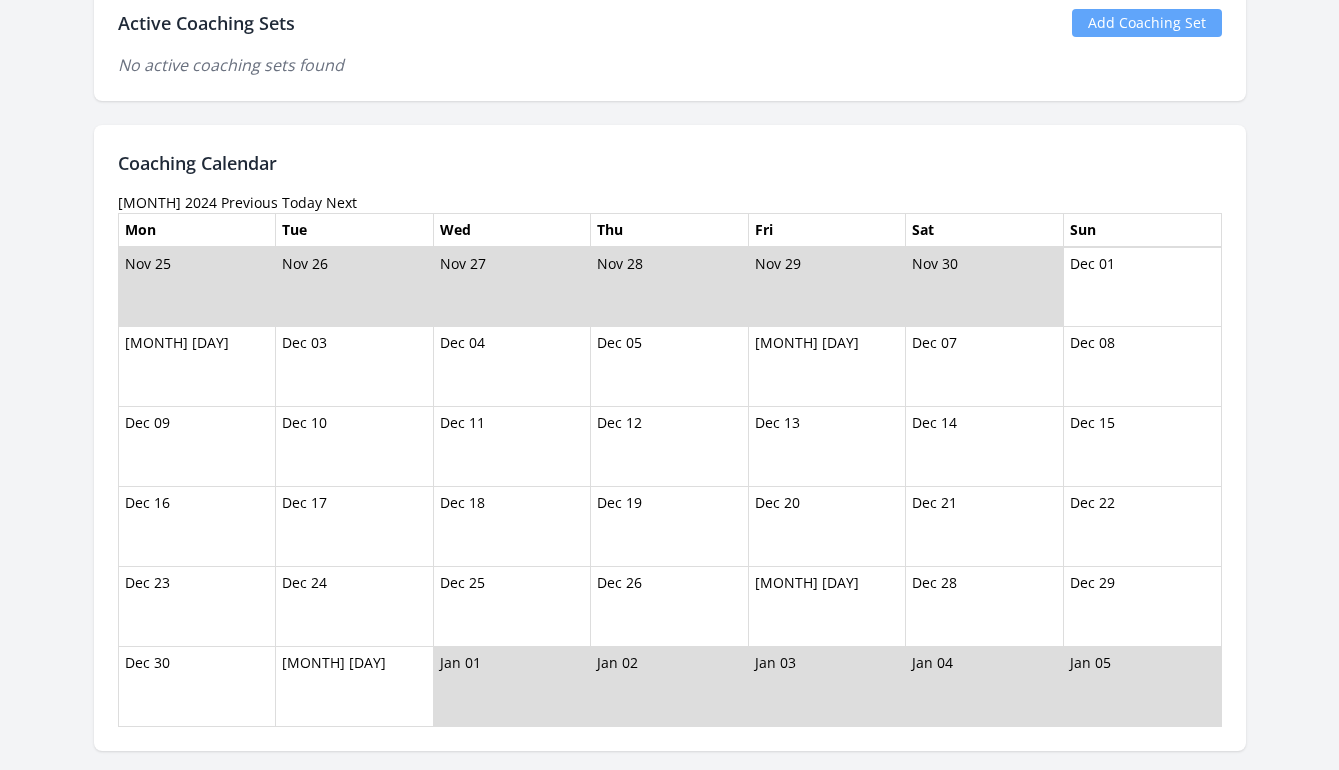 click on "Previous" at bounding box center (249, 202) 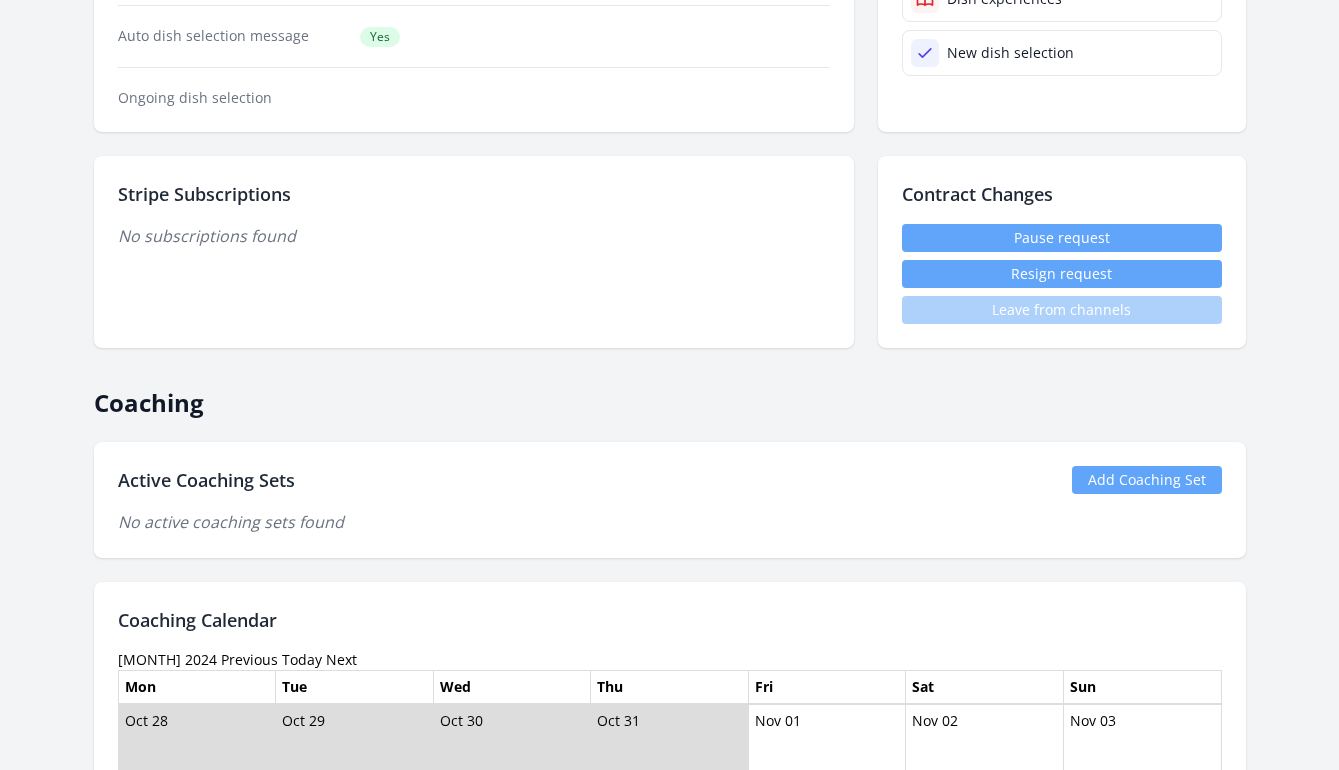 scroll, scrollTop: 955, scrollLeft: 0, axis: vertical 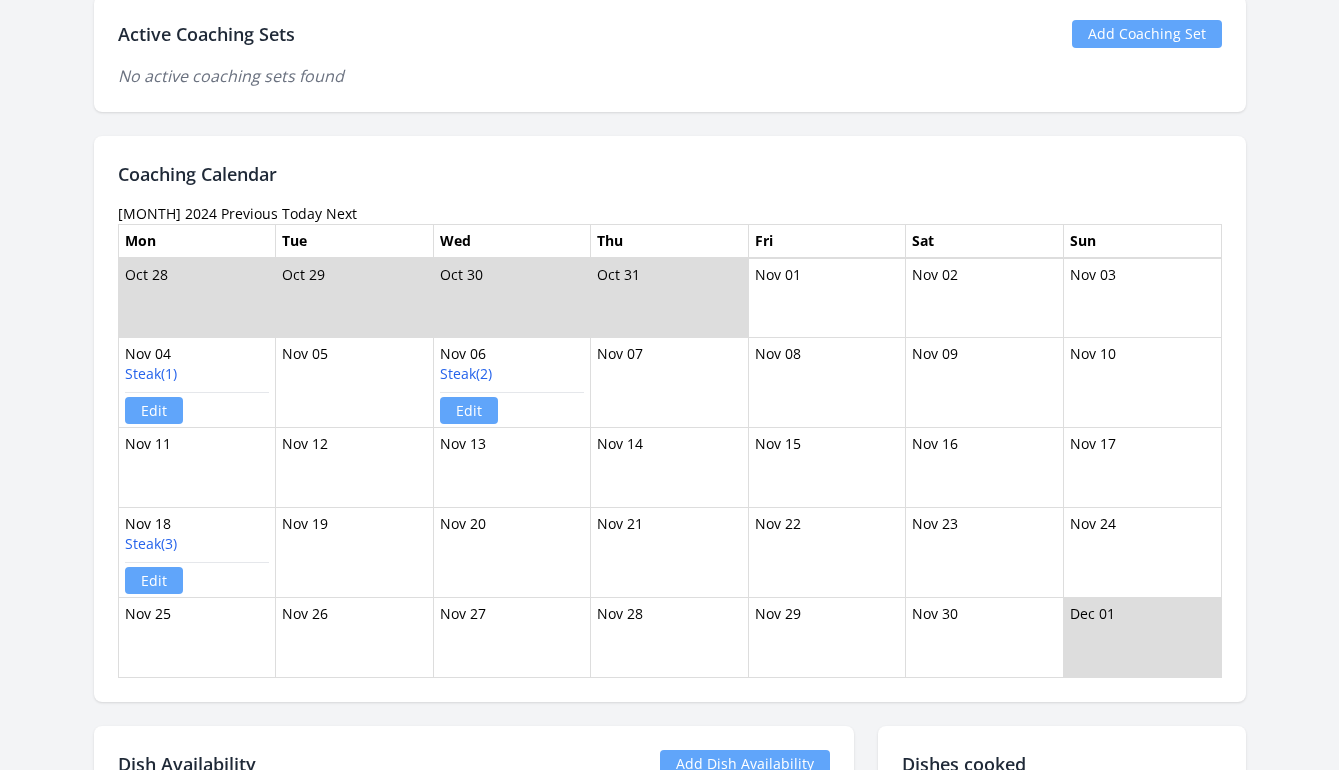 click on "Previous" at bounding box center [249, 213] 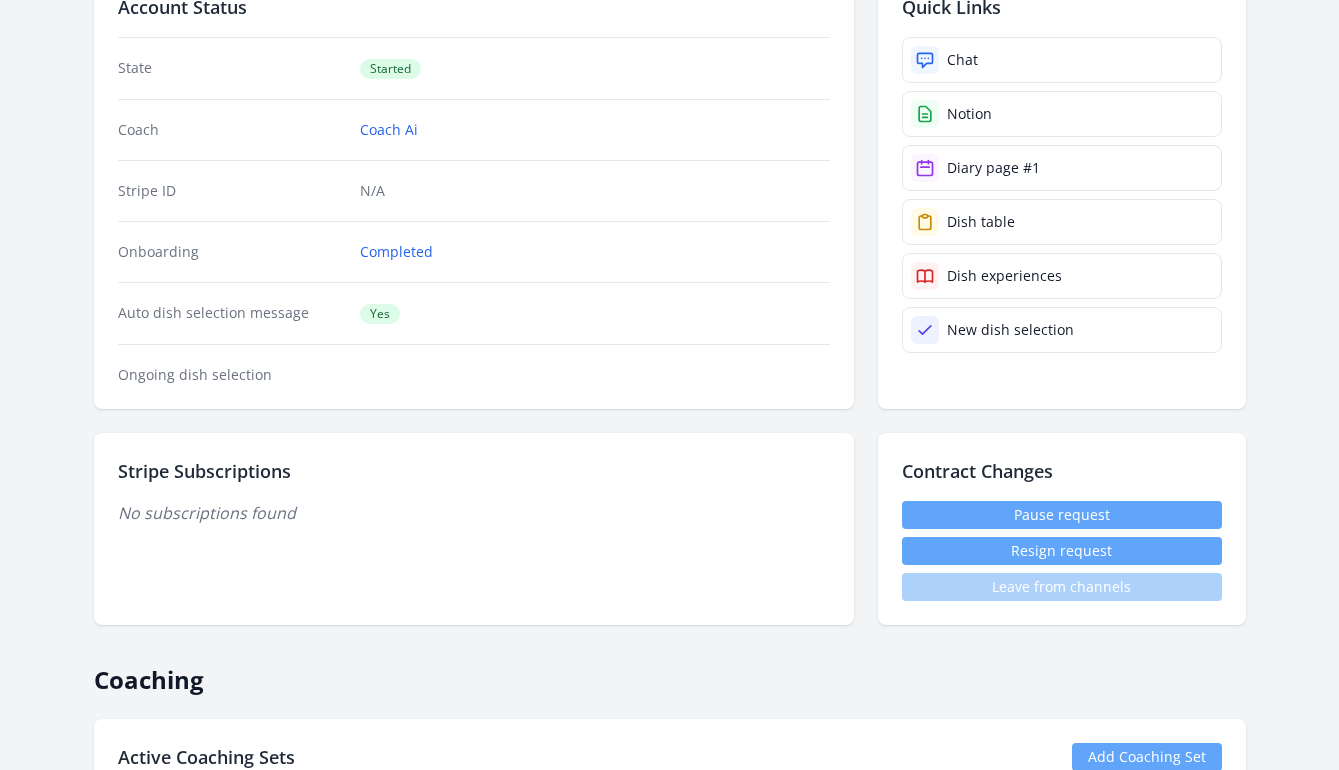 scroll, scrollTop: 848, scrollLeft: 0, axis: vertical 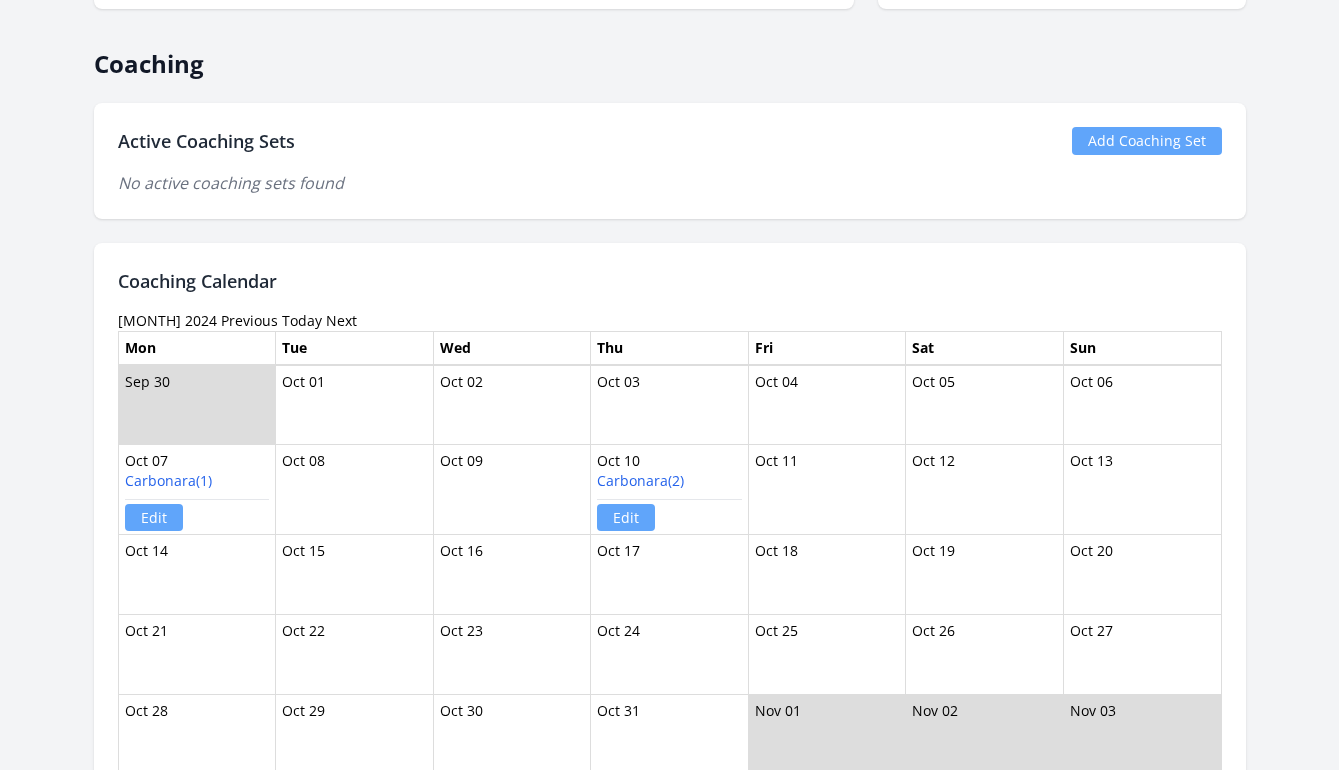 click on "Previous" at bounding box center (249, 320) 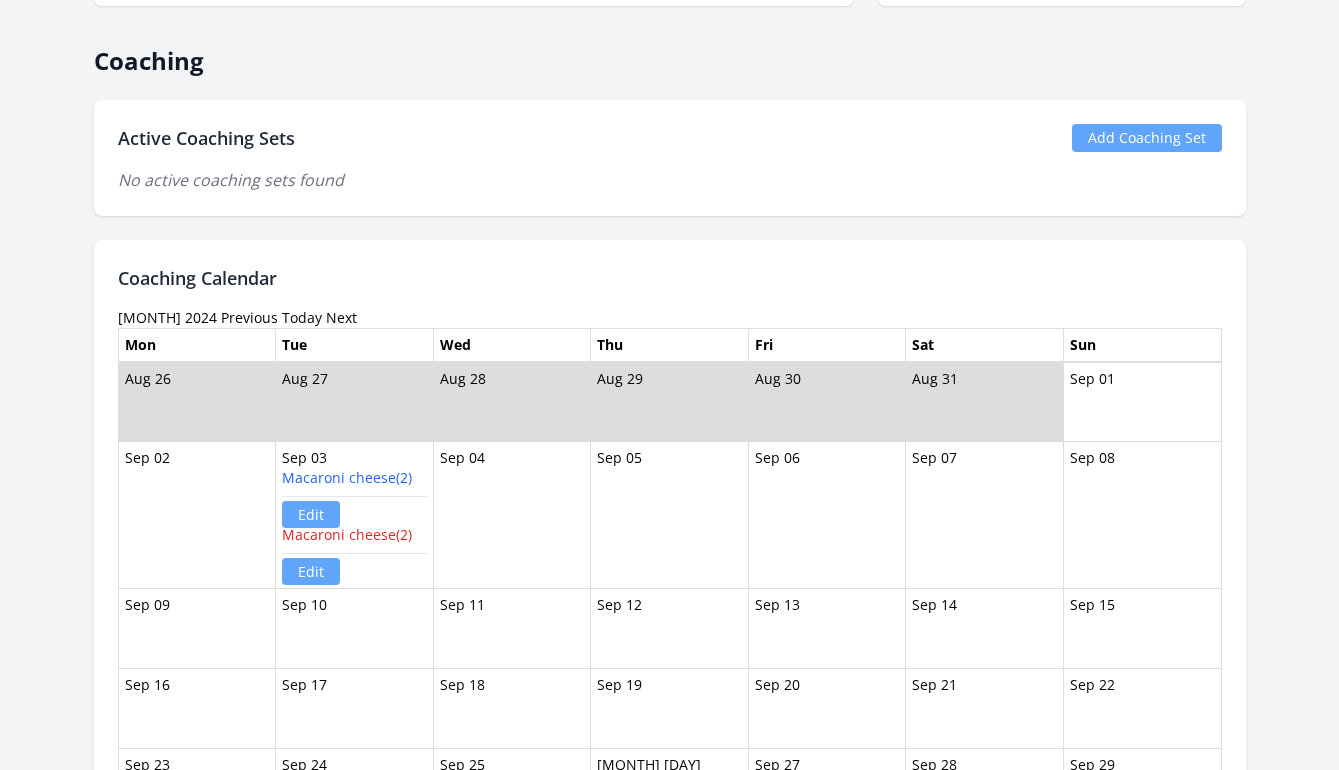scroll, scrollTop: 857, scrollLeft: 0, axis: vertical 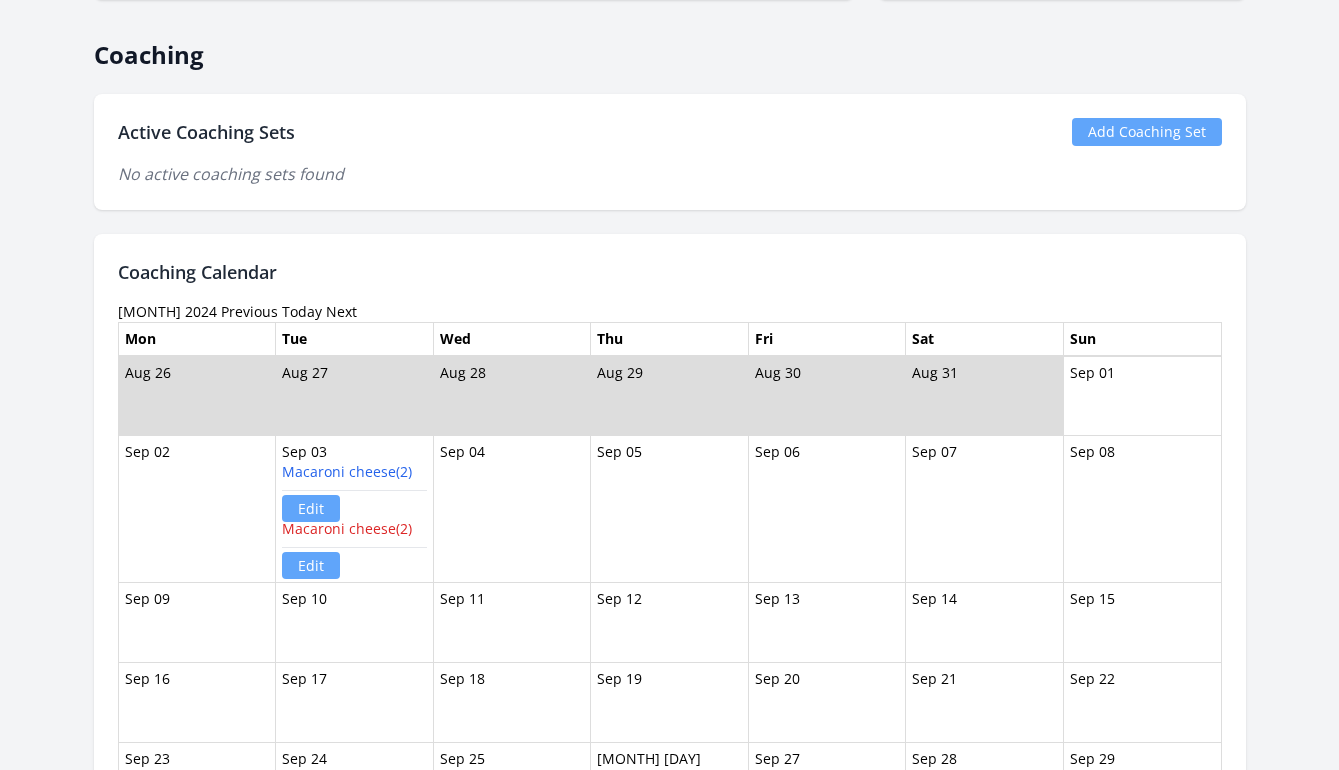 click on "Previous" at bounding box center [249, 311] 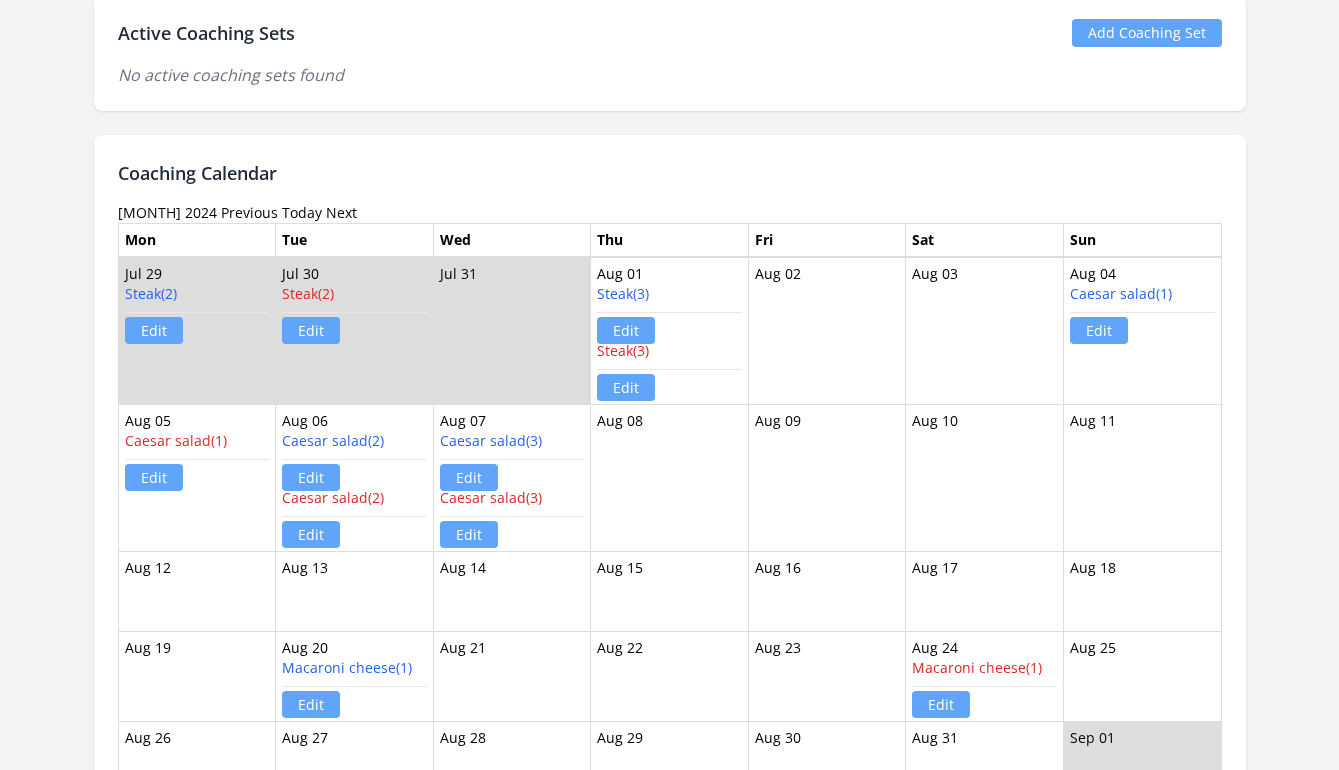 scroll, scrollTop: 945, scrollLeft: 0, axis: vertical 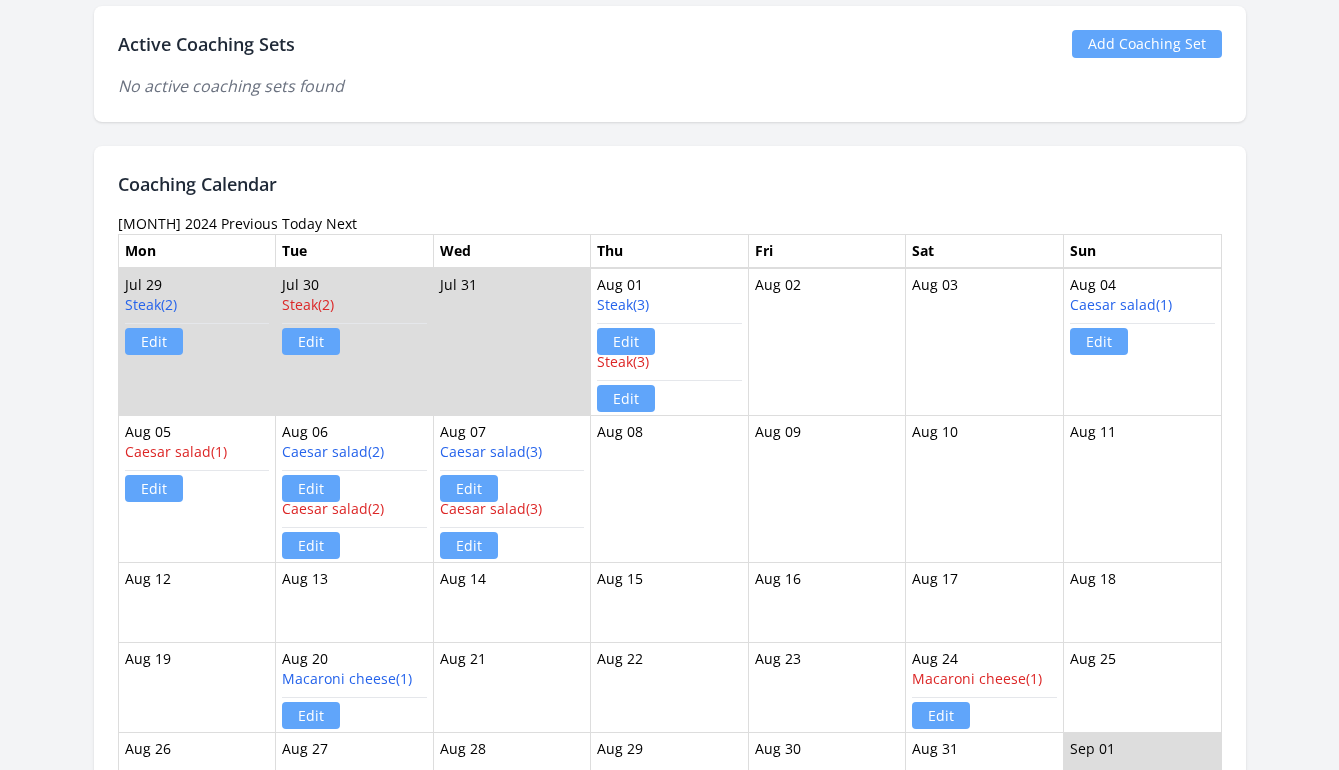 click on "Previous" at bounding box center [249, 223] 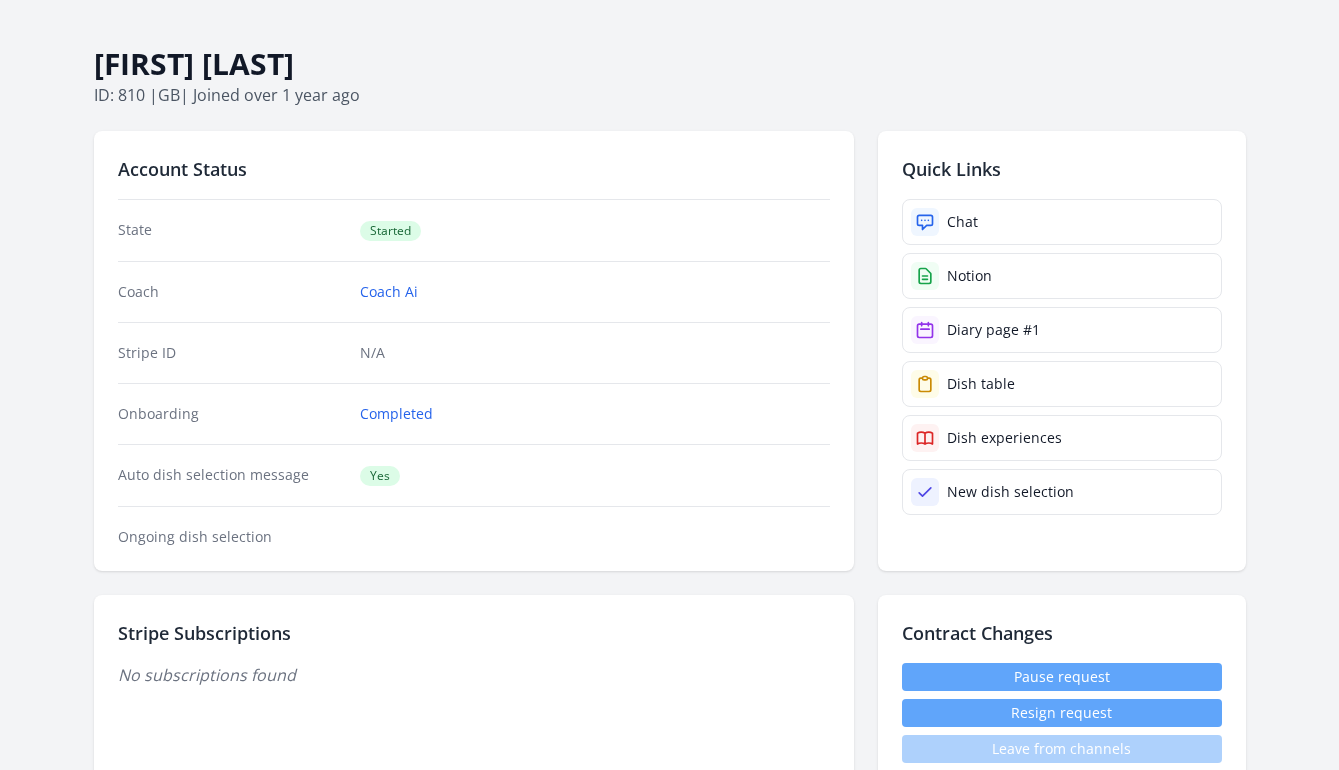scroll, scrollTop: 863, scrollLeft: 0, axis: vertical 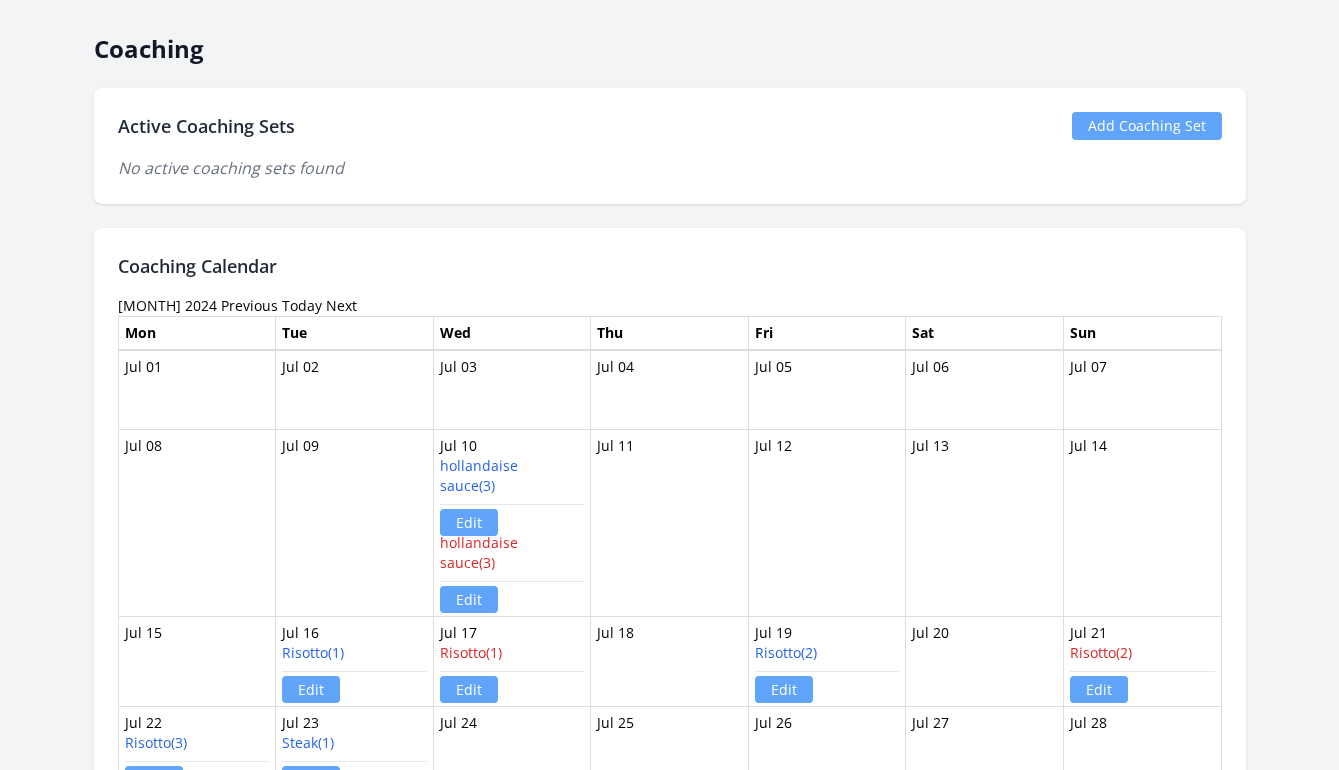 click on "Previous" at bounding box center [249, 305] 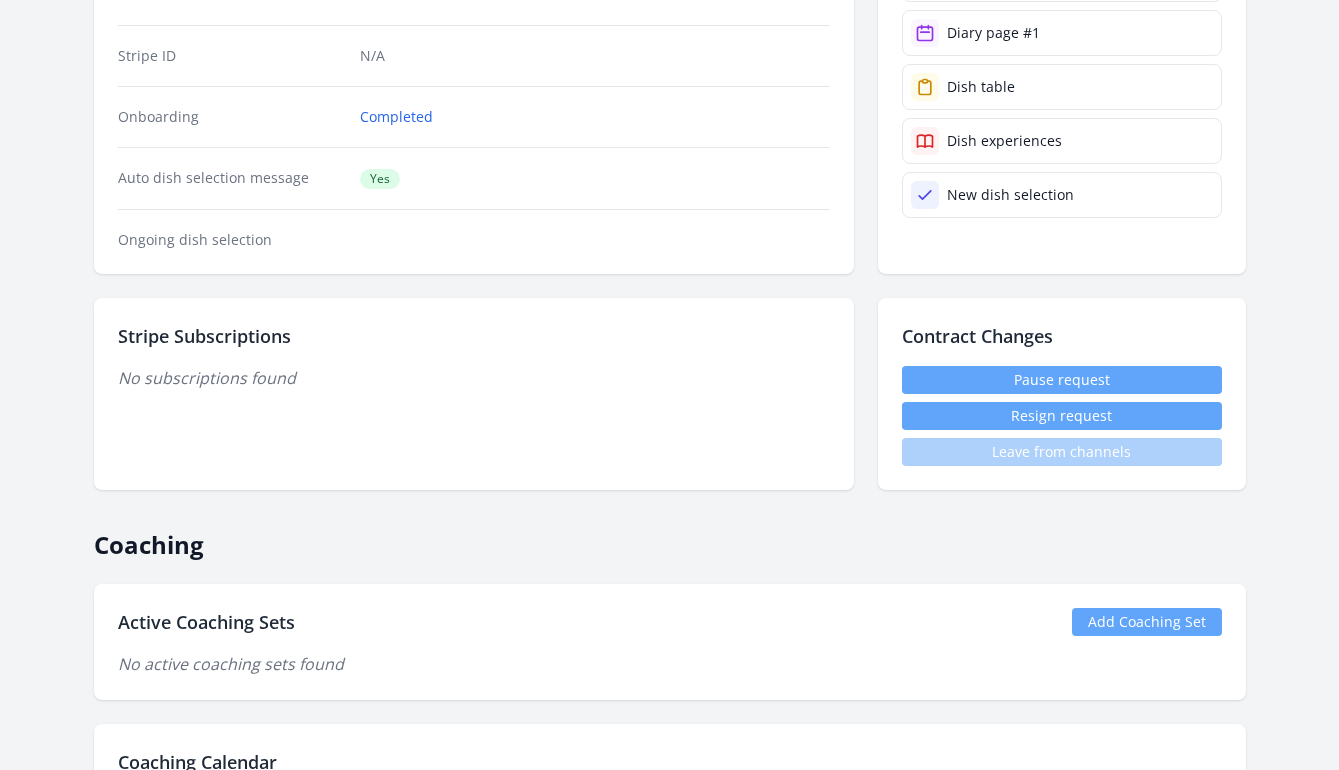 scroll, scrollTop: 956, scrollLeft: 0, axis: vertical 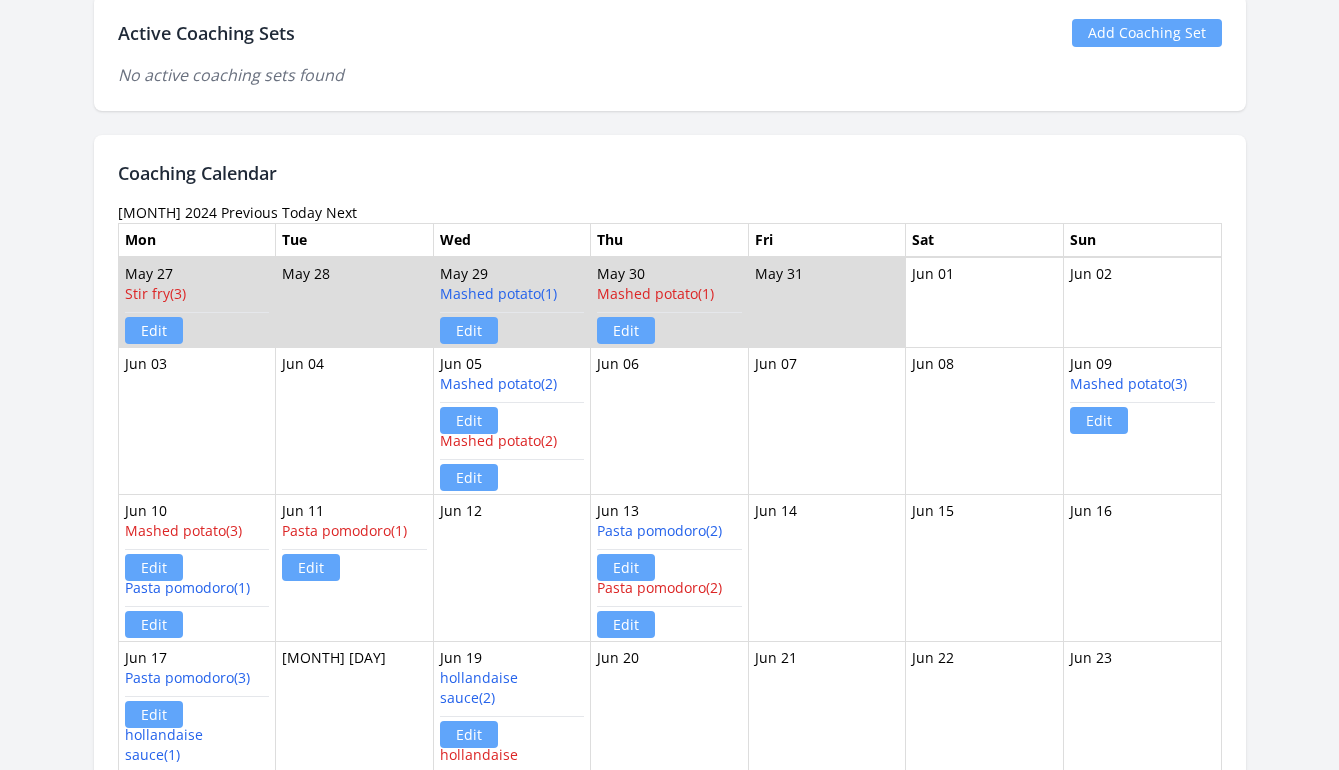 click on "Previous" at bounding box center (249, 212) 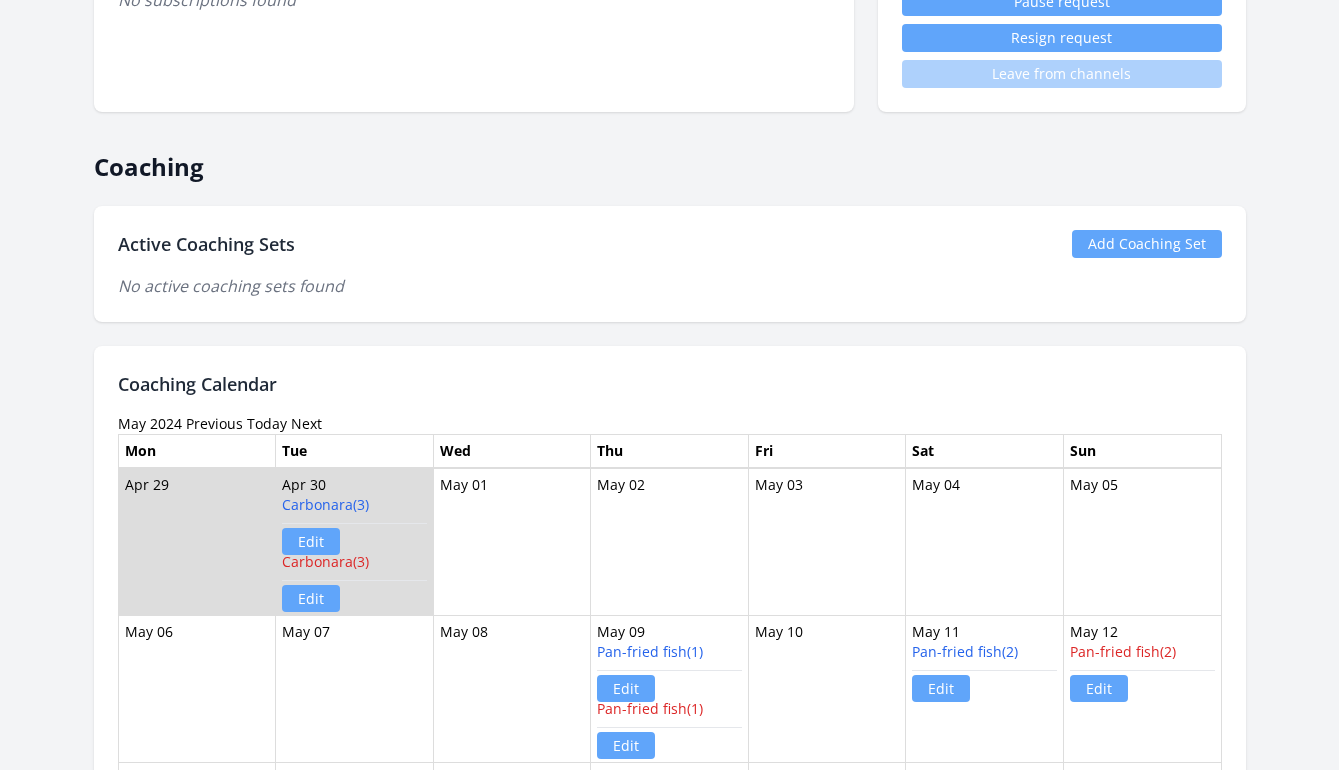 scroll, scrollTop: 980, scrollLeft: 0, axis: vertical 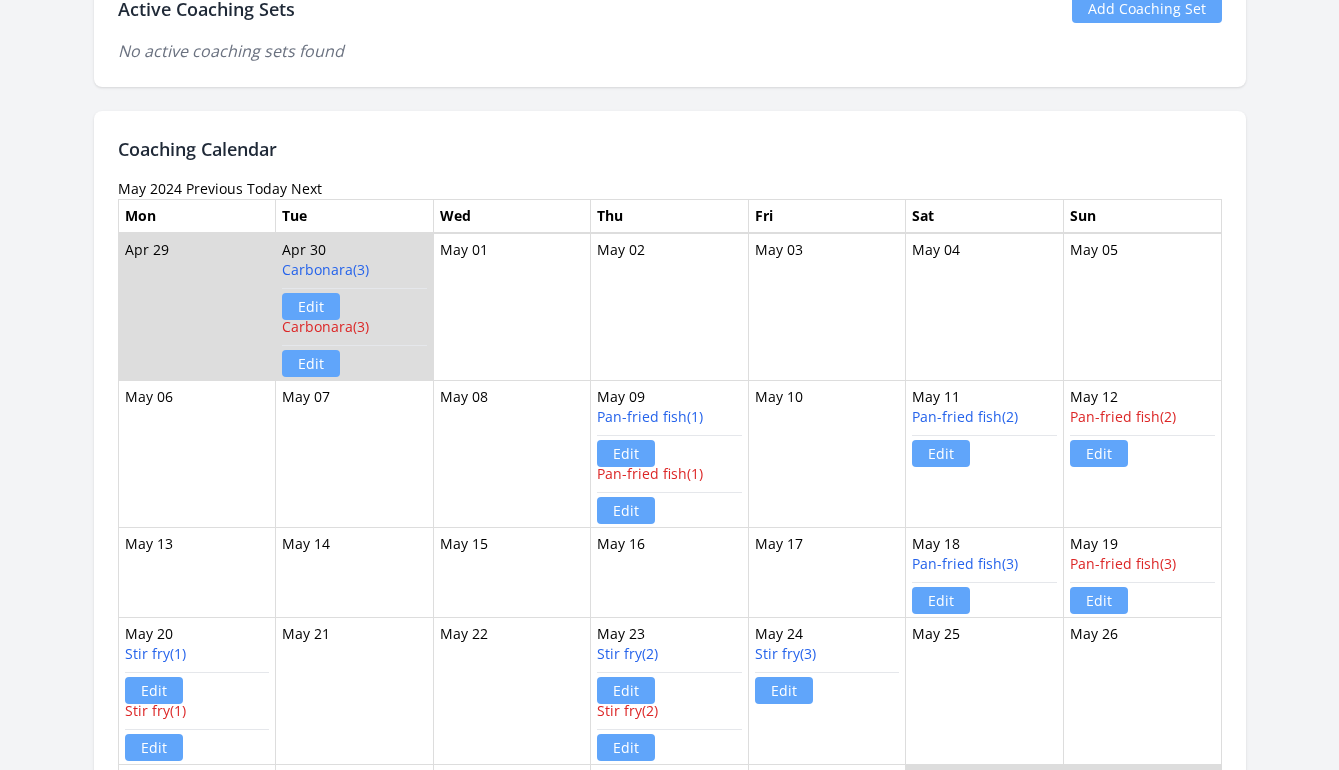 click on "Previous" at bounding box center (214, 188) 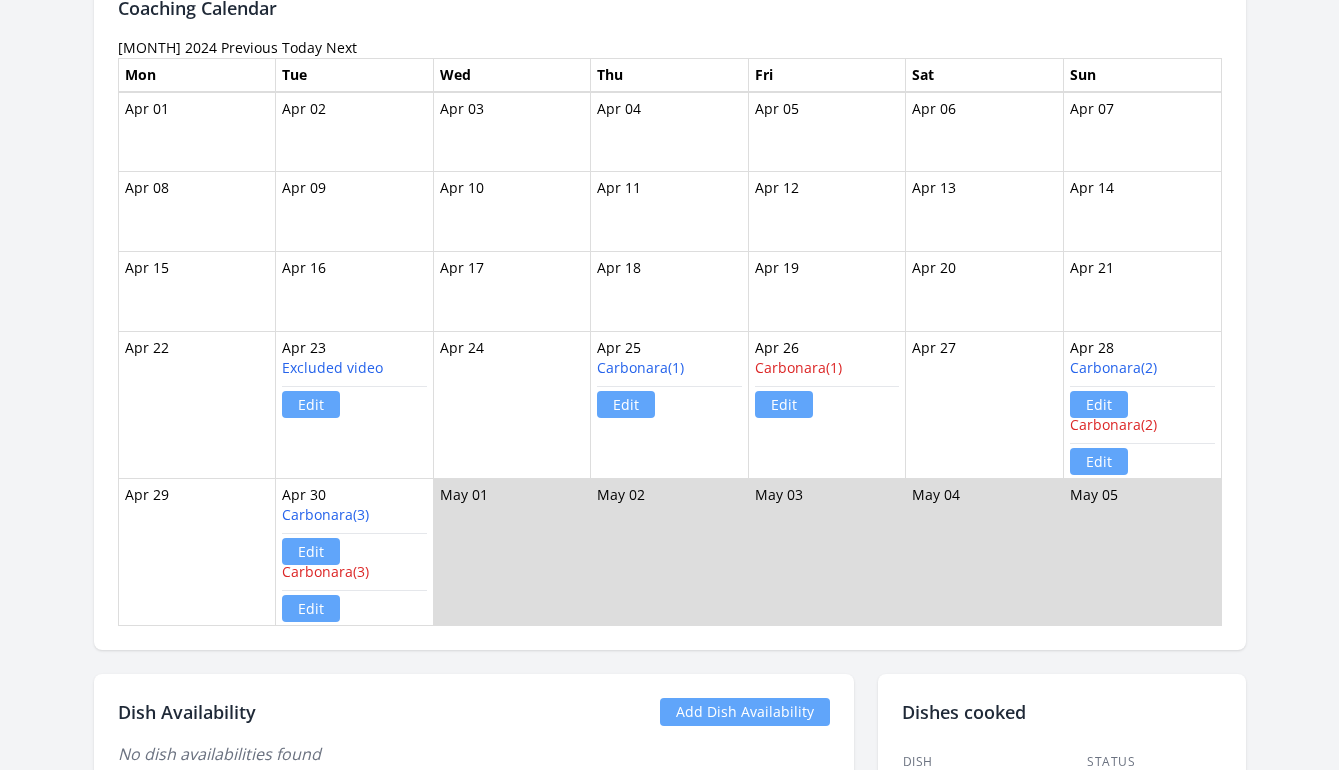scroll, scrollTop: 1146, scrollLeft: 0, axis: vertical 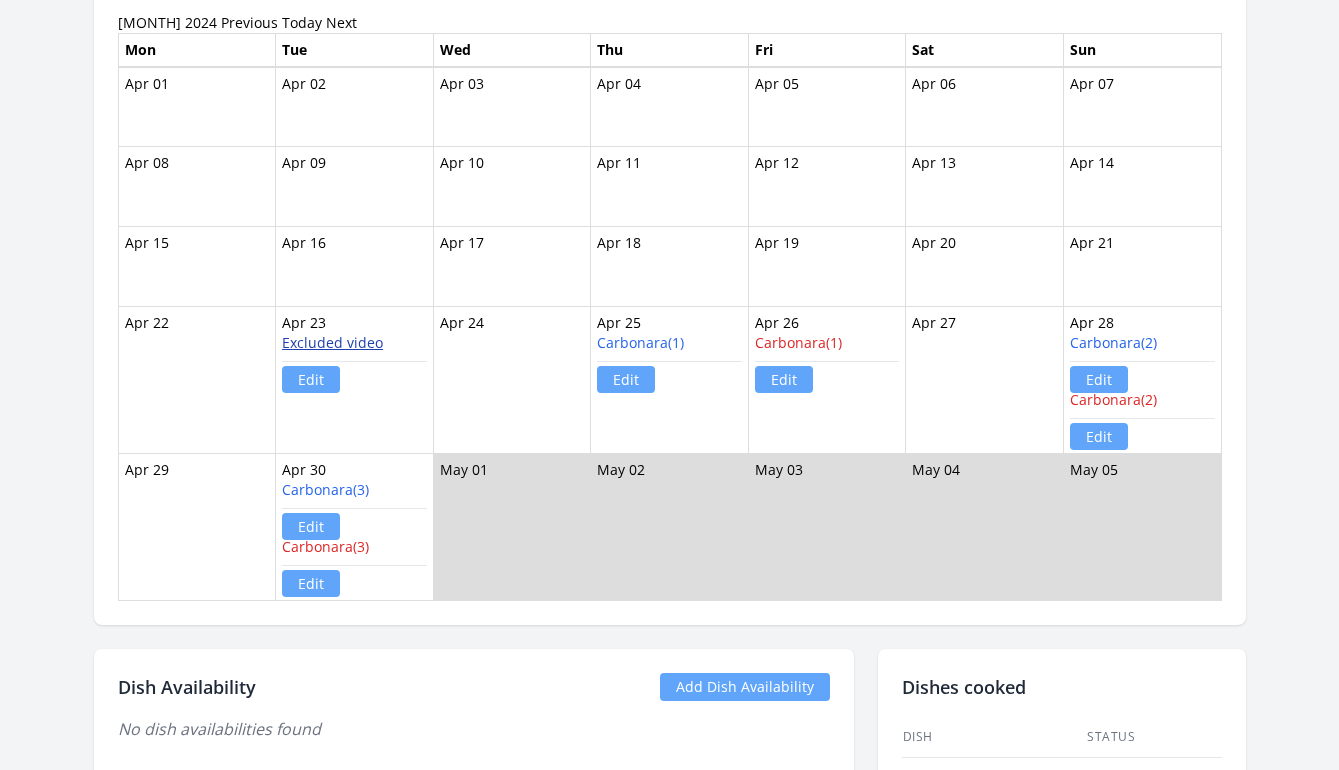 click on "Excluded video" at bounding box center (332, 342) 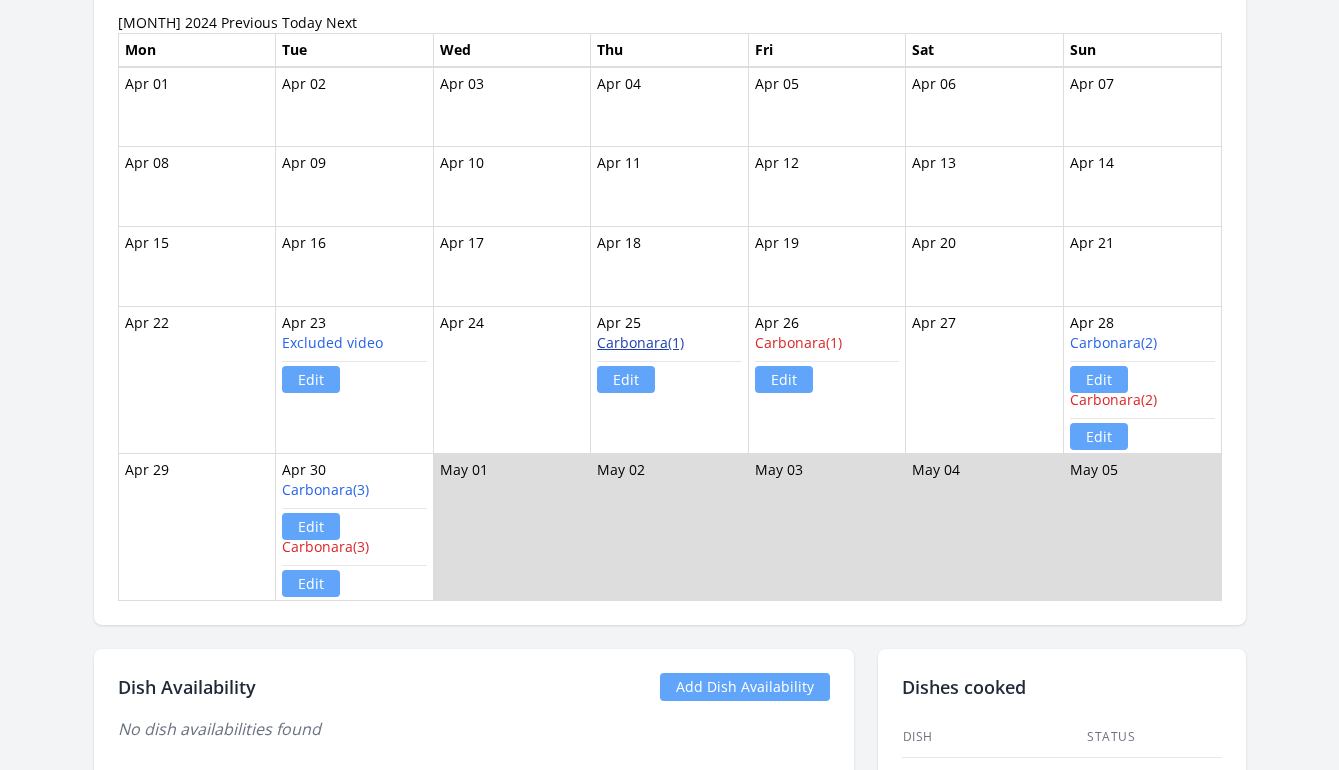 click on "Carbonara(1)" at bounding box center (640, 342) 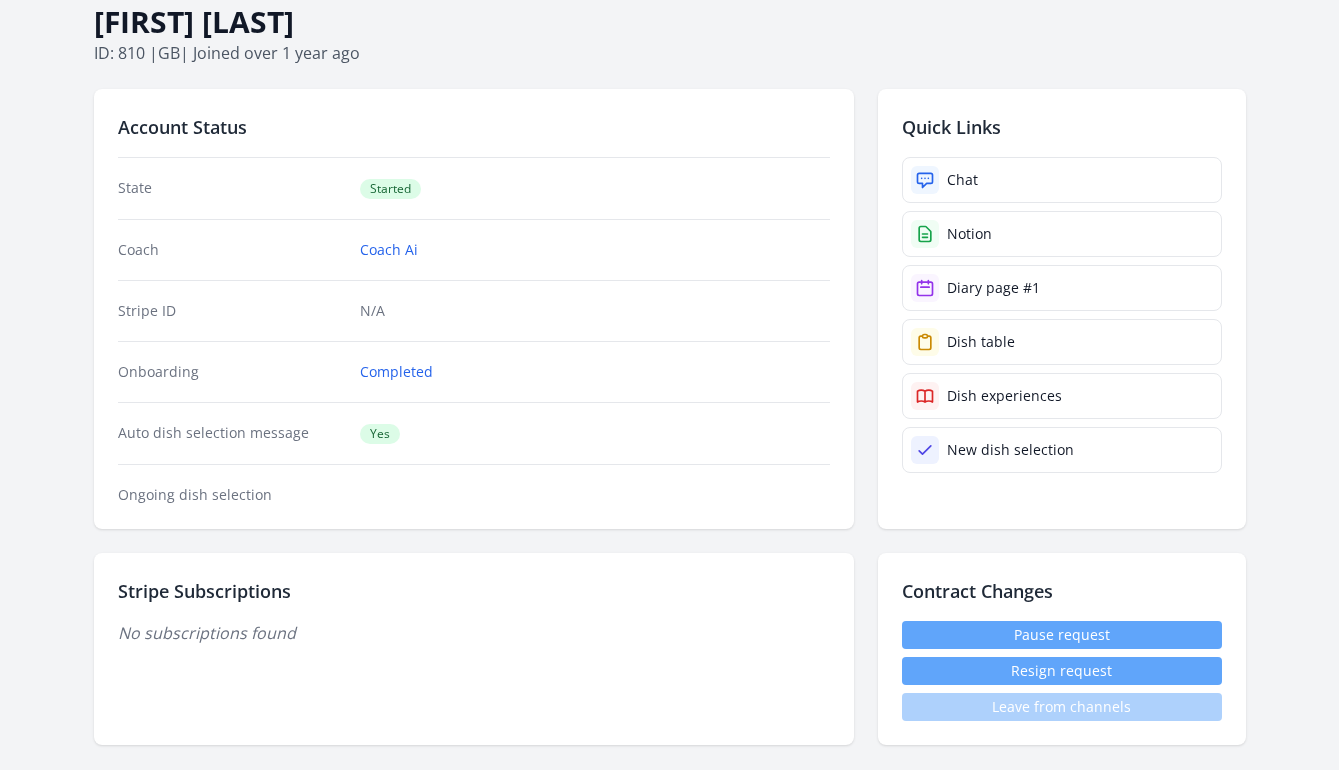 scroll, scrollTop: 0, scrollLeft: 0, axis: both 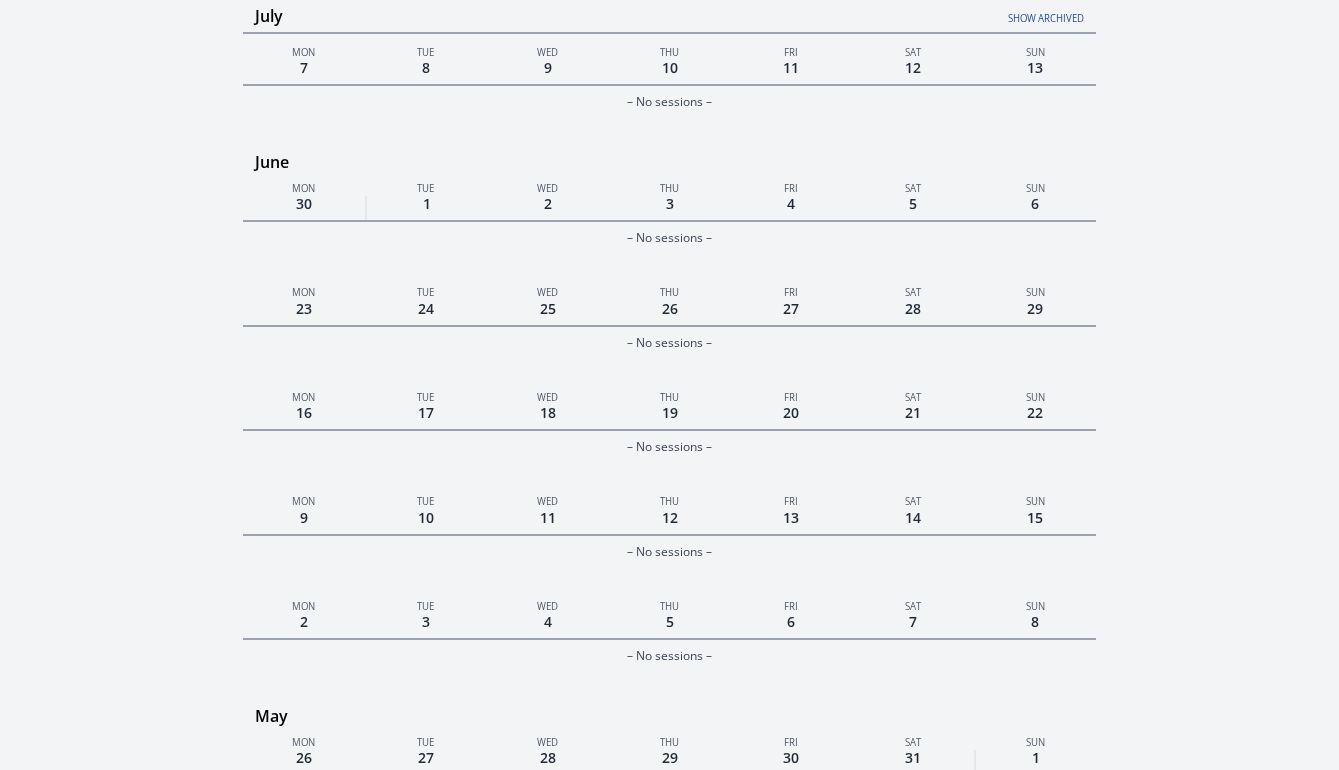 click on "Show archived" at bounding box center [942, 13] 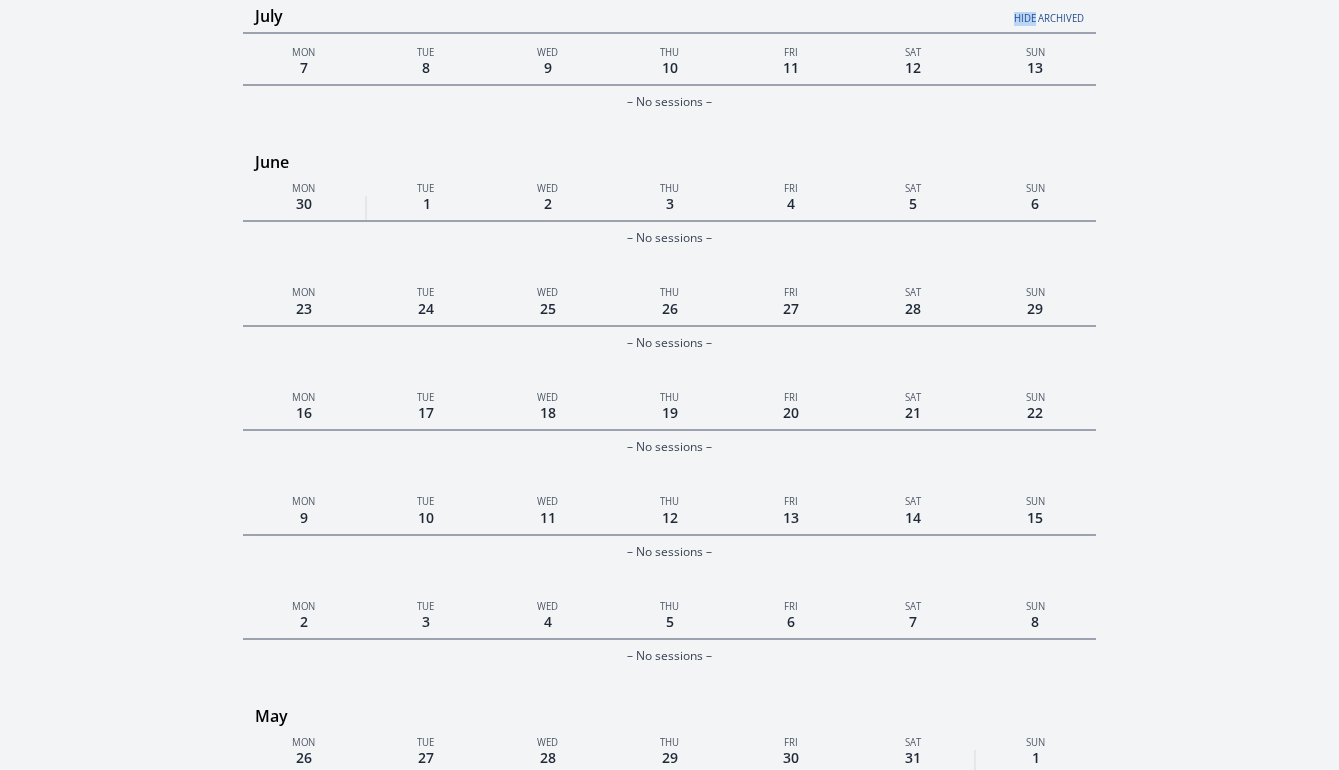 click on "Hide archived" at bounding box center (942, 13) 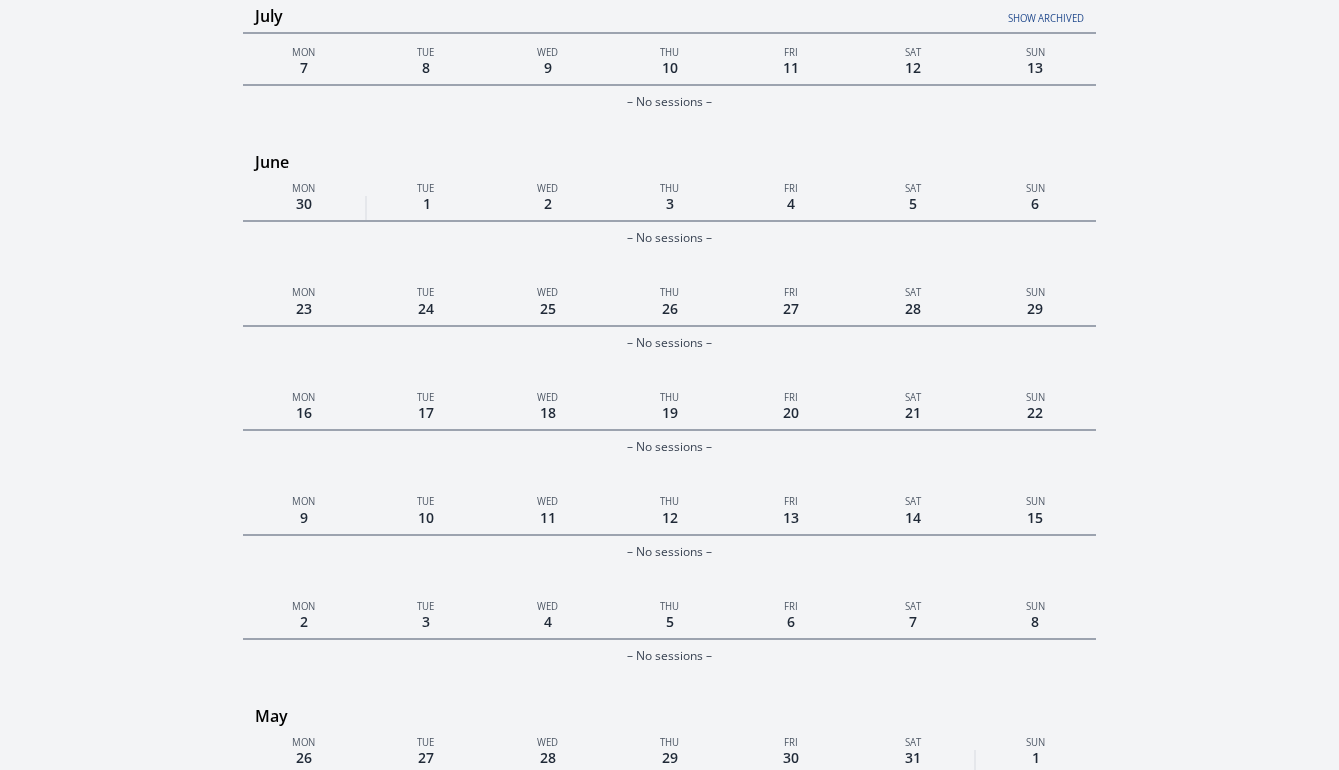 click on "Show archived" at bounding box center (942, 13) 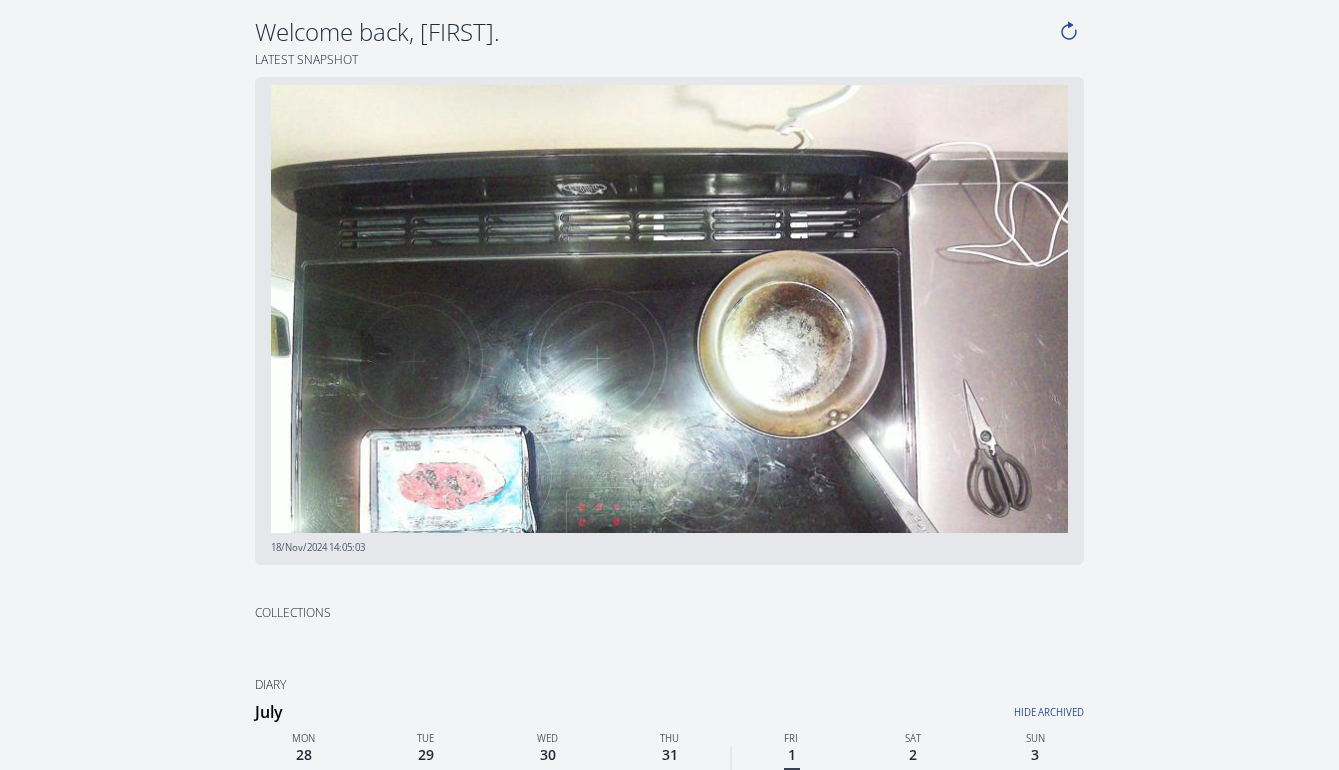 scroll, scrollTop: 0, scrollLeft: 0, axis: both 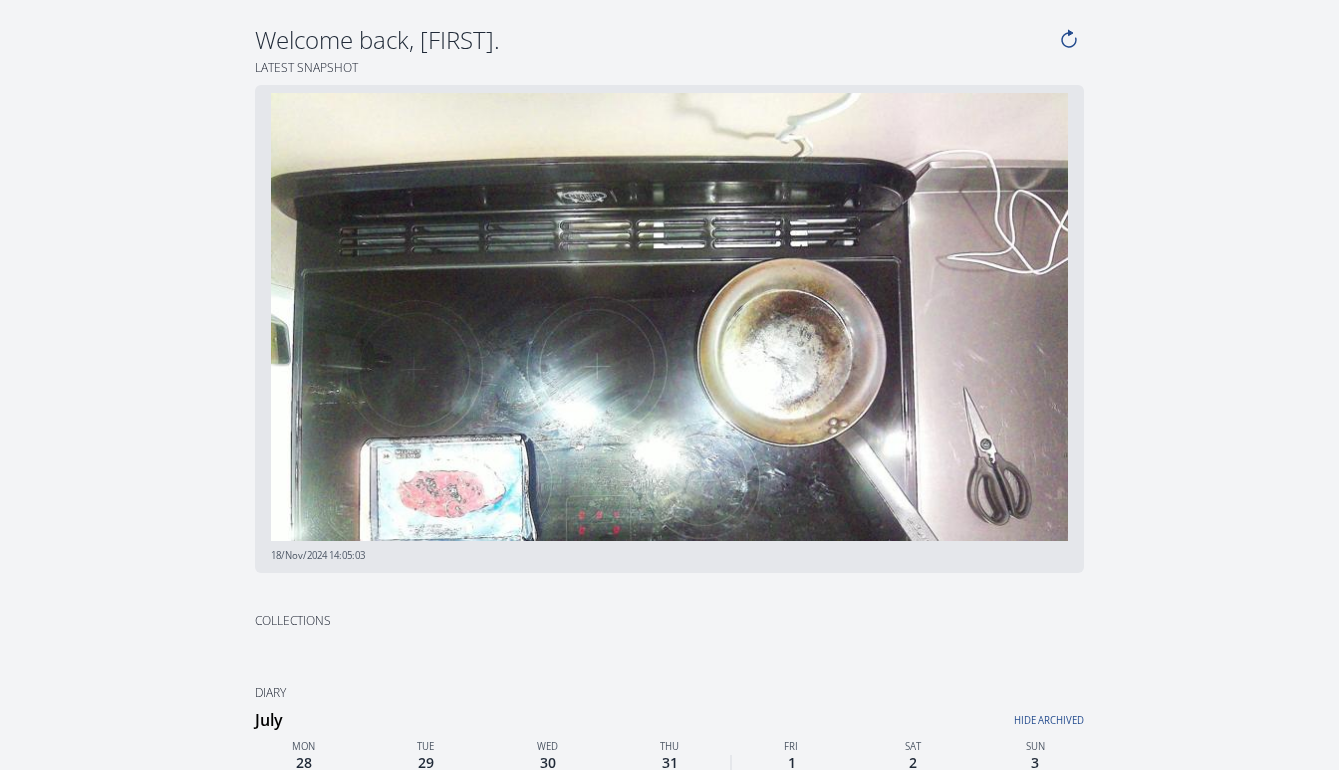 click at bounding box center (669, 317) 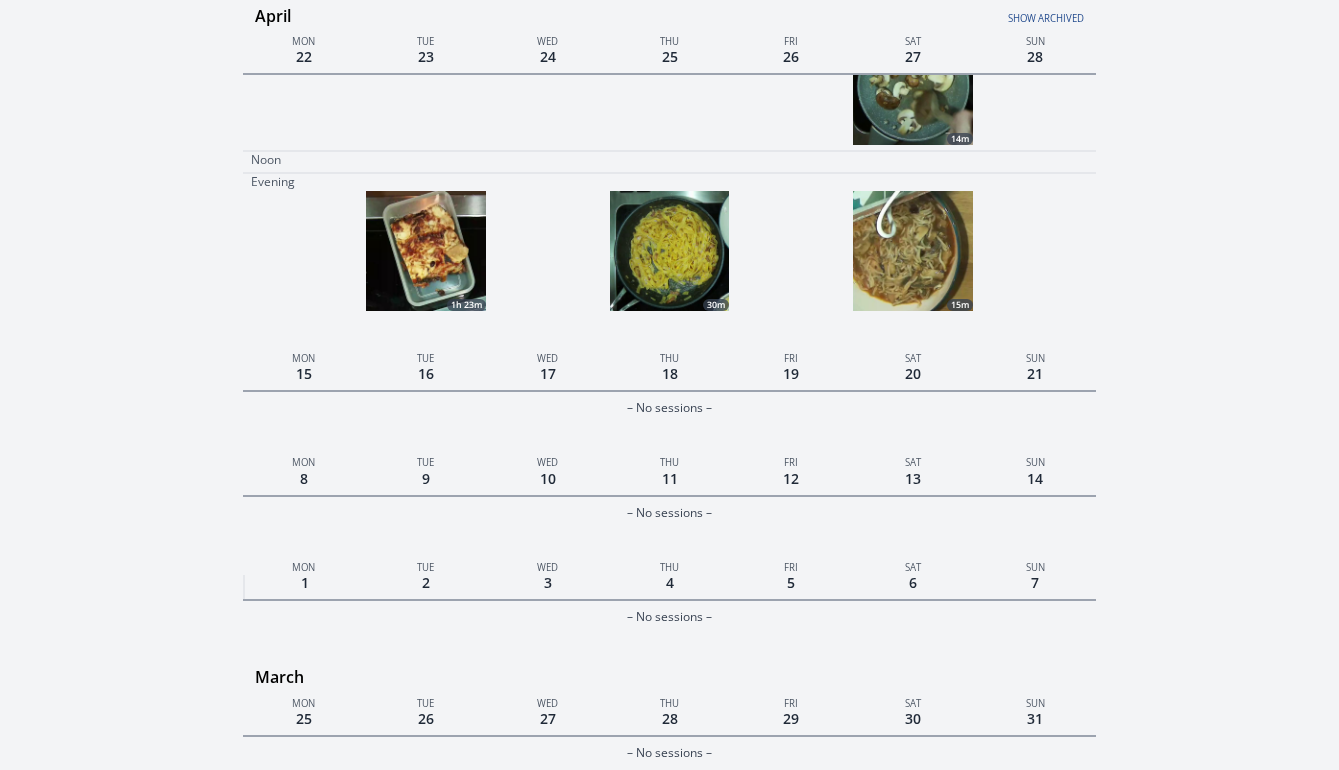 scroll, scrollTop: 13950, scrollLeft: 0, axis: vertical 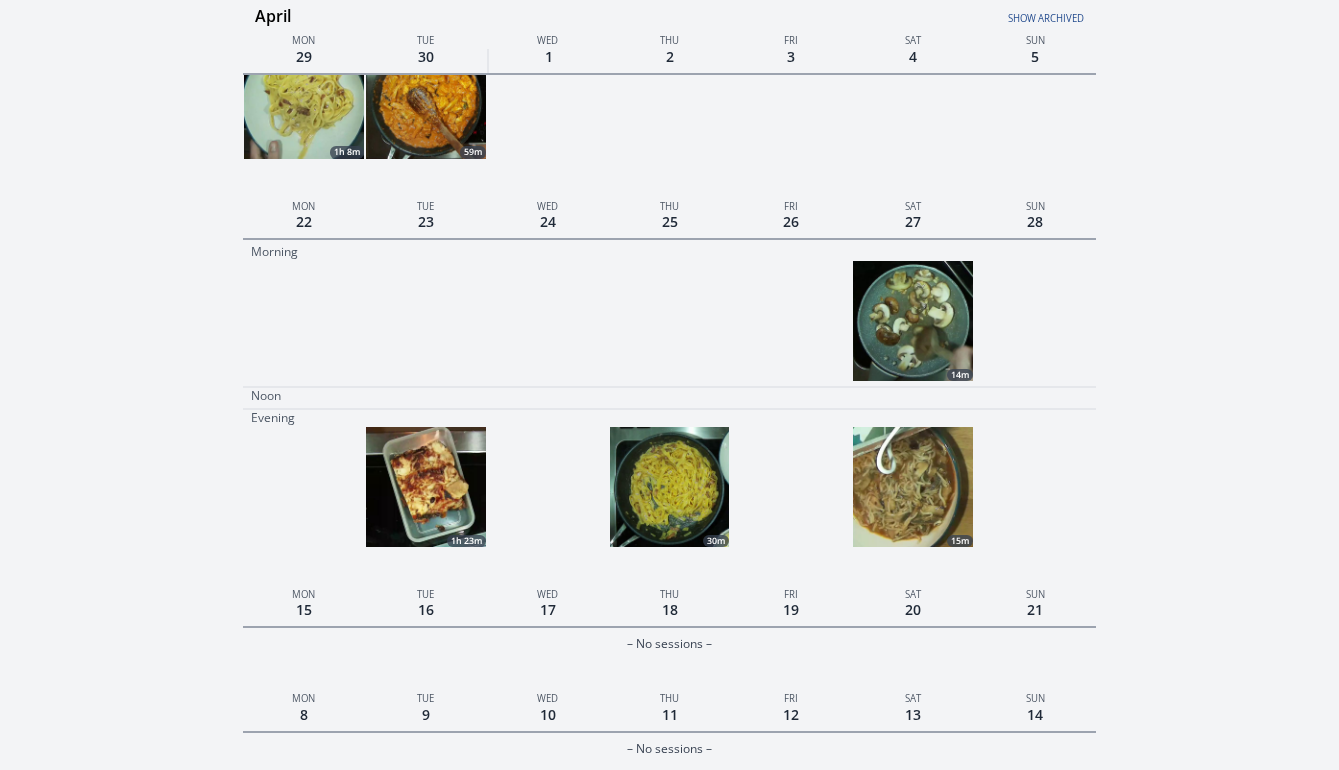 click at bounding box center [426, 487] 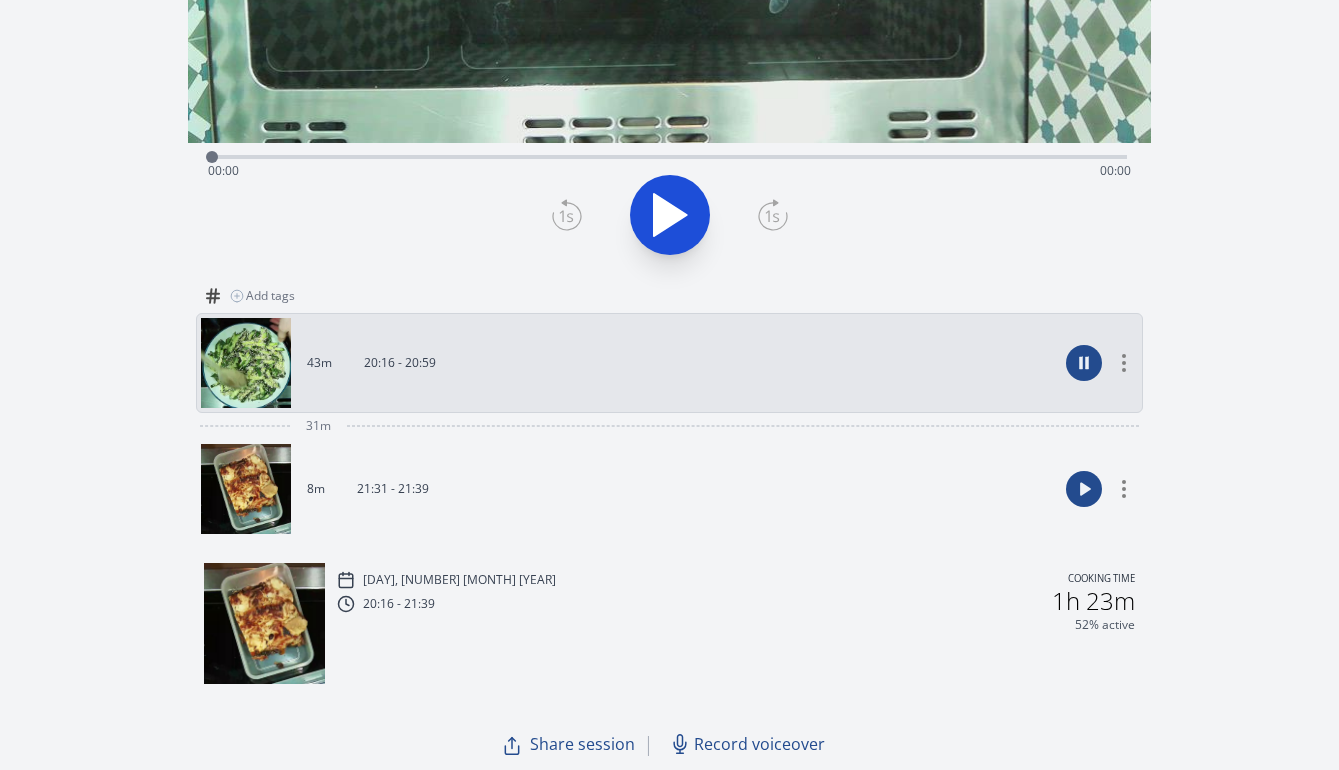 scroll, scrollTop: 0, scrollLeft: 0, axis: both 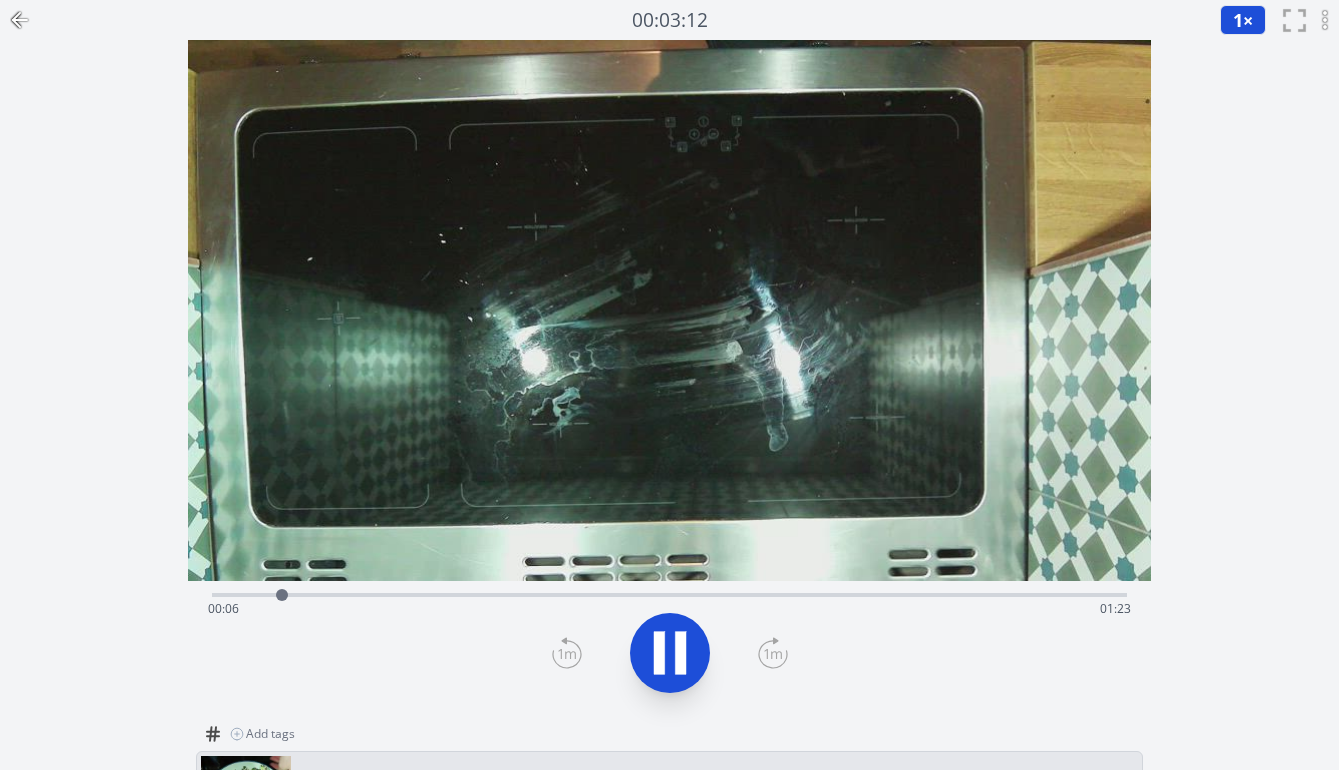 click 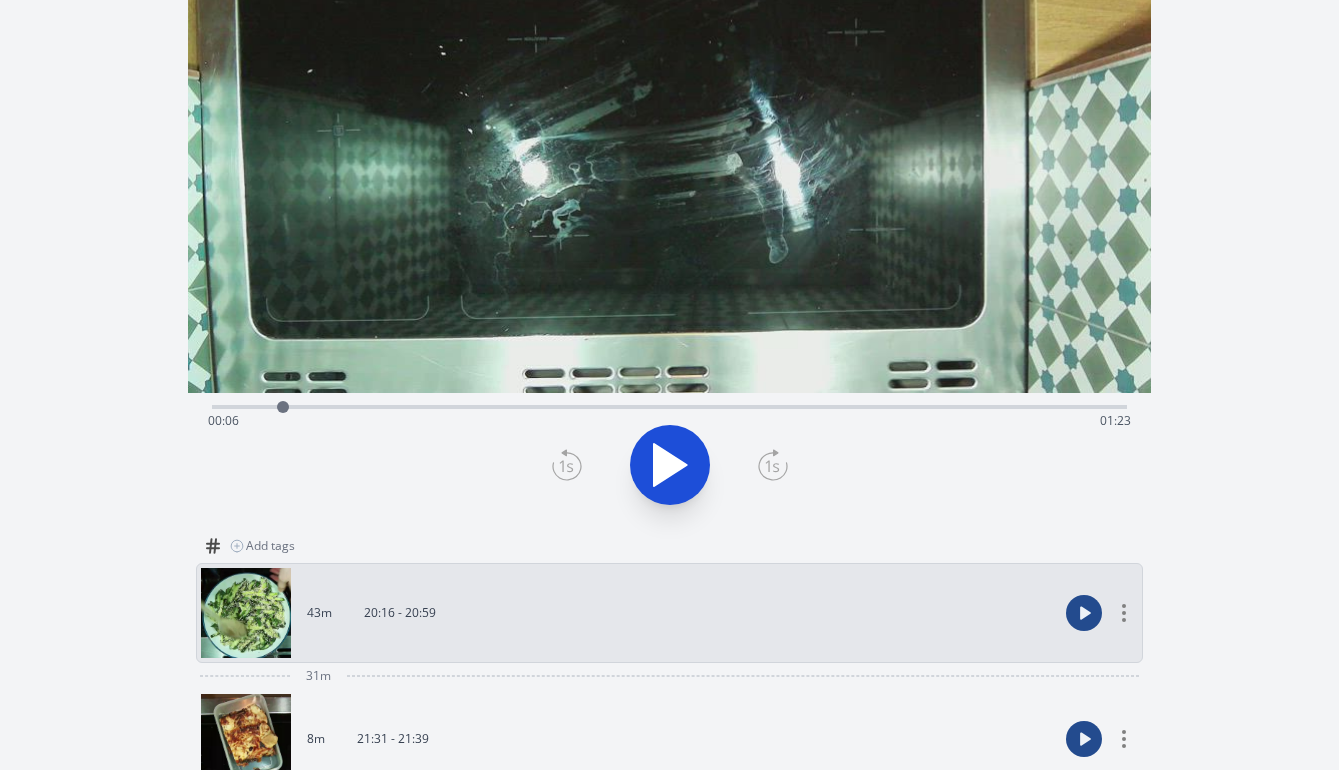 scroll, scrollTop: 438, scrollLeft: 0, axis: vertical 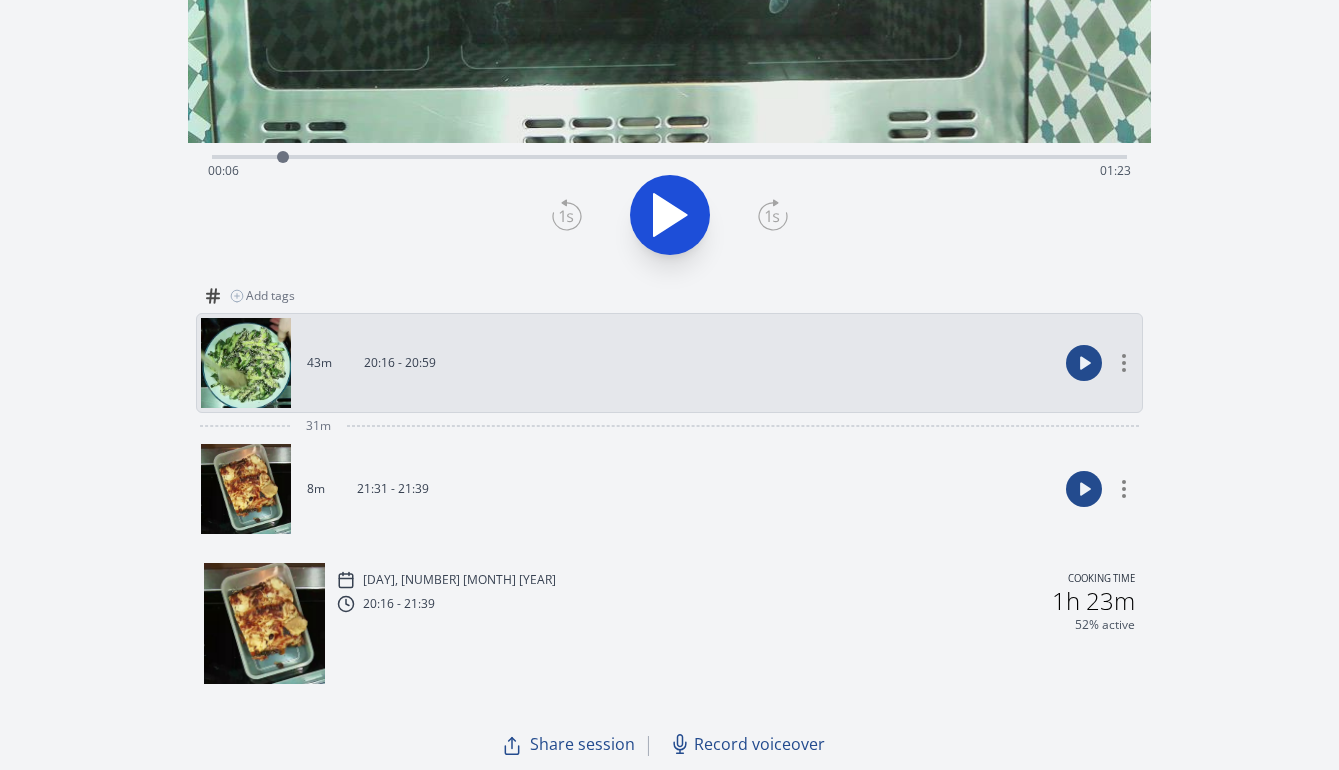 click at bounding box center [246, 489] 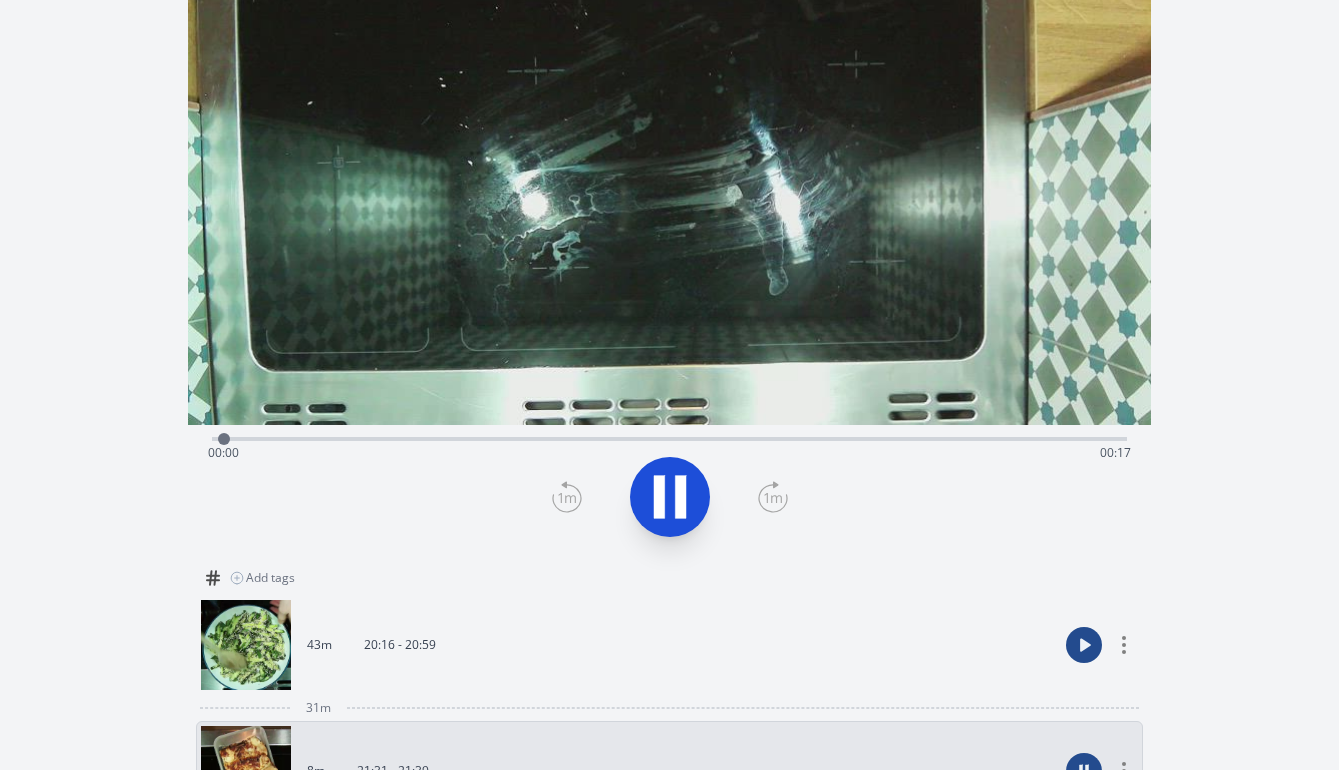 scroll, scrollTop: 145, scrollLeft: 0, axis: vertical 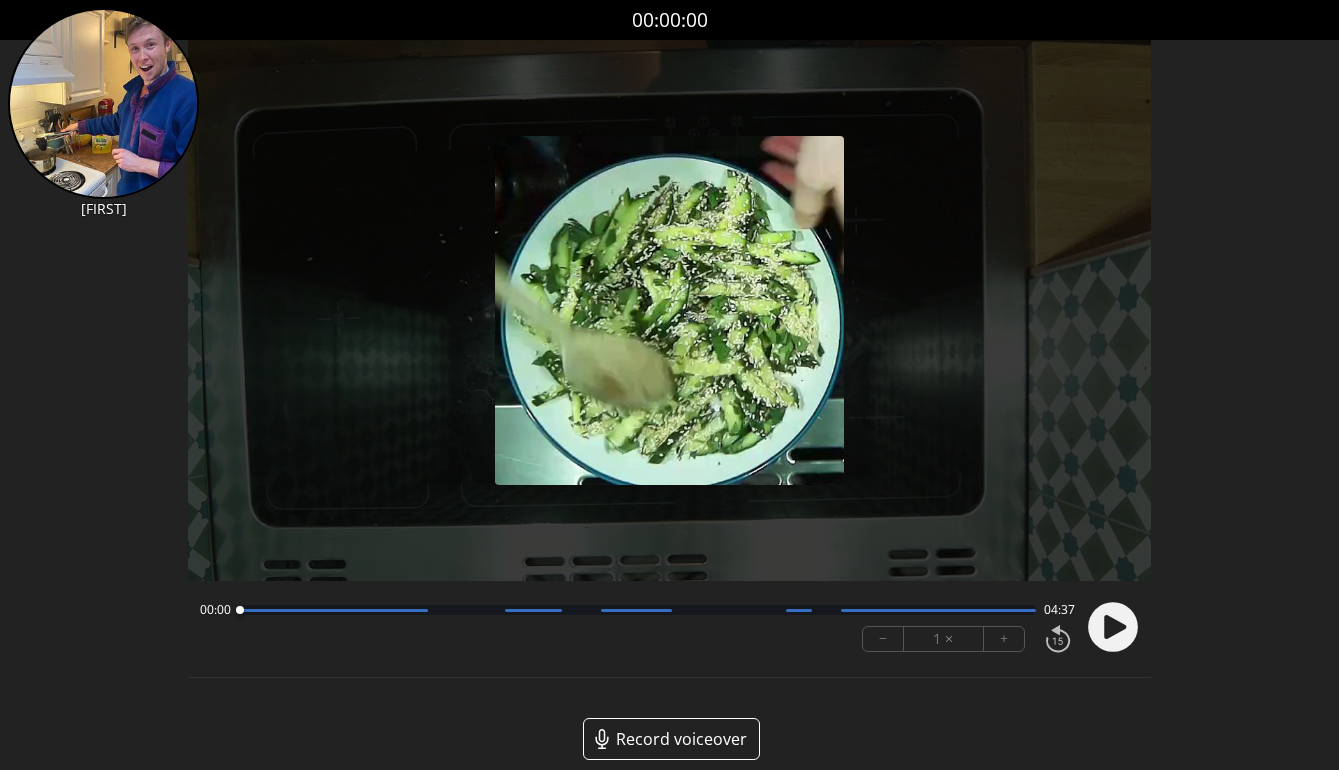 click 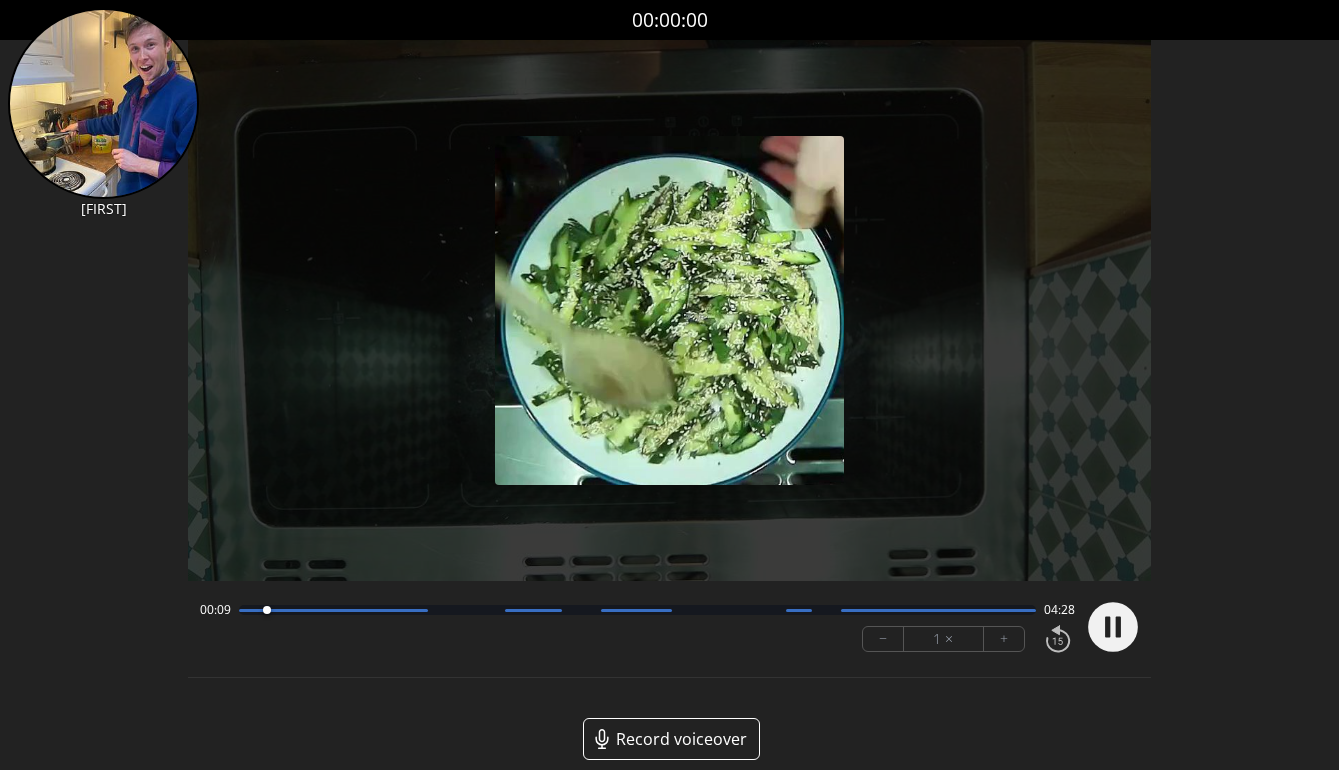 click 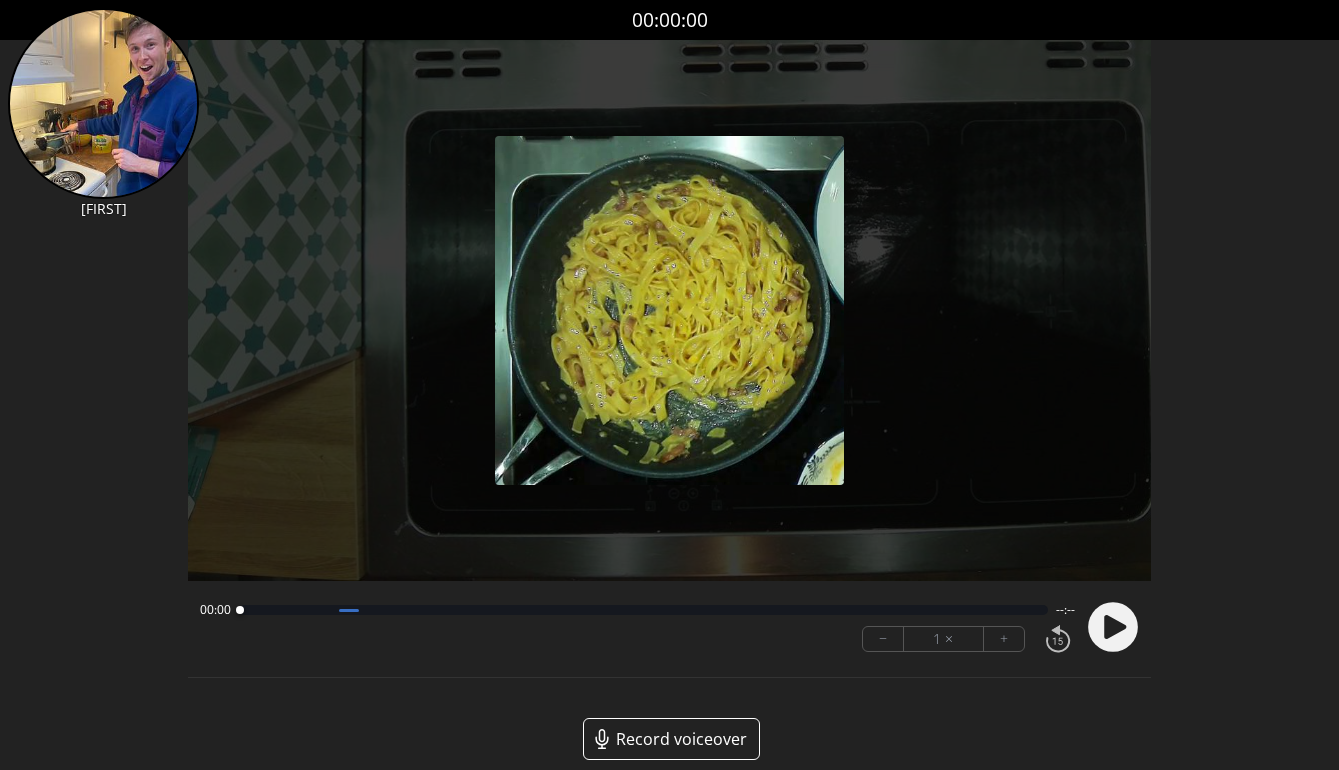 scroll, scrollTop: 0, scrollLeft: 0, axis: both 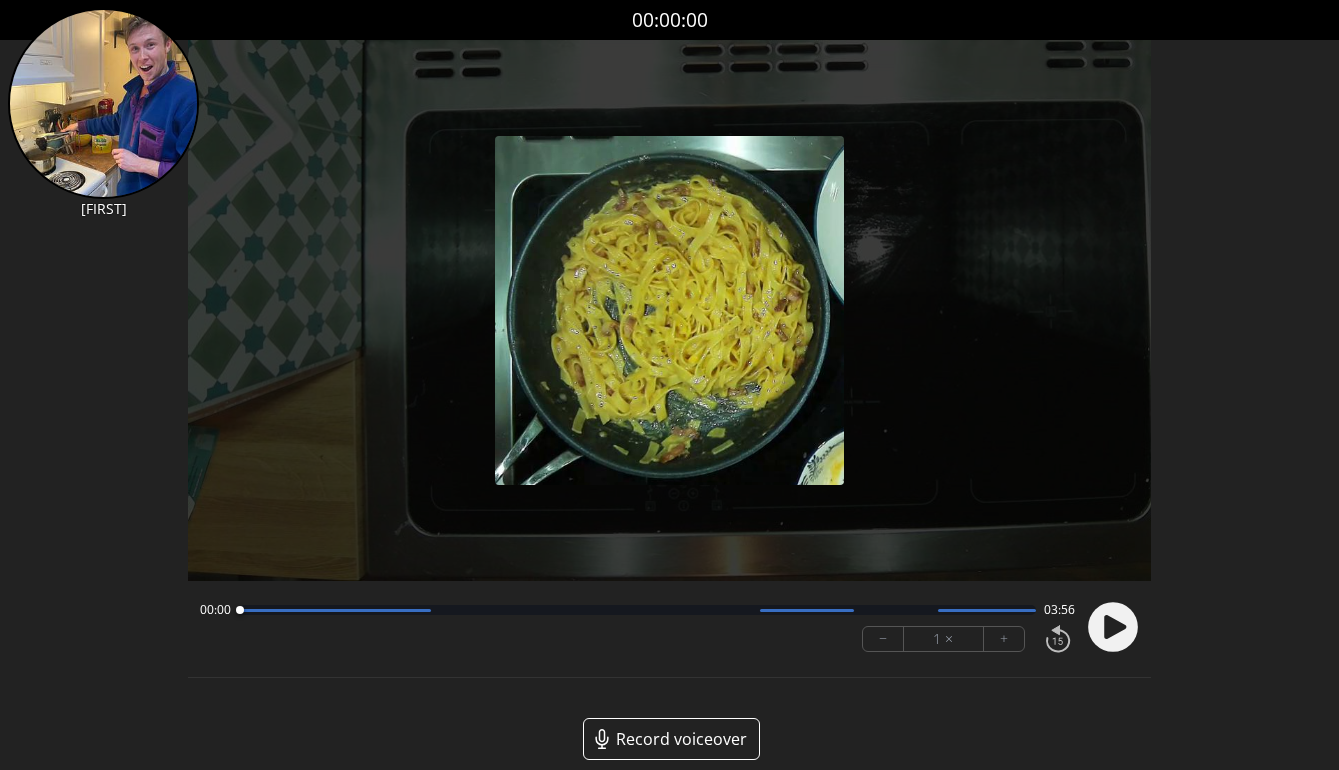 click 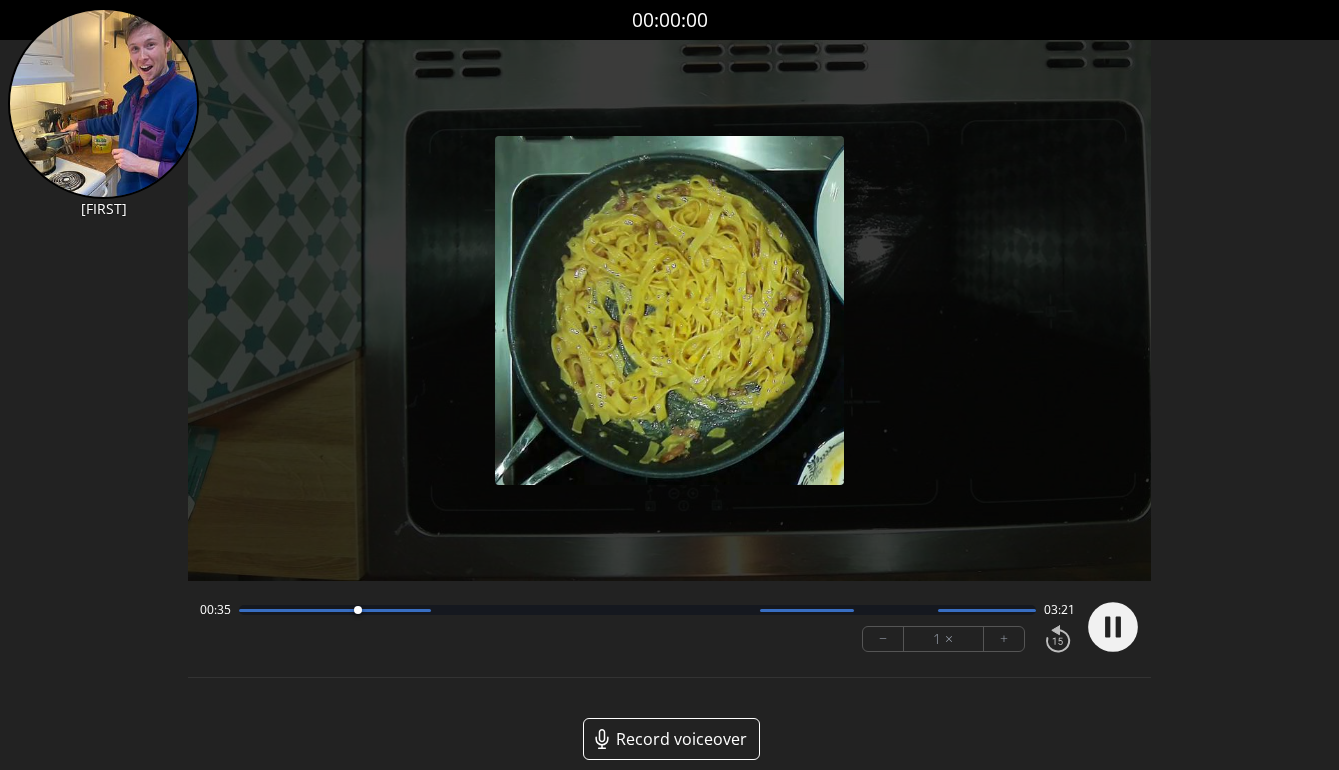 click on "+" at bounding box center (1004, 639) 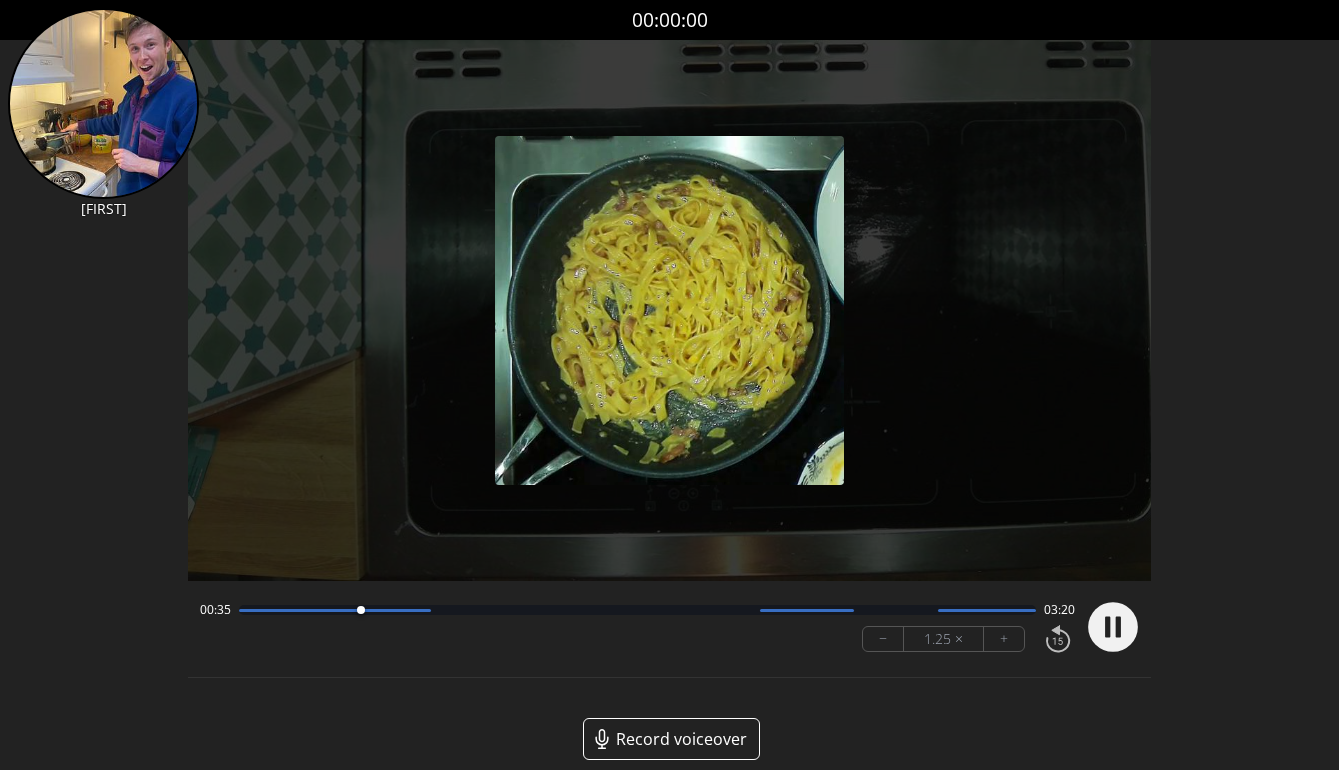 click on "+" at bounding box center (1004, 639) 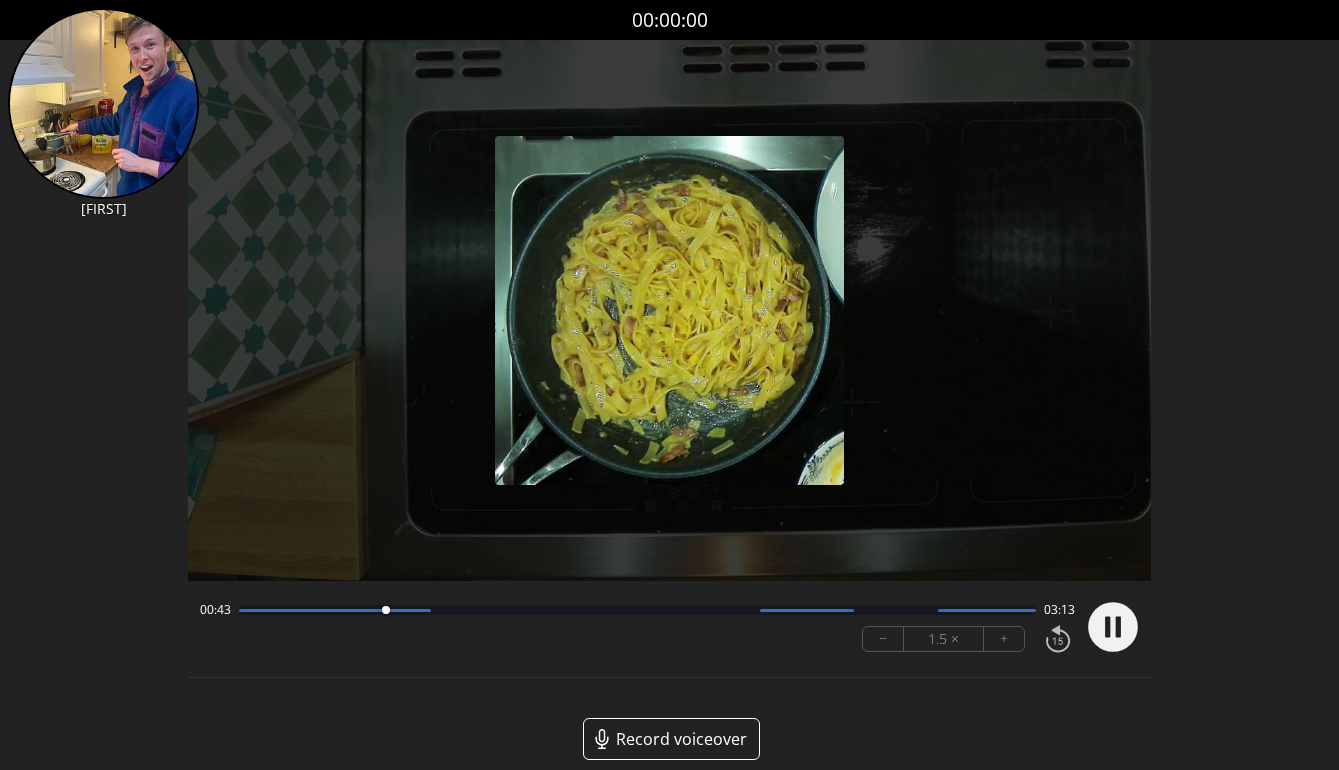 click on "+" at bounding box center [1004, 639] 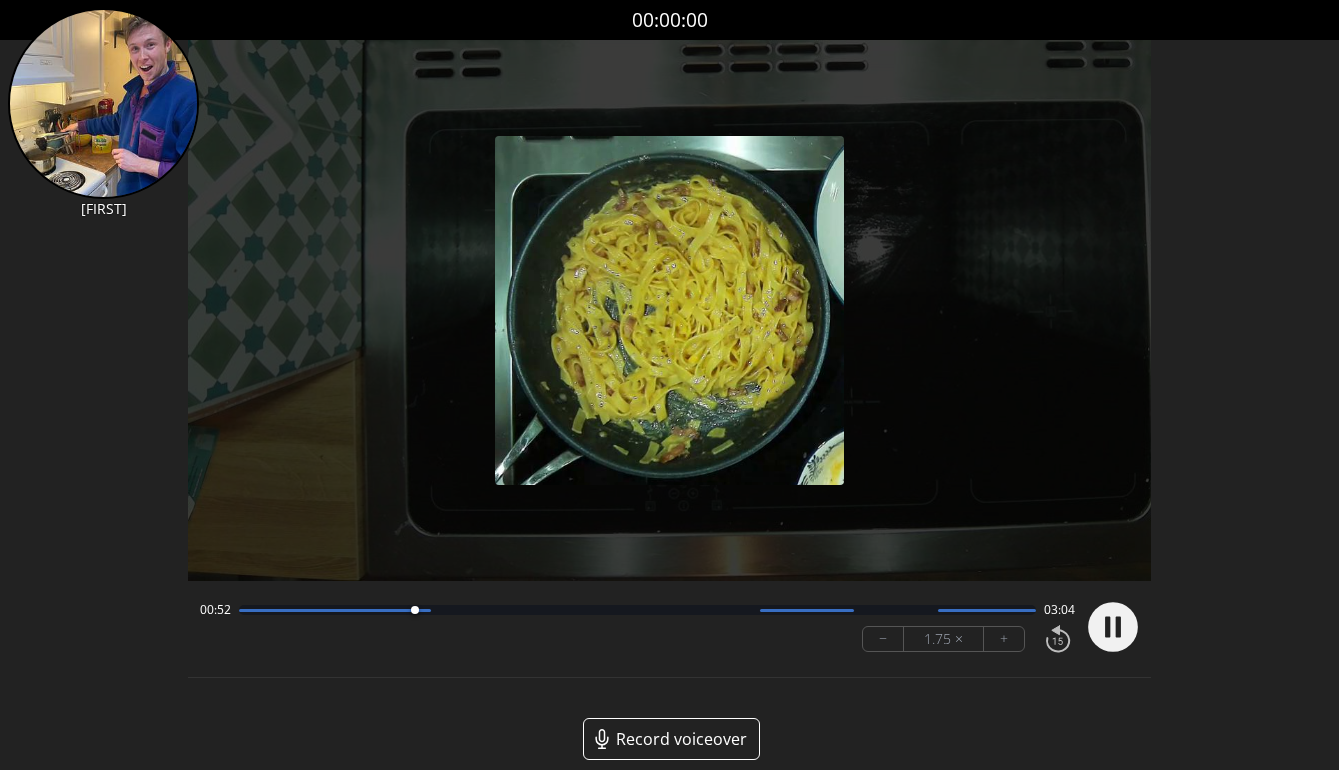 click on "+" at bounding box center (1004, 639) 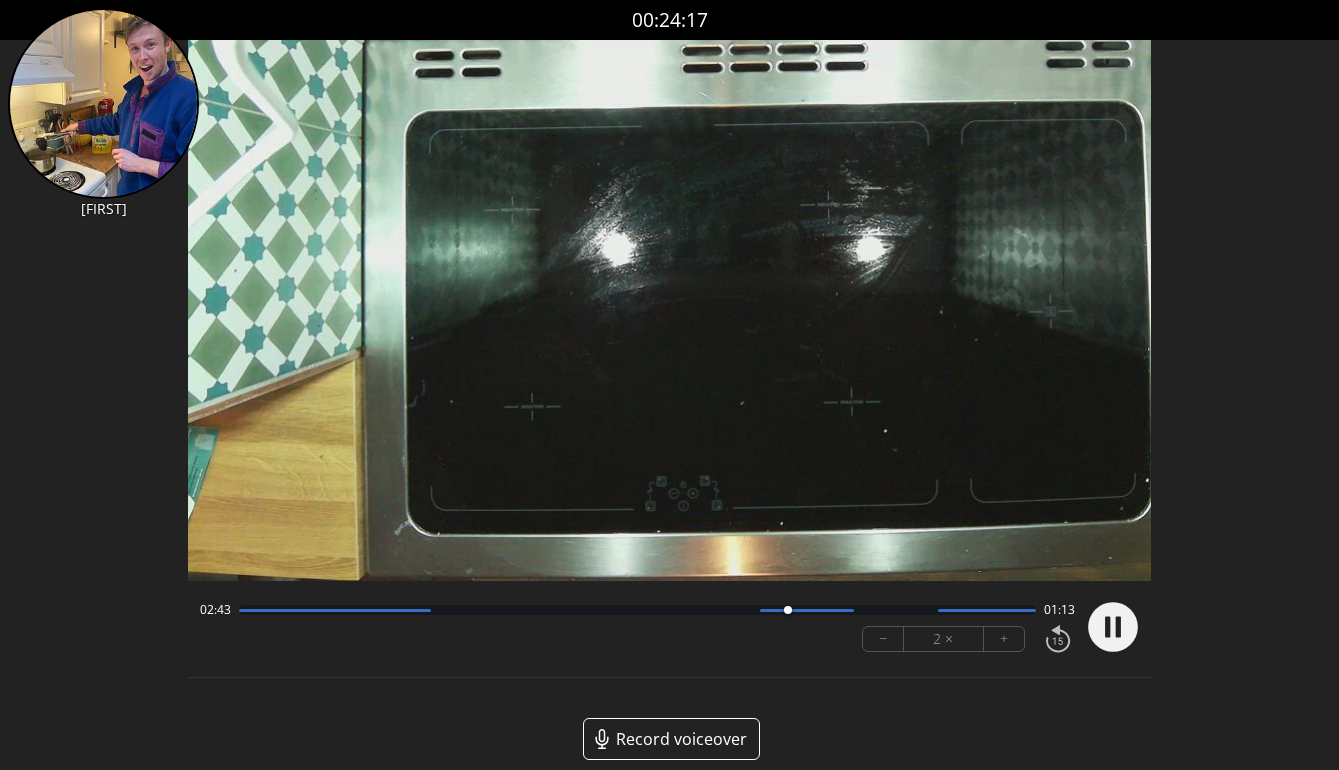 click at bounding box center (637, 610) 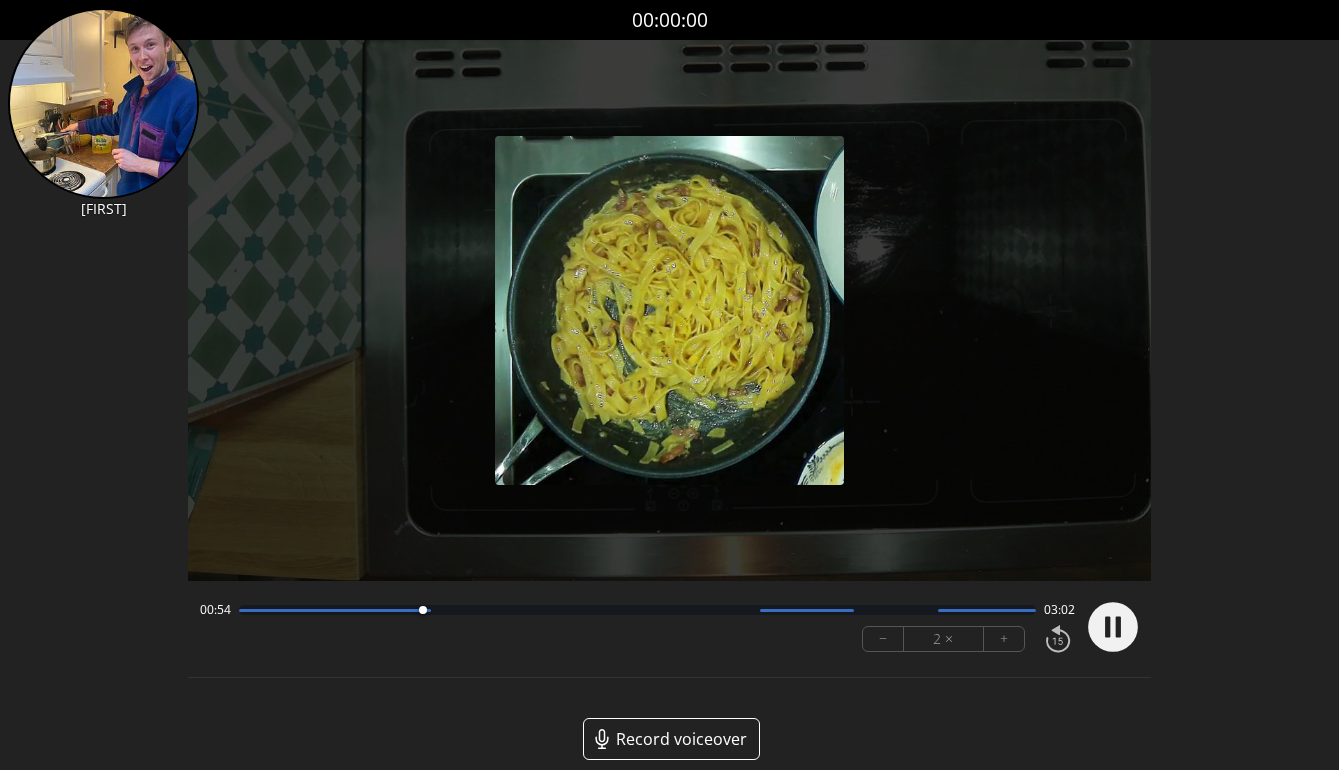 click at bounding box center (637, 610) 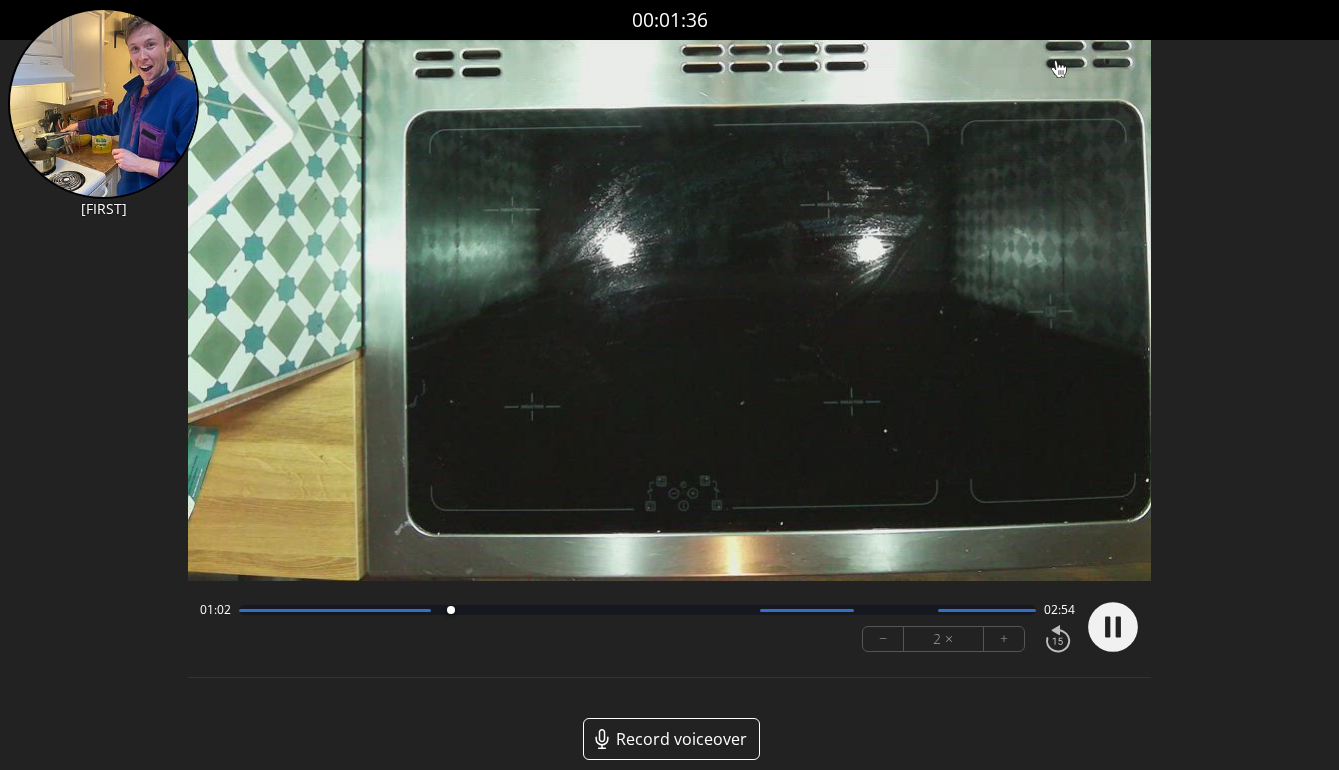 click at bounding box center (637, 610) 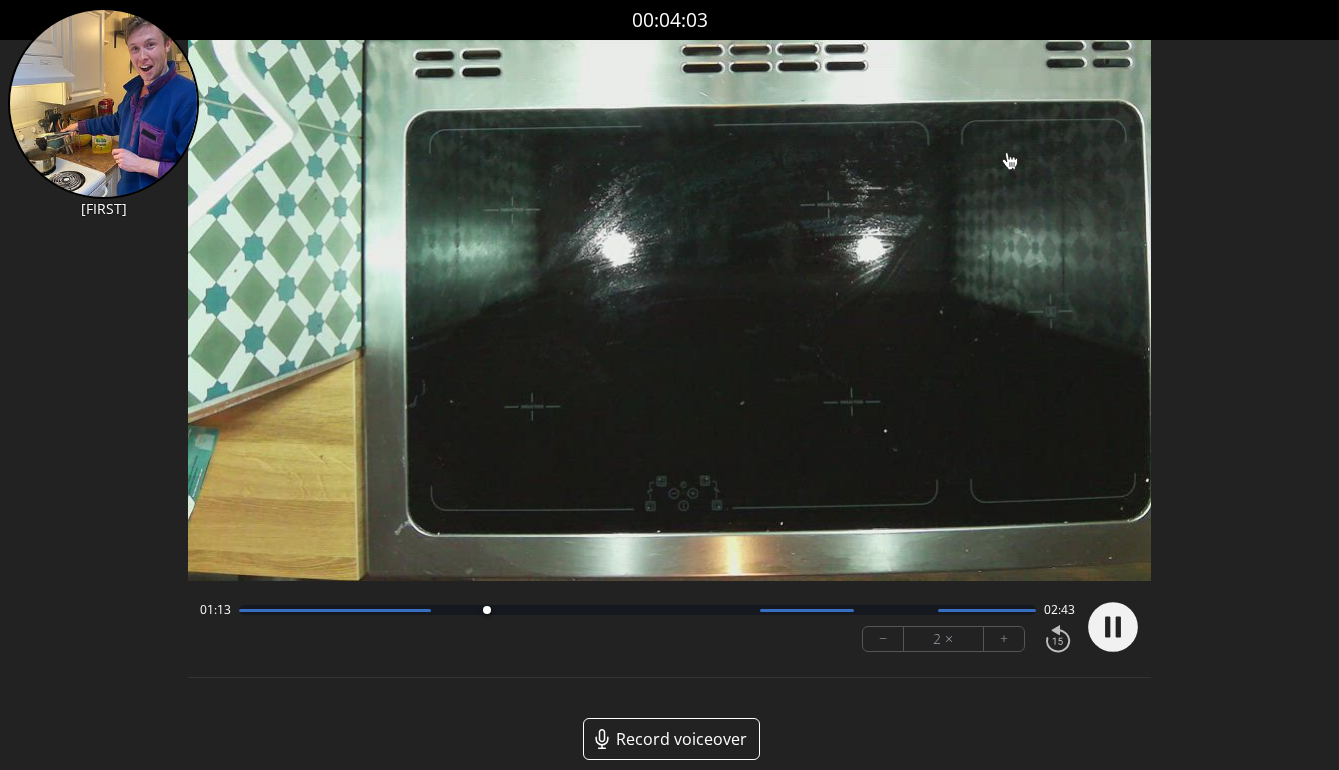 click at bounding box center (637, 610) 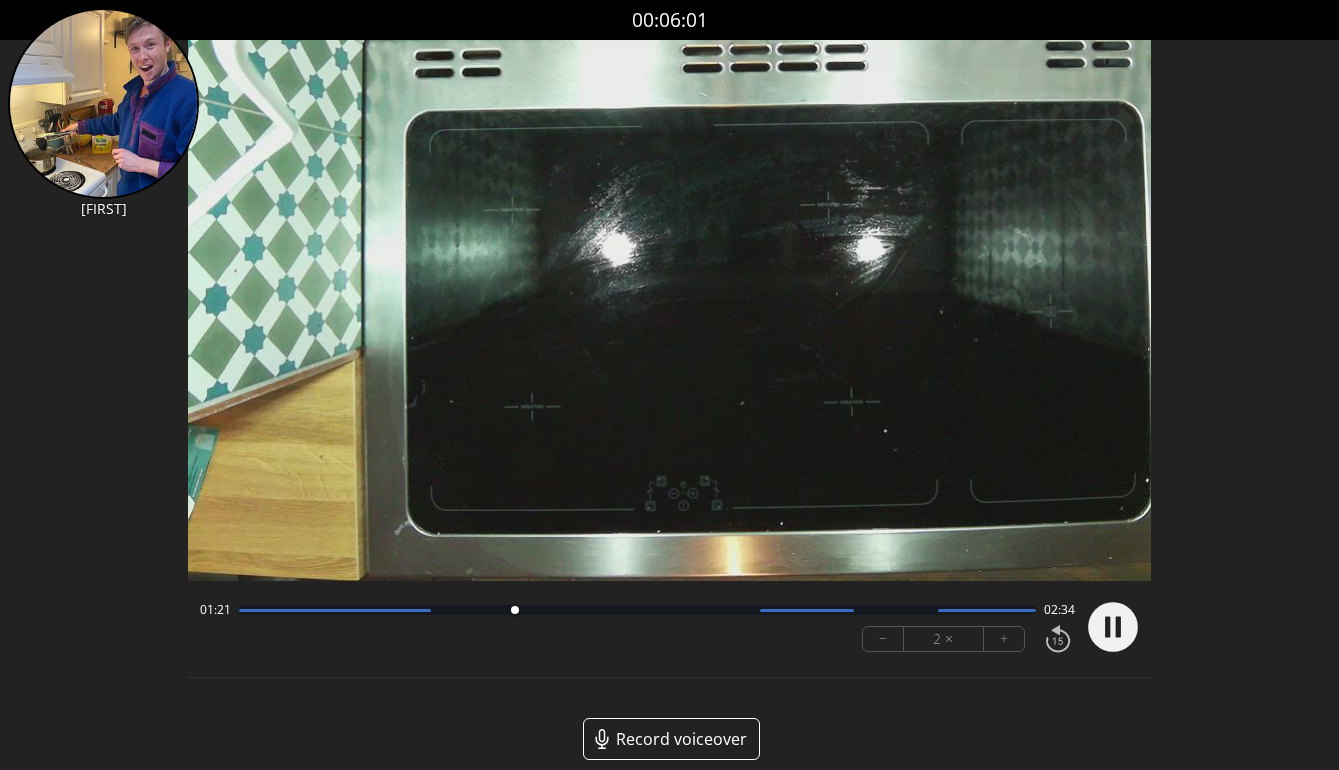 click on "01:21
02:34" at bounding box center [637, 610] 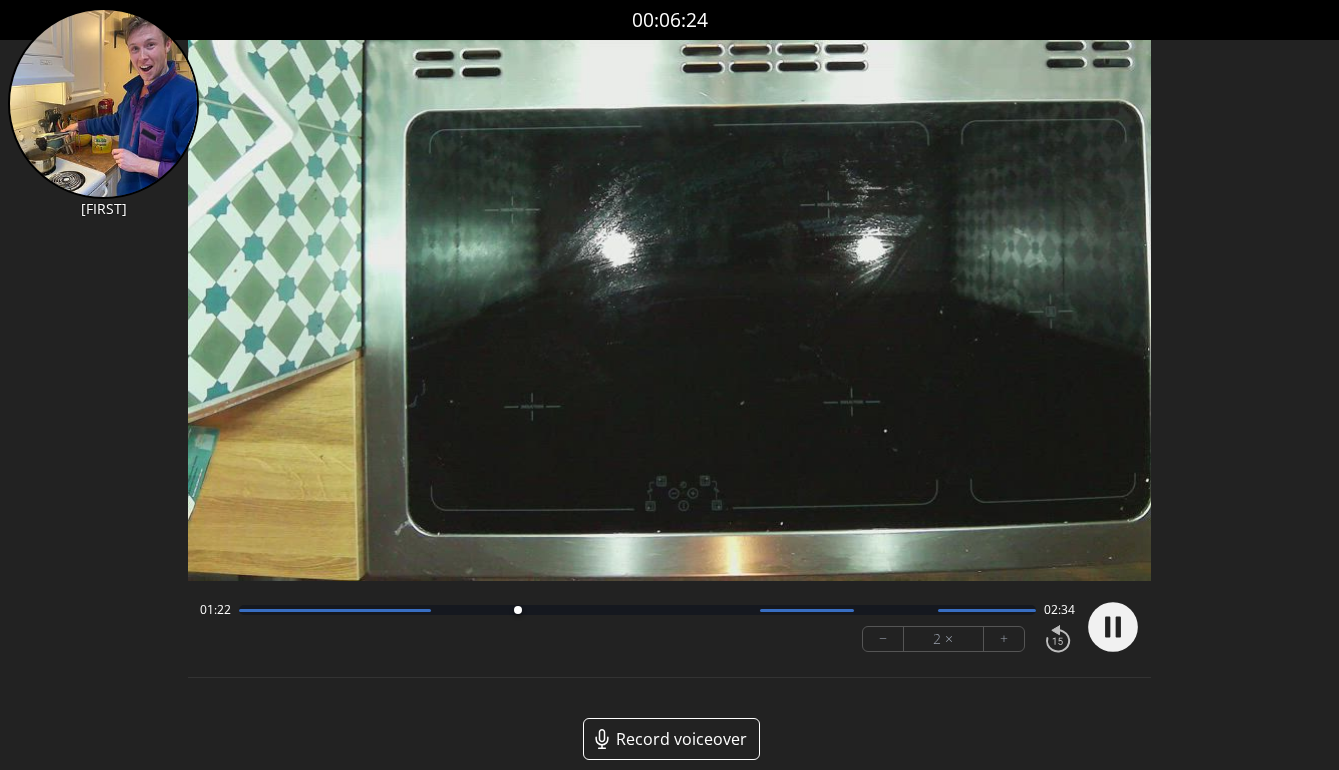 click at bounding box center (637, 610) 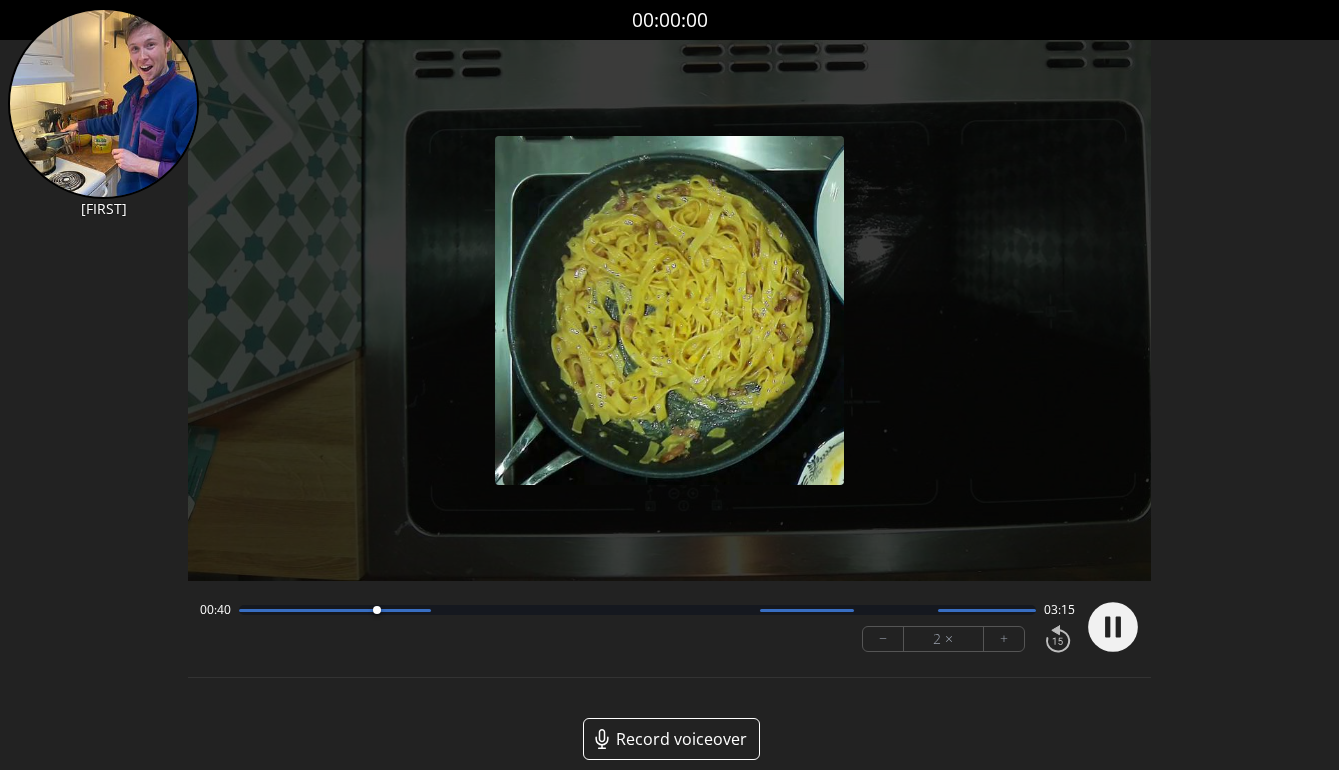click on "00:40
03:15" at bounding box center (637, 610) 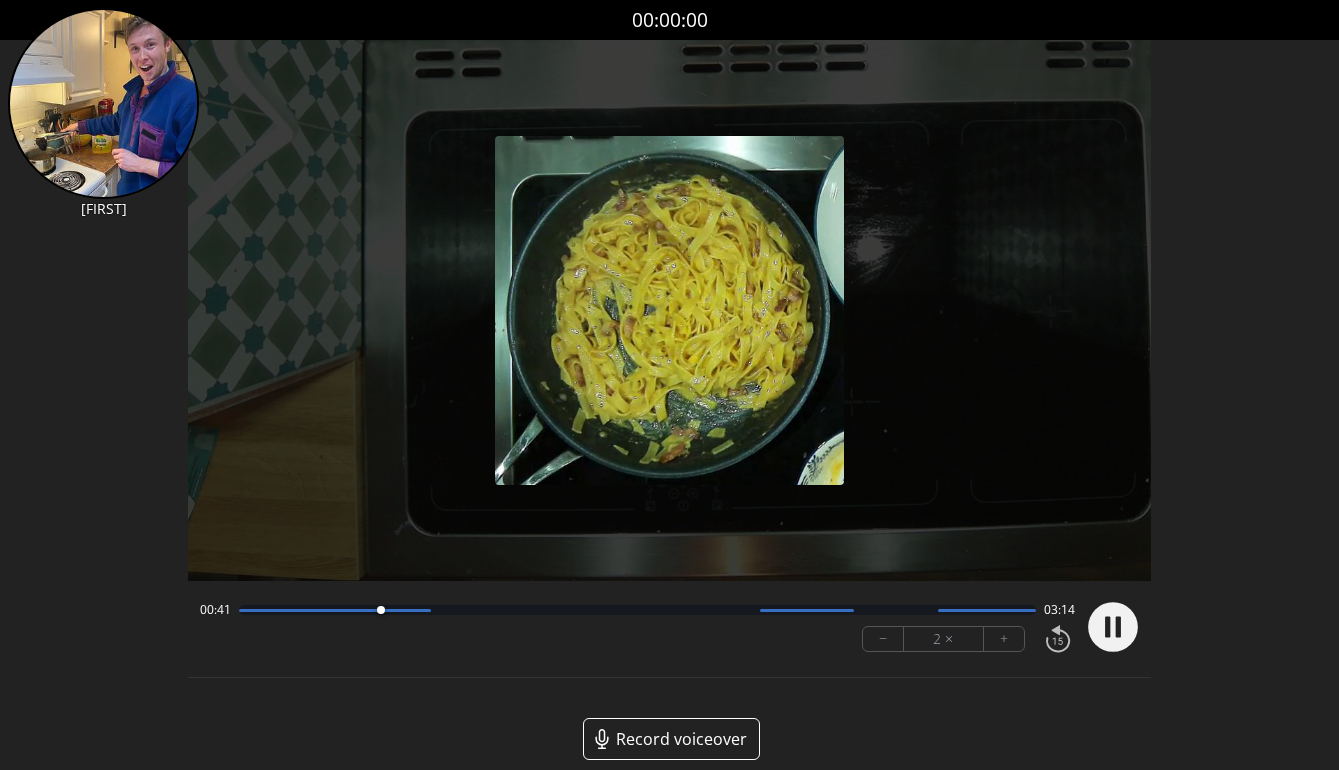 click at bounding box center [637, 610] 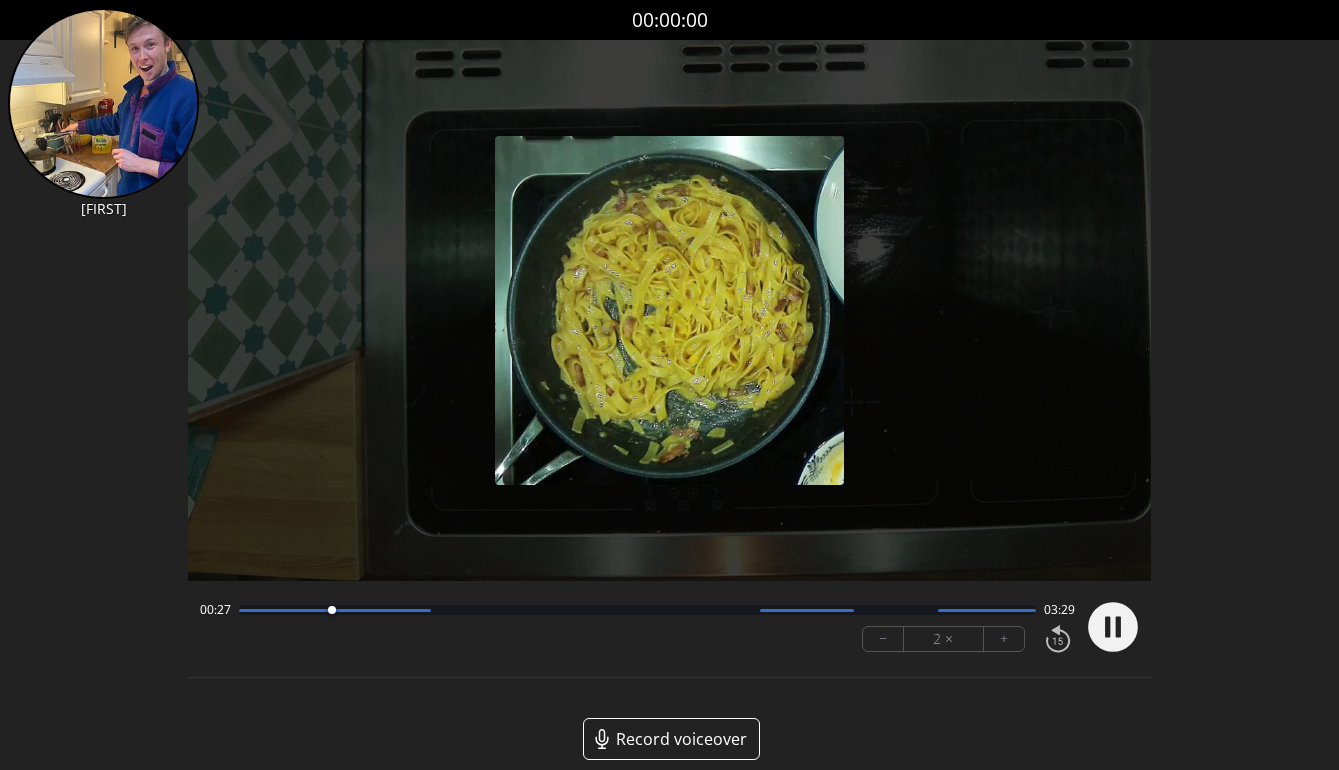 click at bounding box center [637, 610] 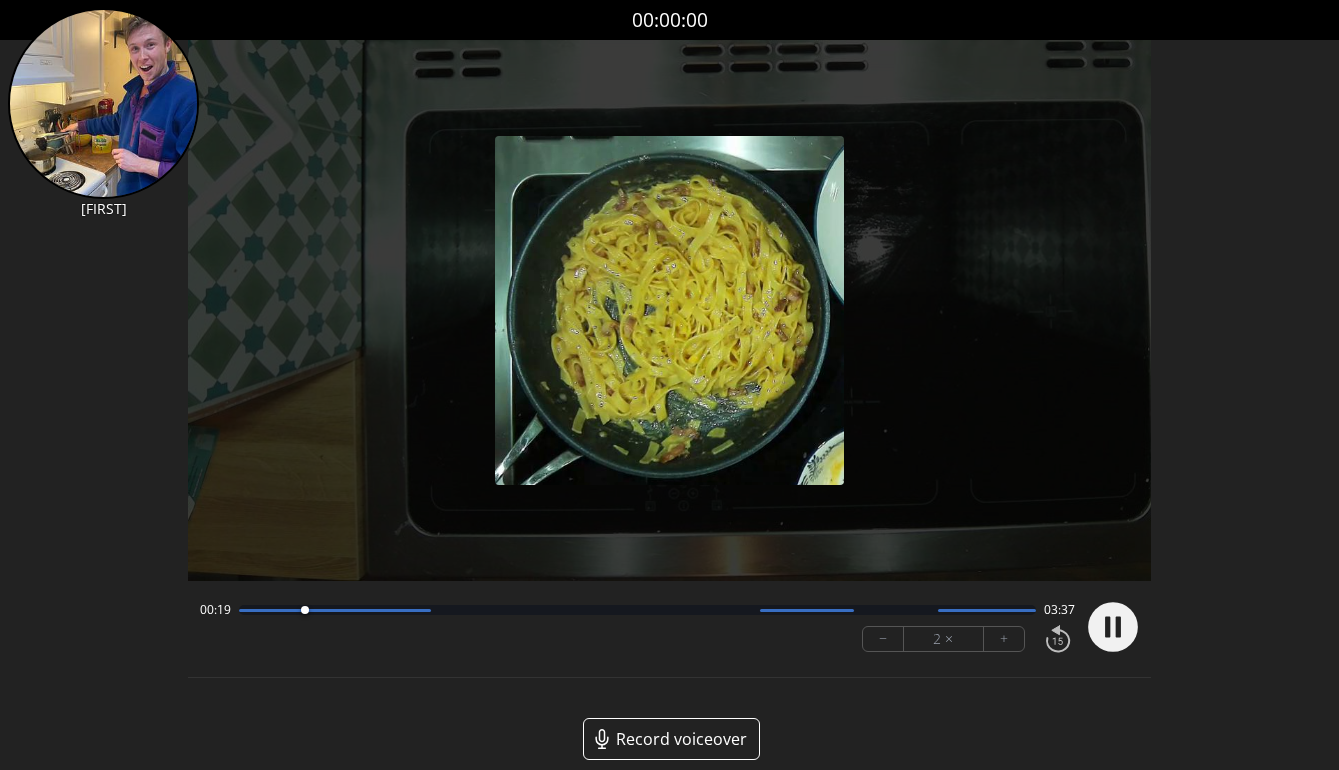 click at bounding box center (637, 610) 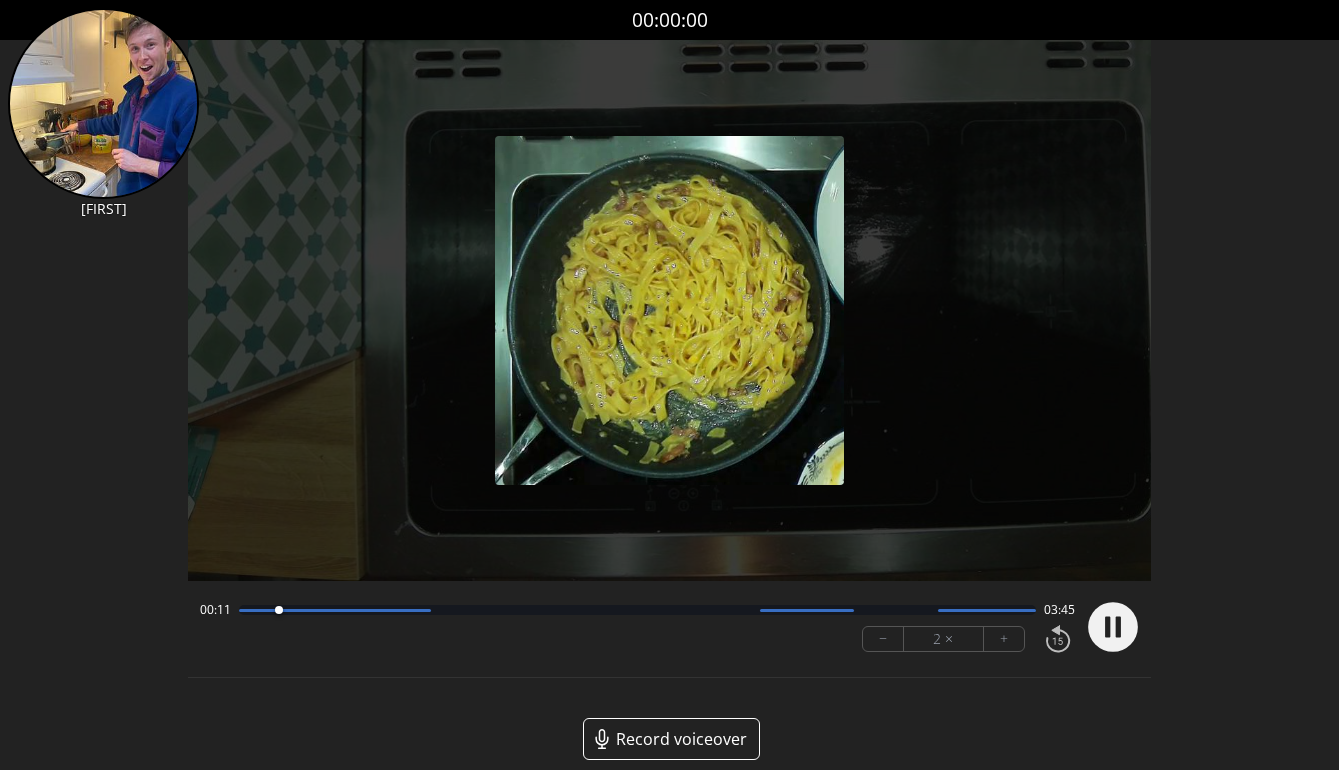 click at bounding box center (637, 610) 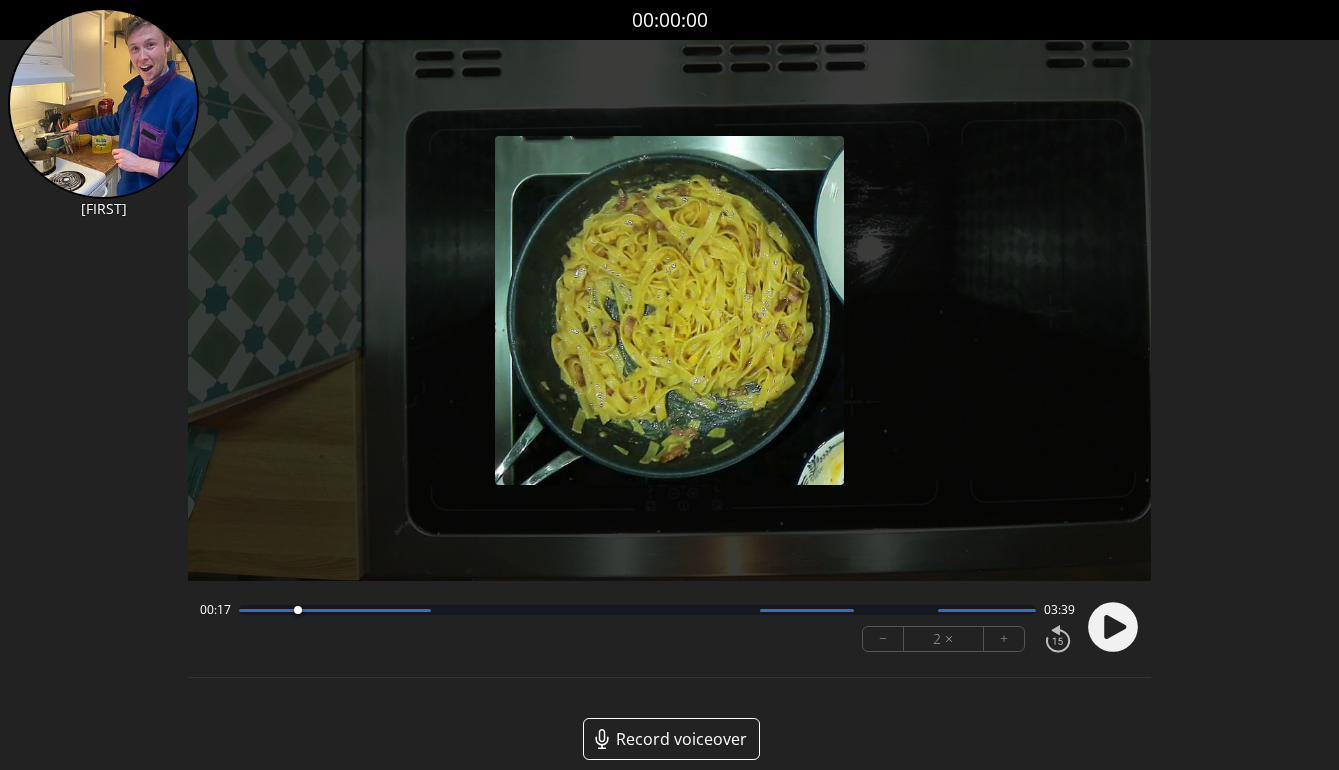 click at bounding box center [297, 610] 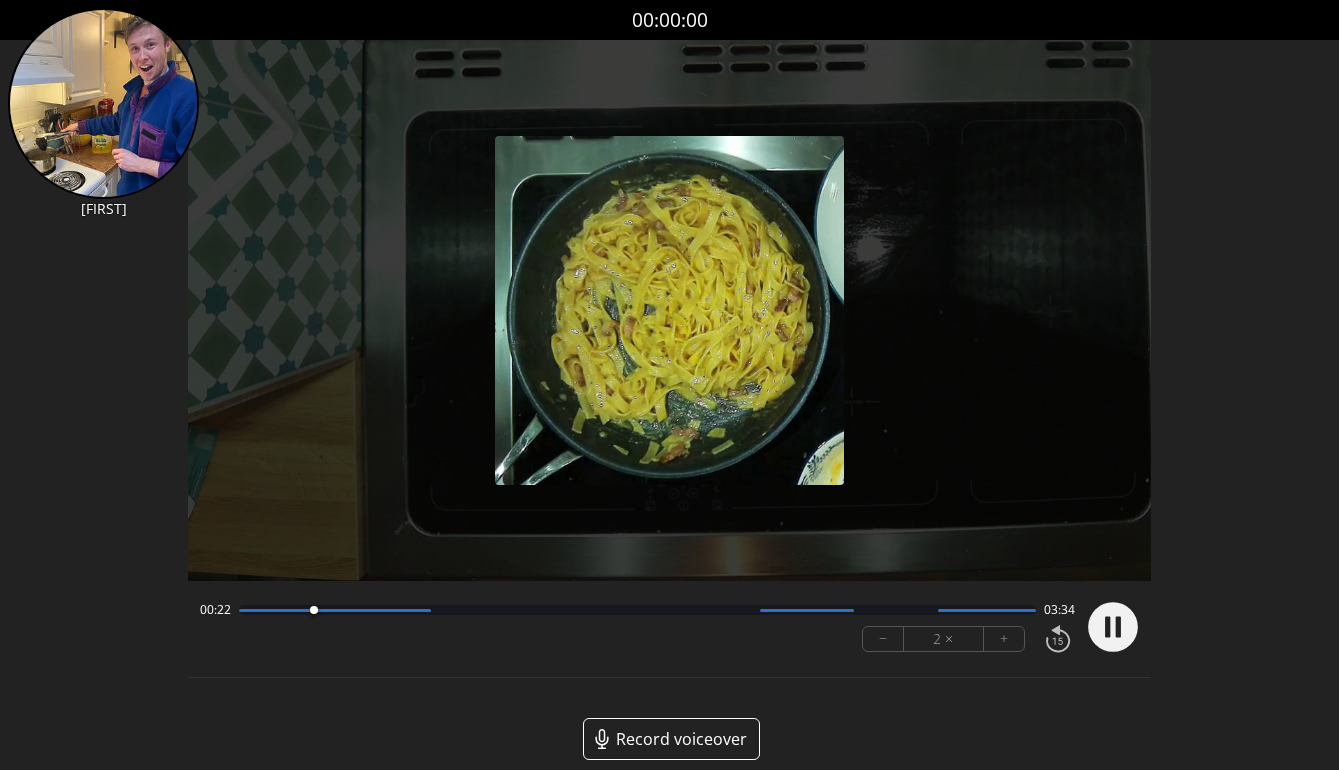 click at bounding box center [637, 610] 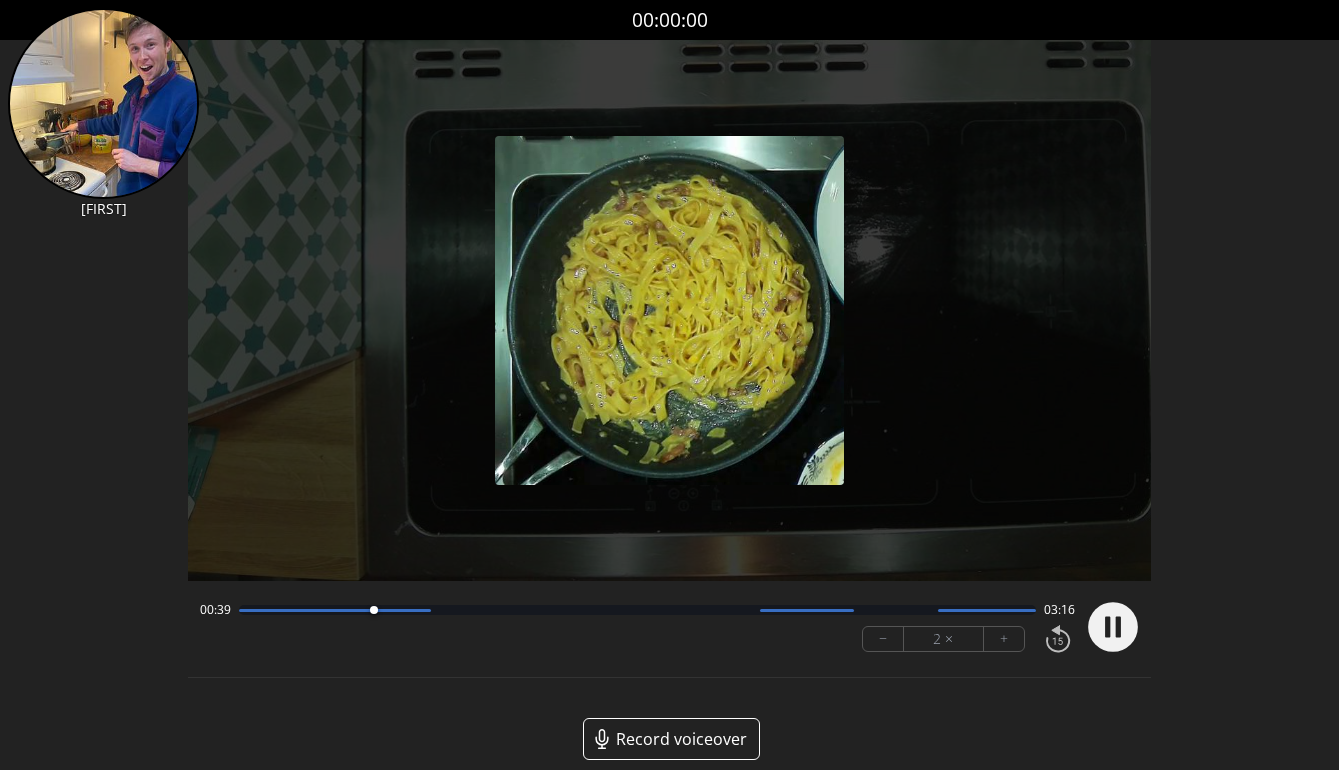 click at bounding box center (637, 610) 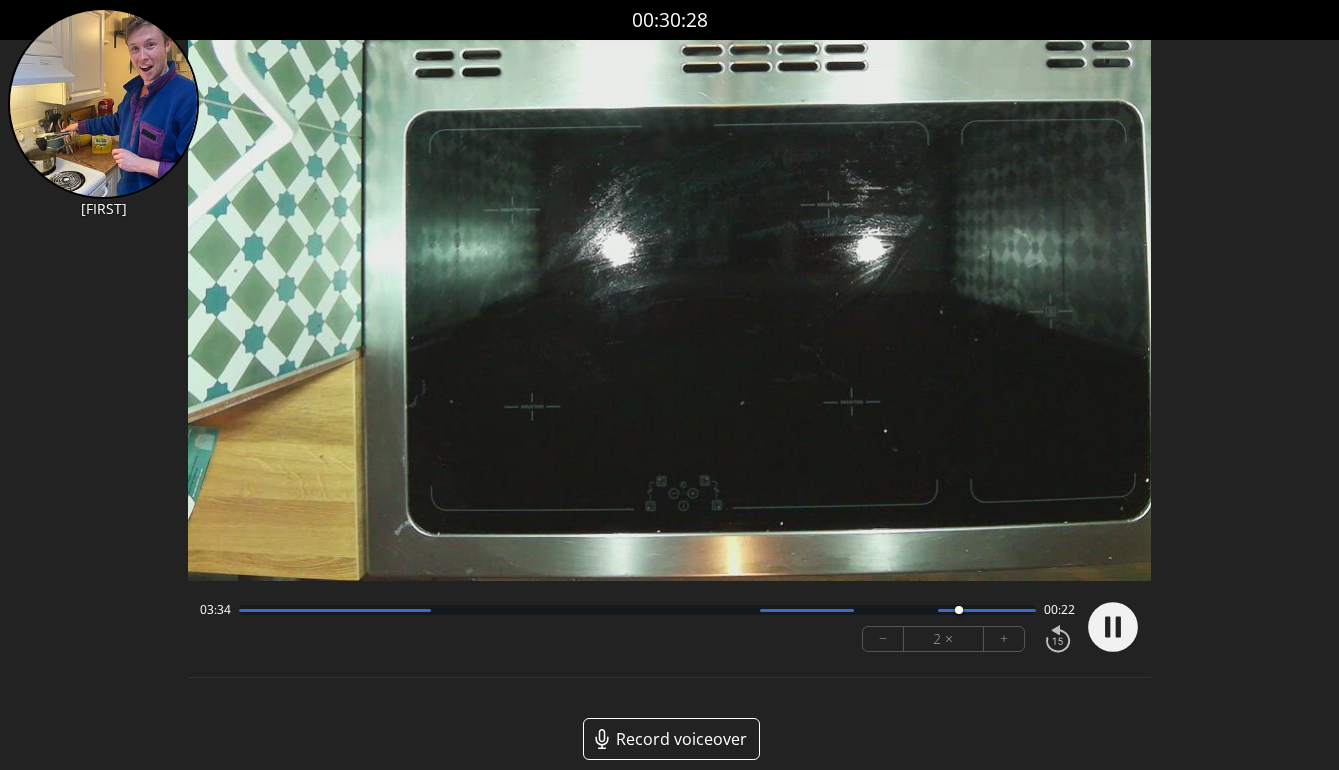 click at bounding box center [807, 610] 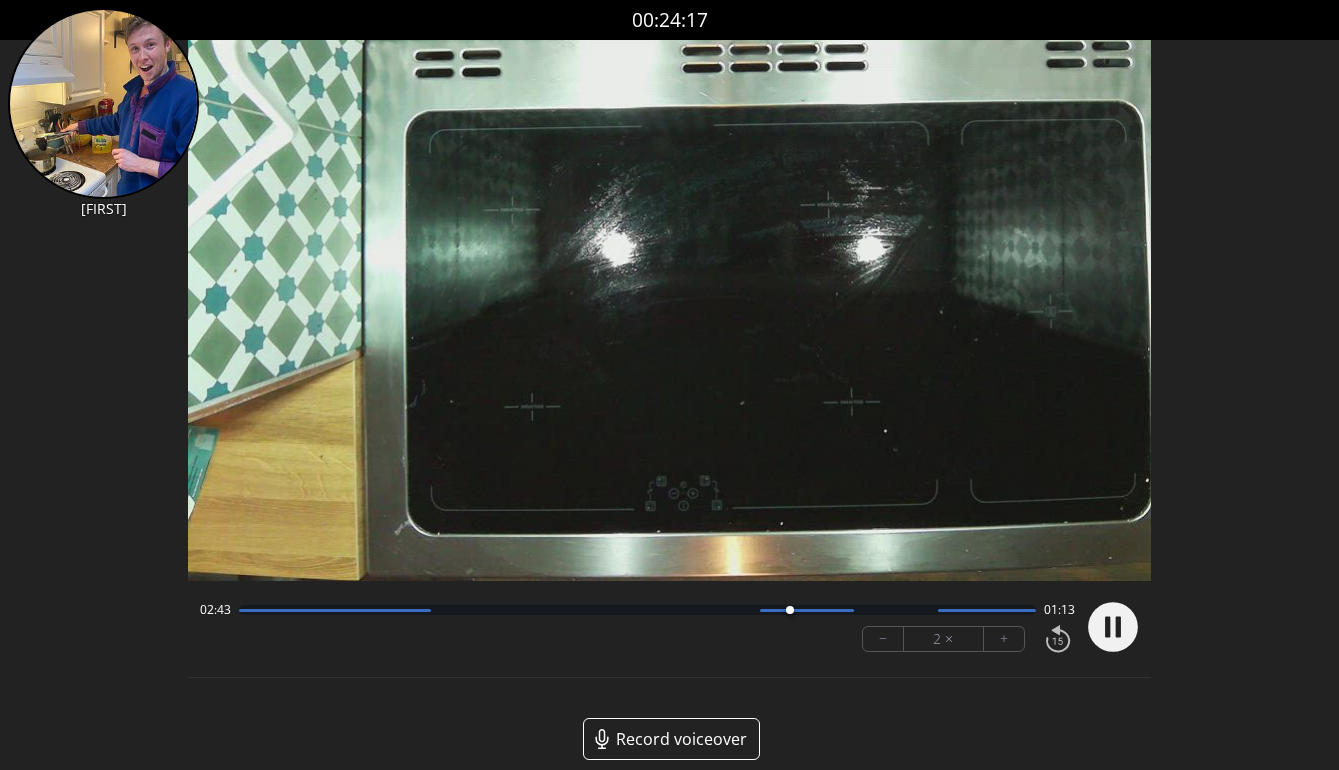 click at bounding box center (637, 610) 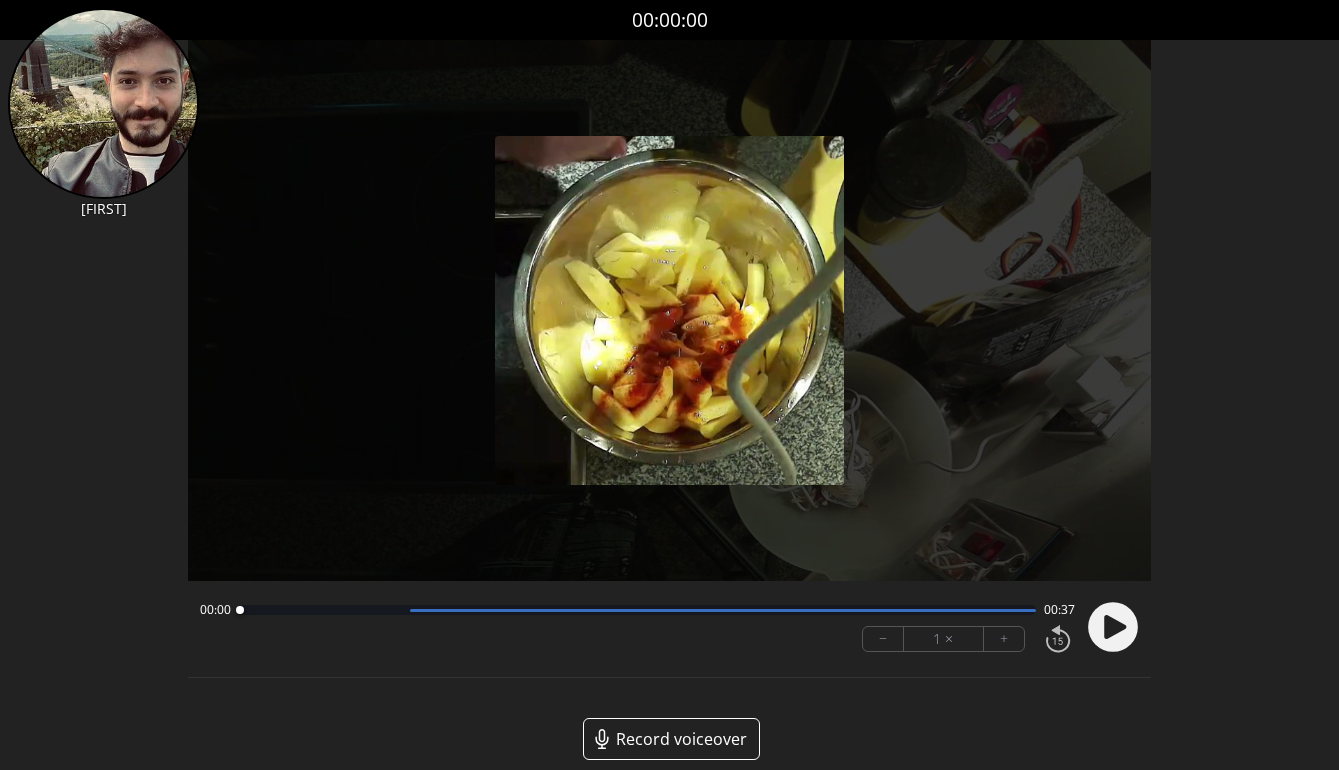 scroll, scrollTop: 0, scrollLeft: 0, axis: both 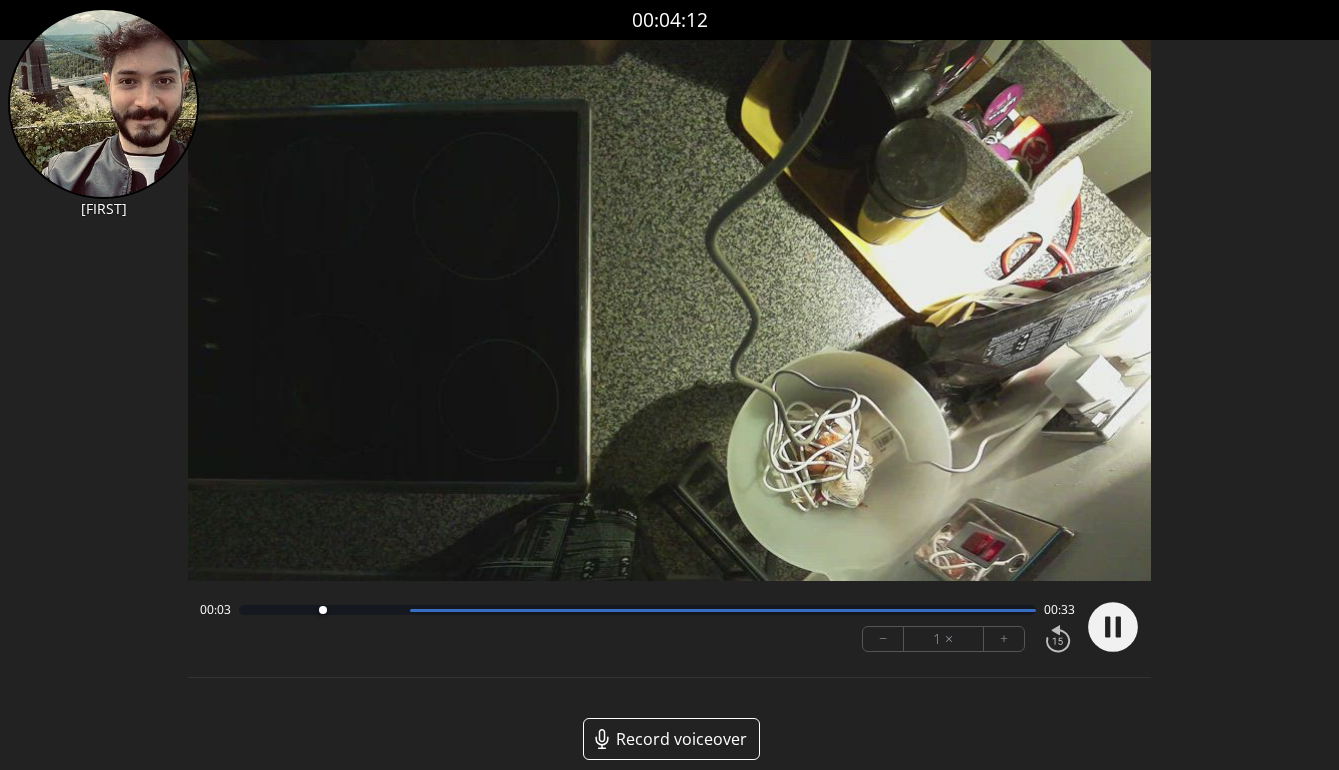 click 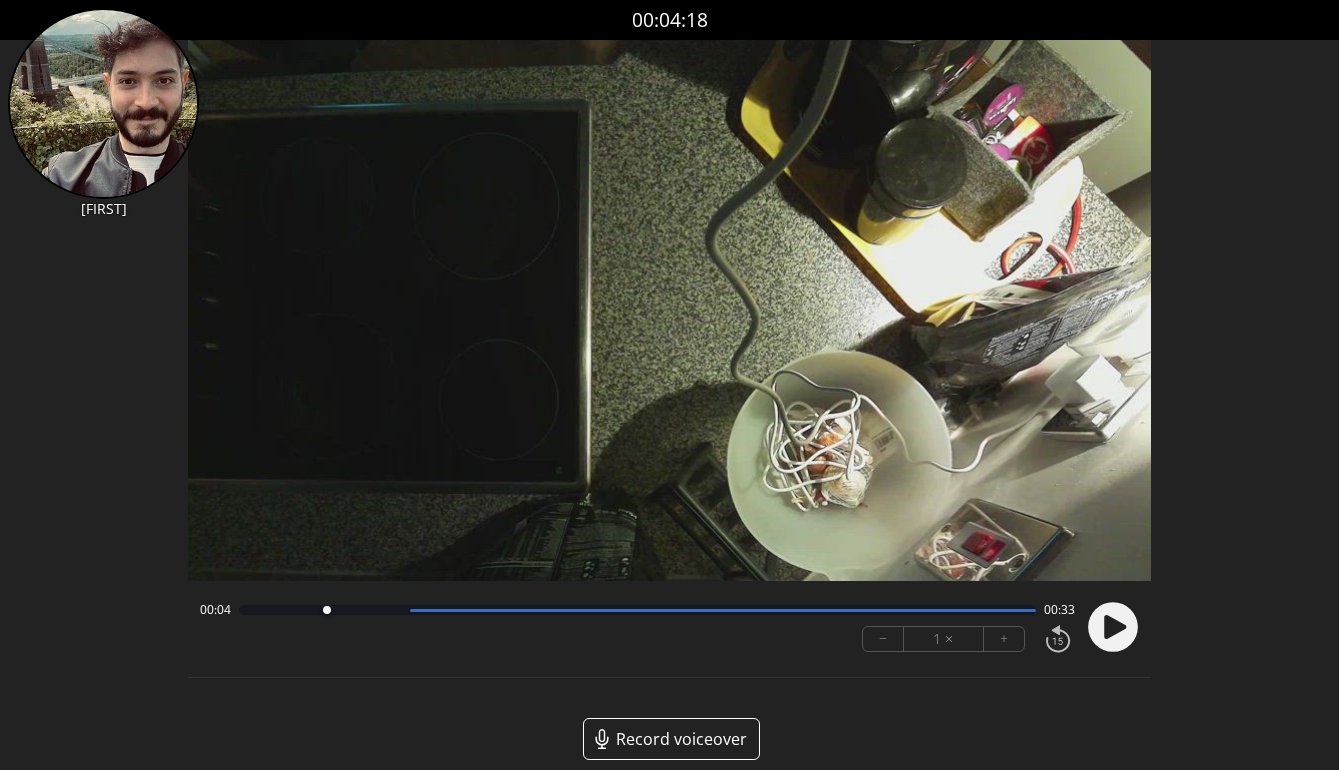 click 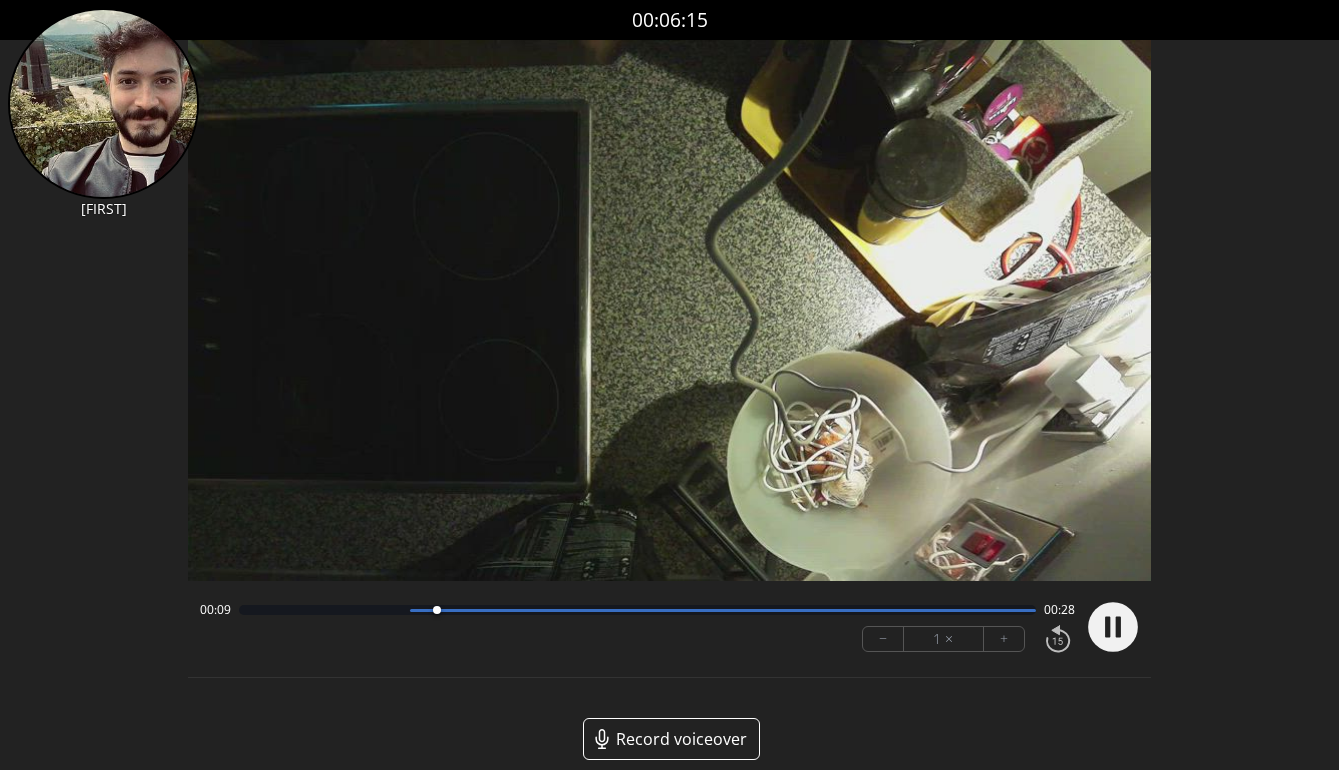 click at bounding box center (637, 610) 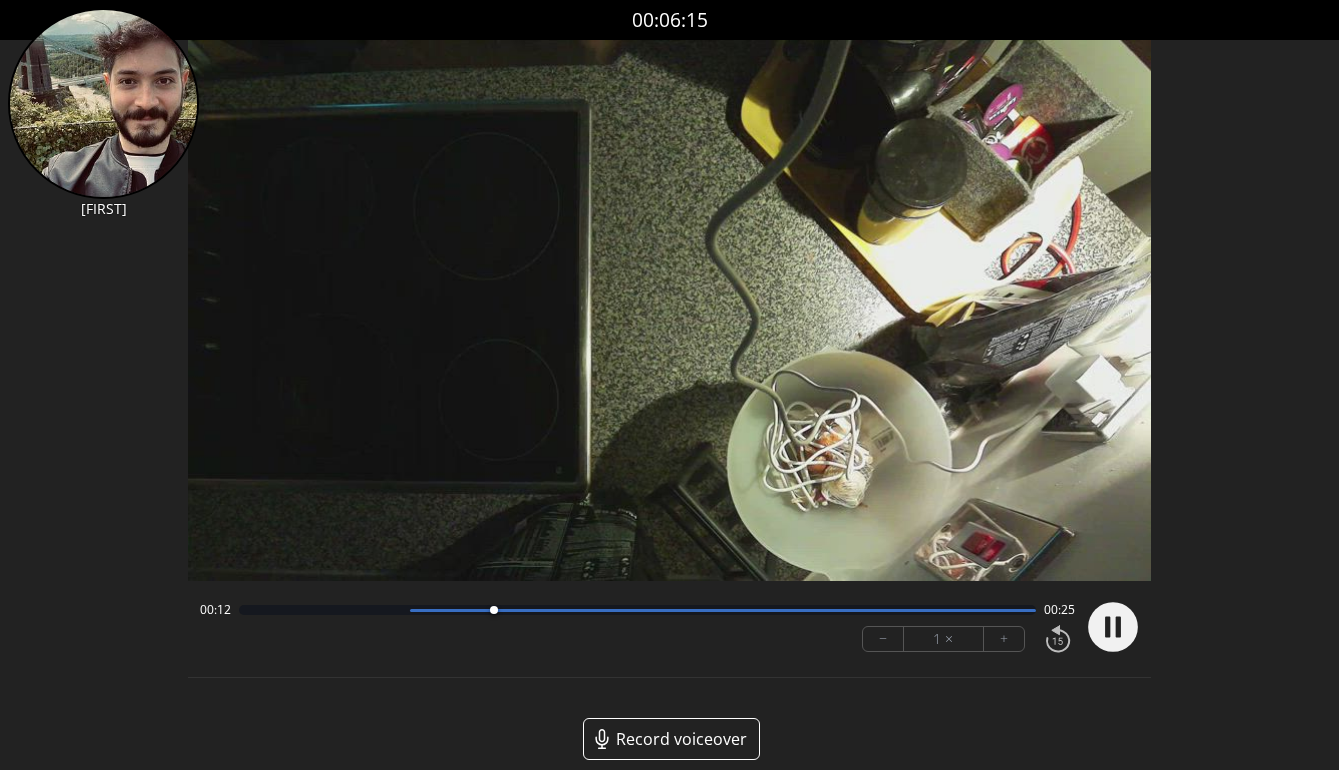 click at bounding box center [637, 610] 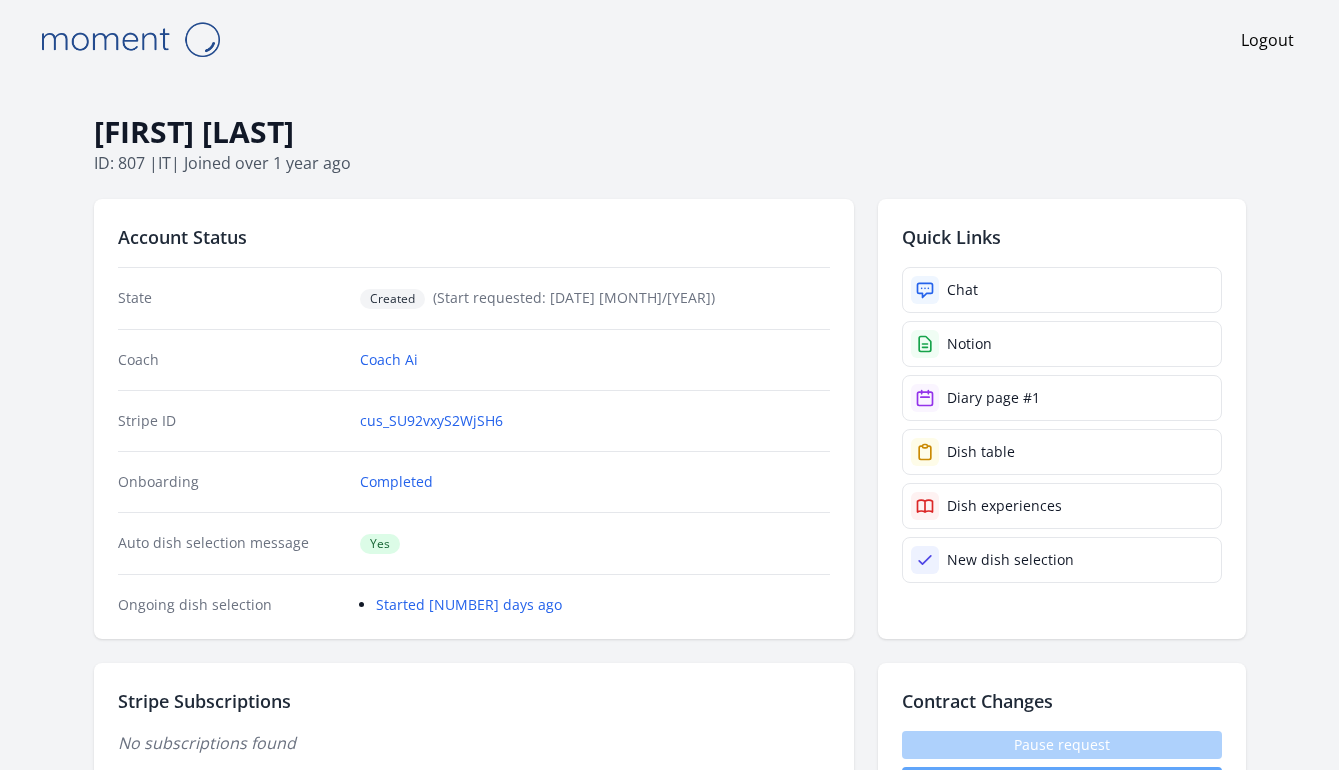 scroll, scrollTop: 0, scrollLeft: 0, axis: both 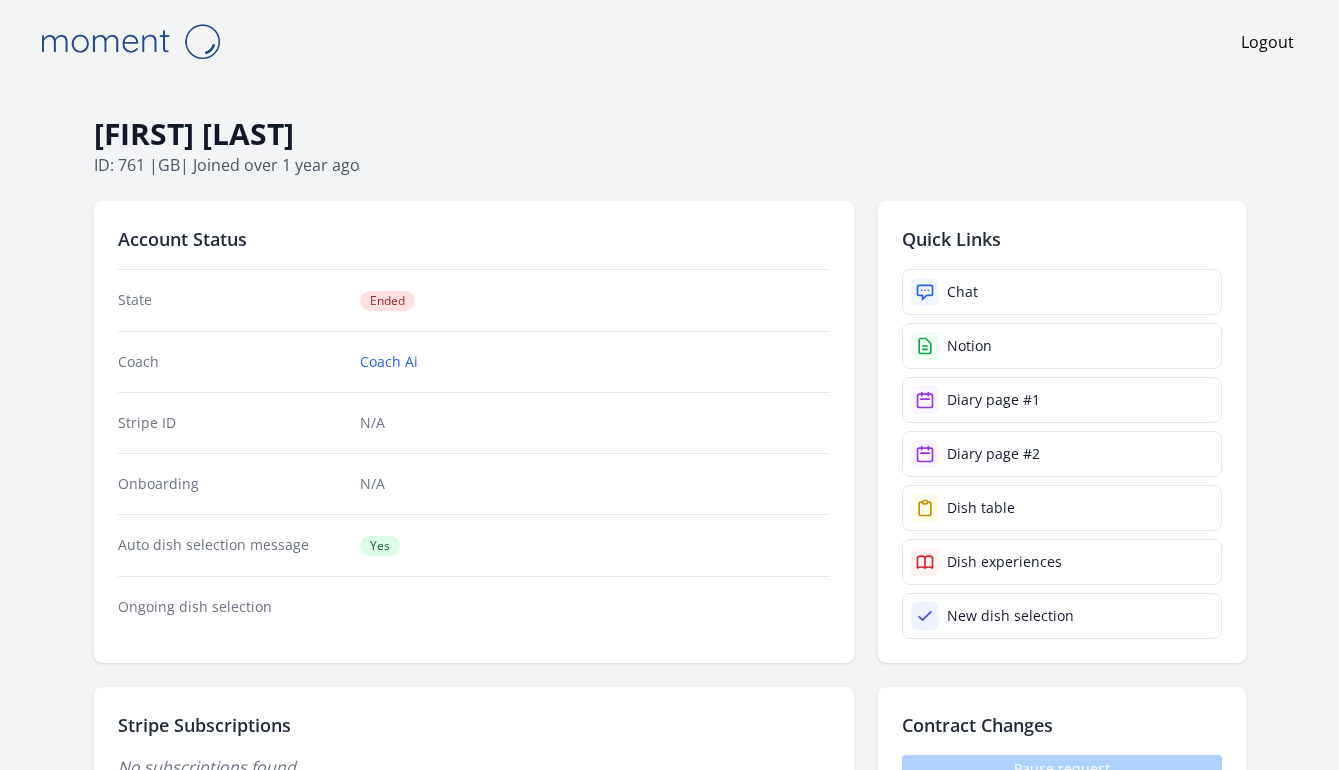click on "Onboarding
N/A" at bounding box center (474, 483) 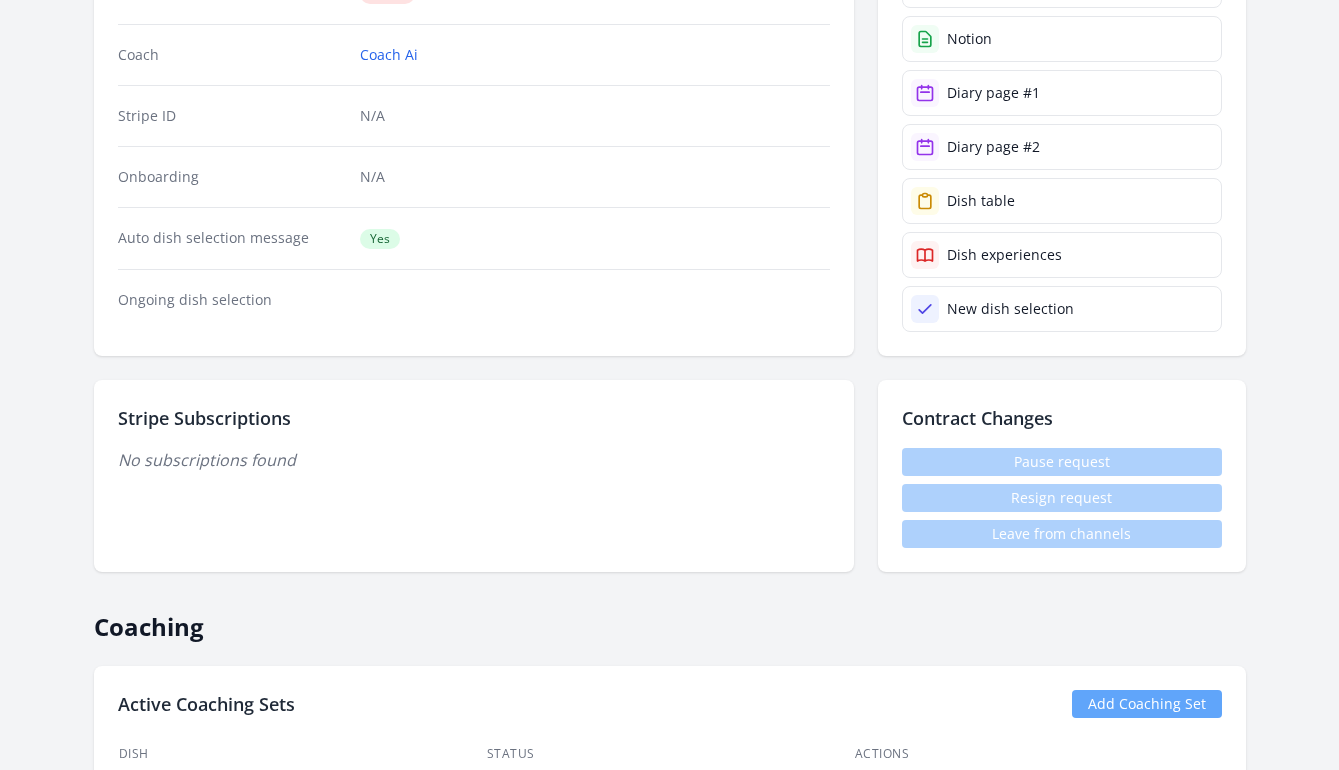 scroll, scrollTop: 0, scrollLeft: 0, axis: both 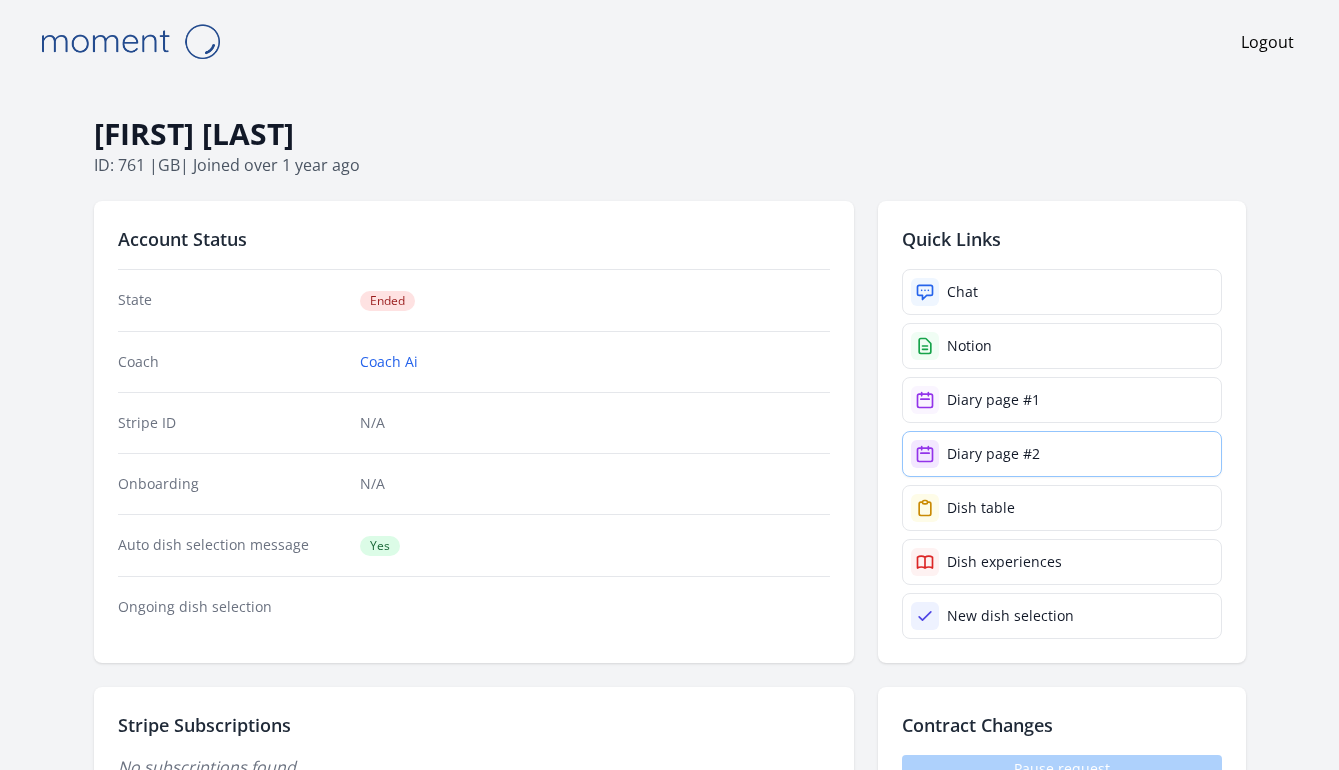 click on "Diary page #2" at bounding box center (1062, 454) 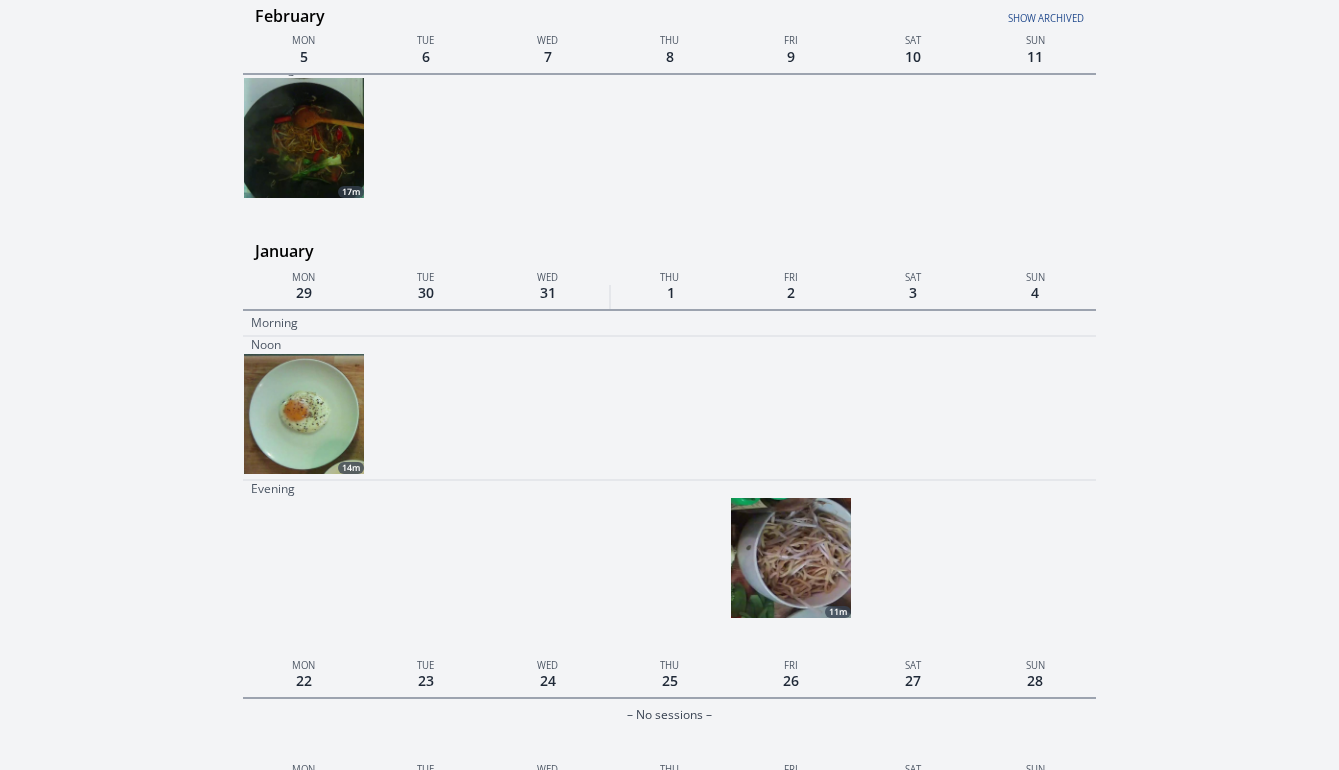 scroll, scrollTop: 10272, scrollLeft: 0, axis: vertical 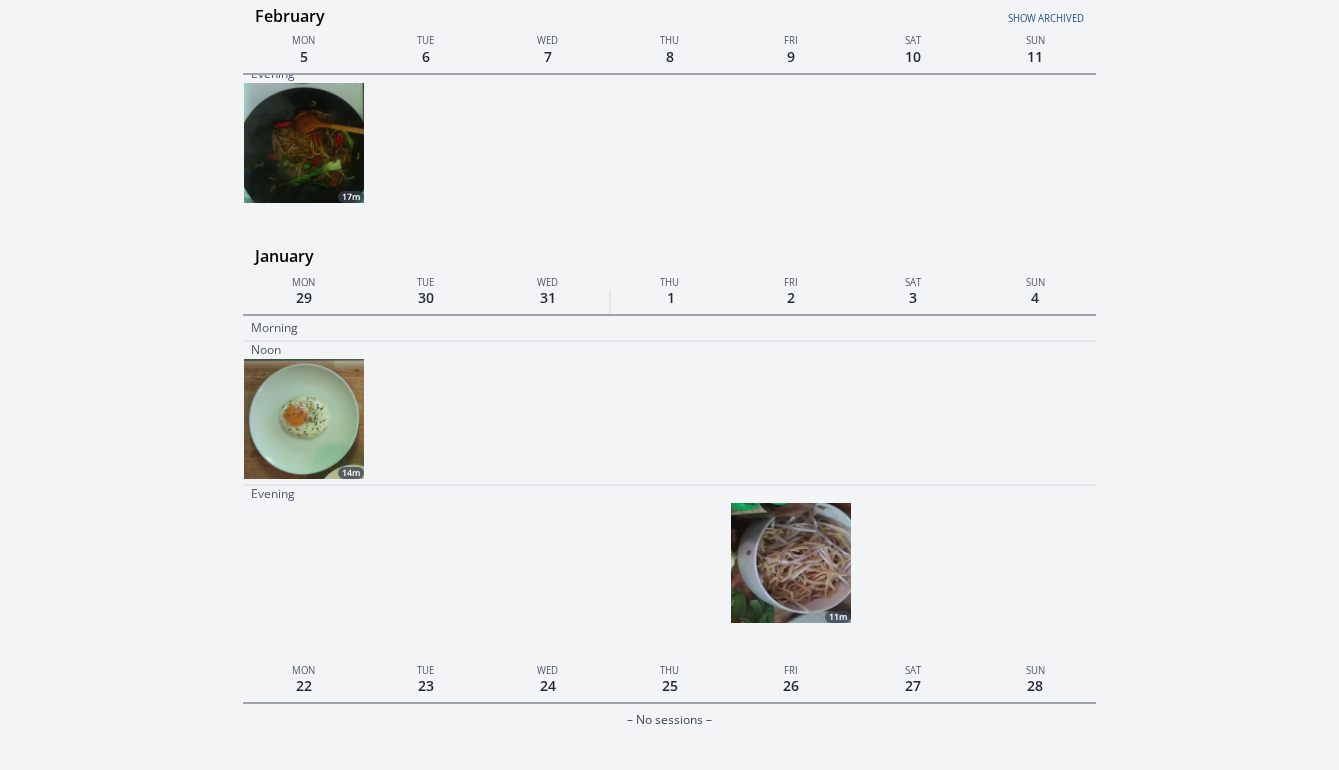 click at bounding box center (791, 563) 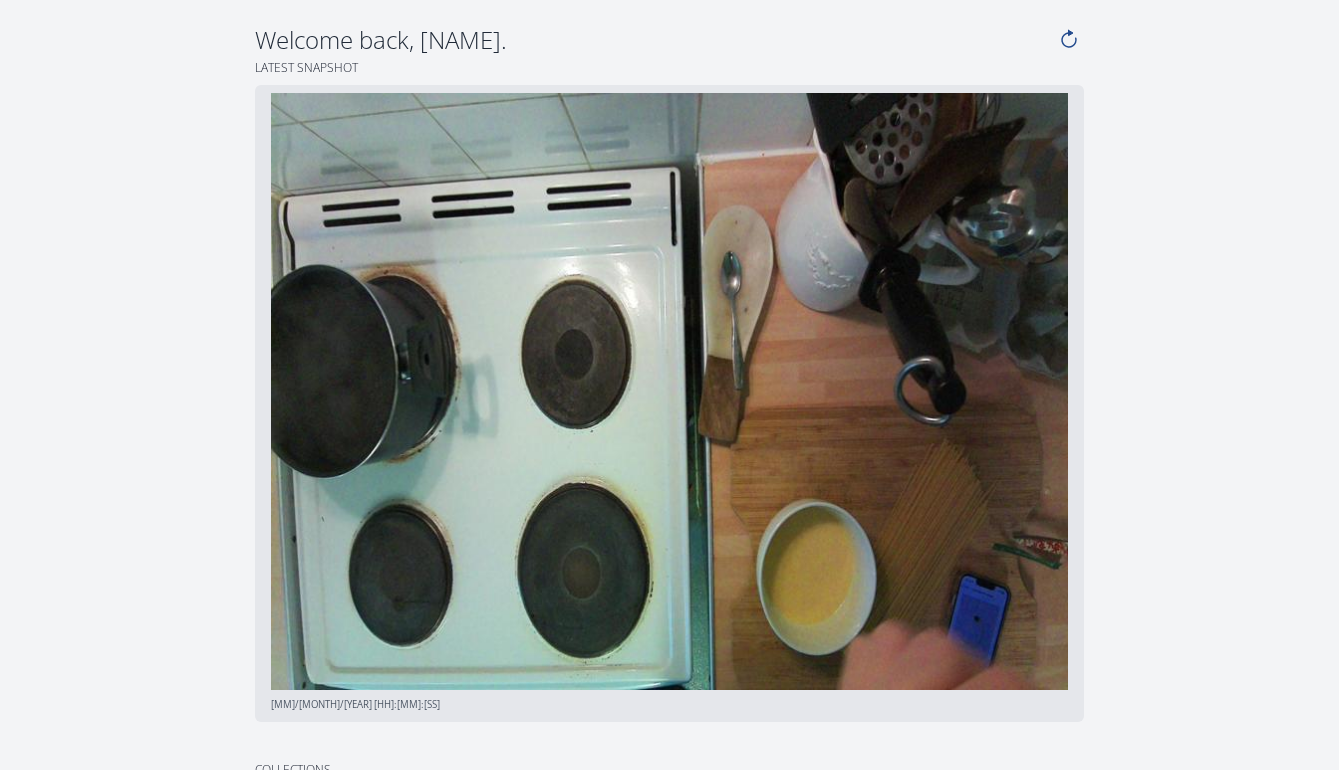 select 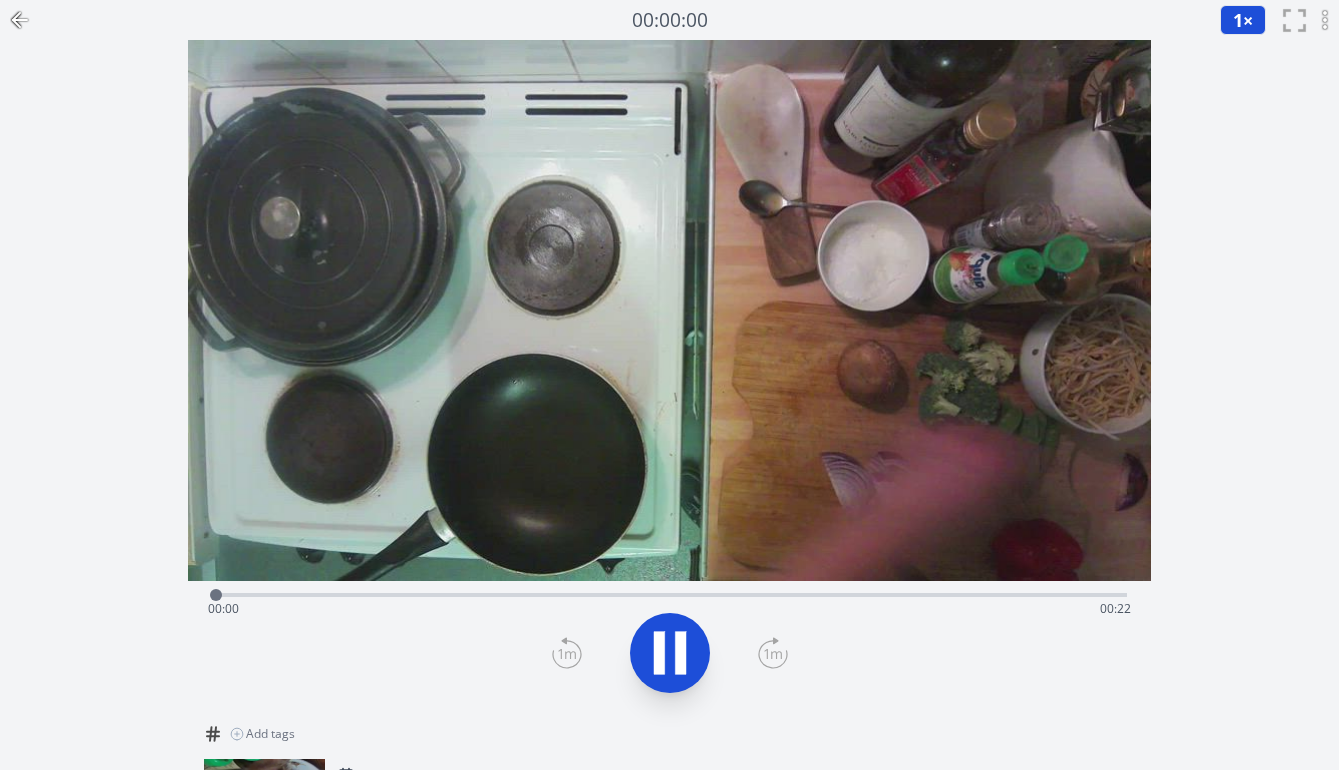 click 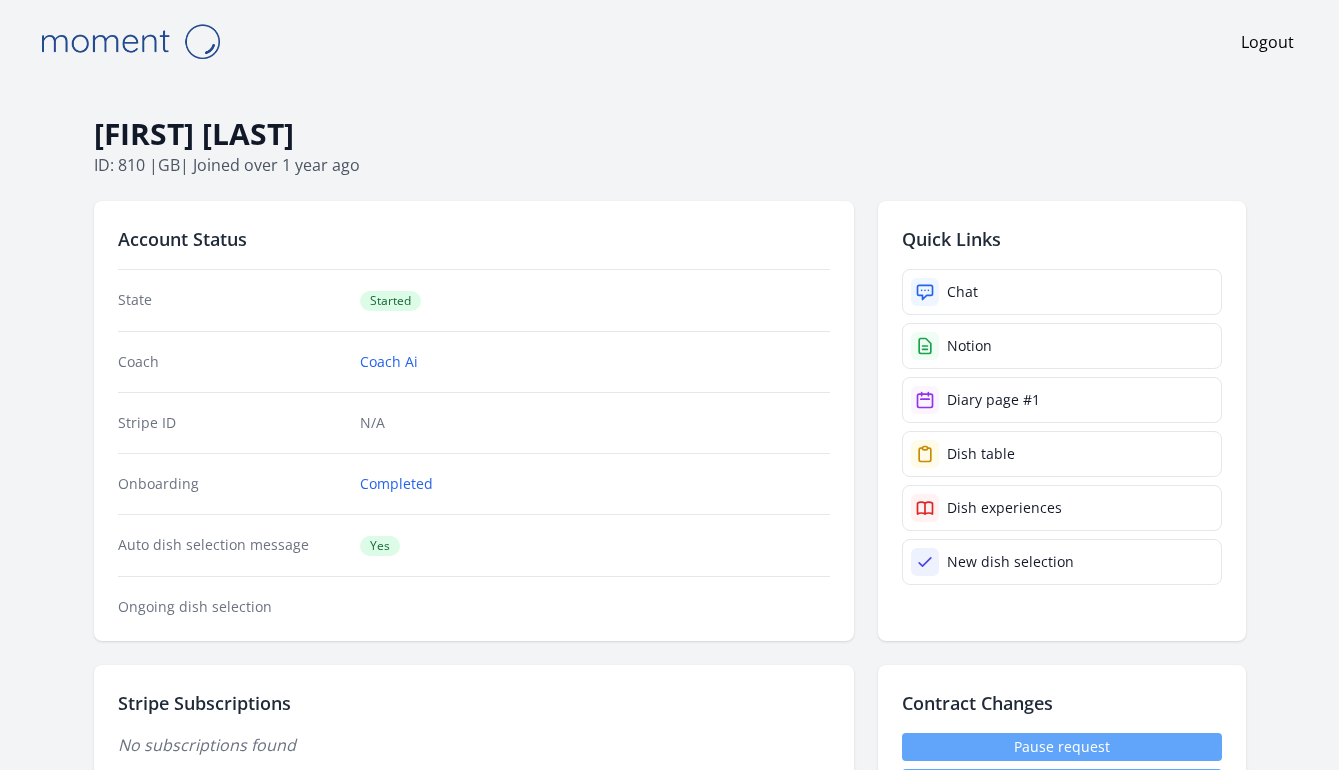 scroll, scrollTop: 0, scrollLeft: 0, axis: both 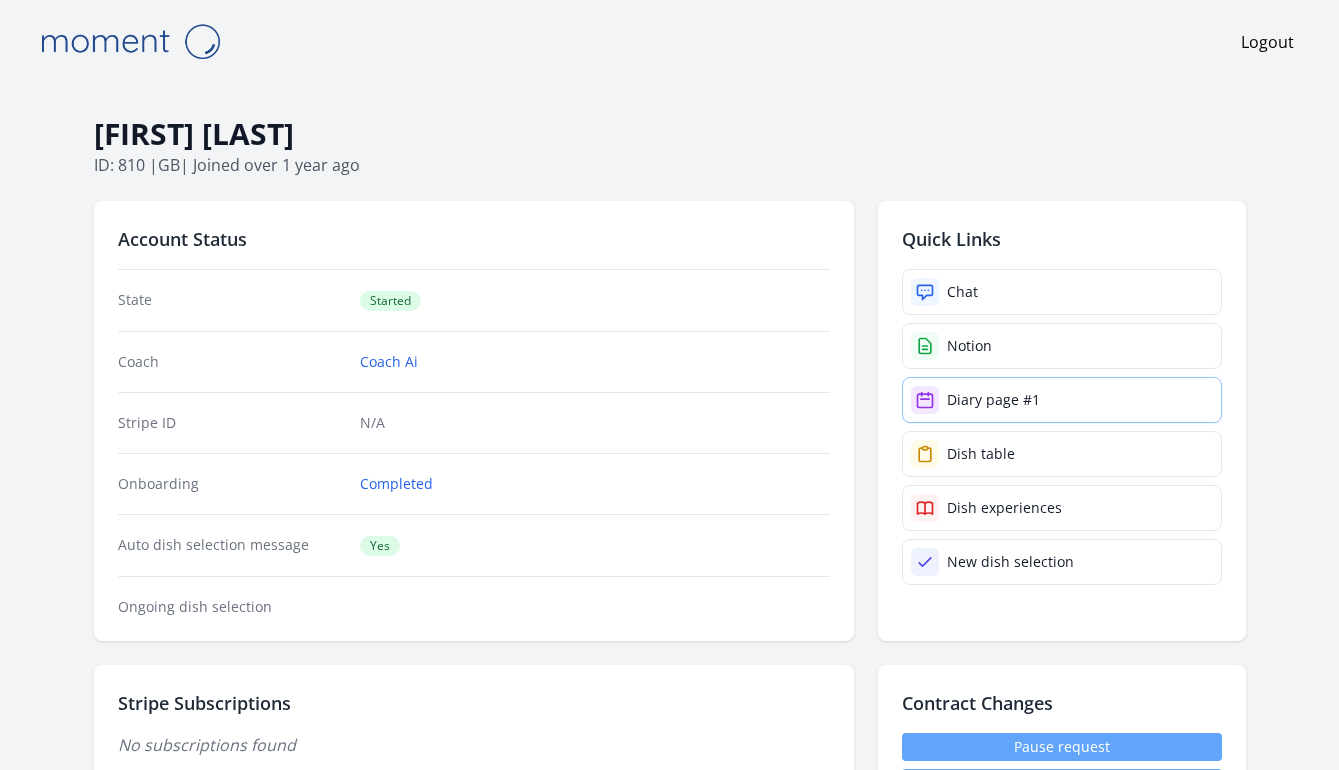 click on "Diary page #1" at bounding box center [993, 400] 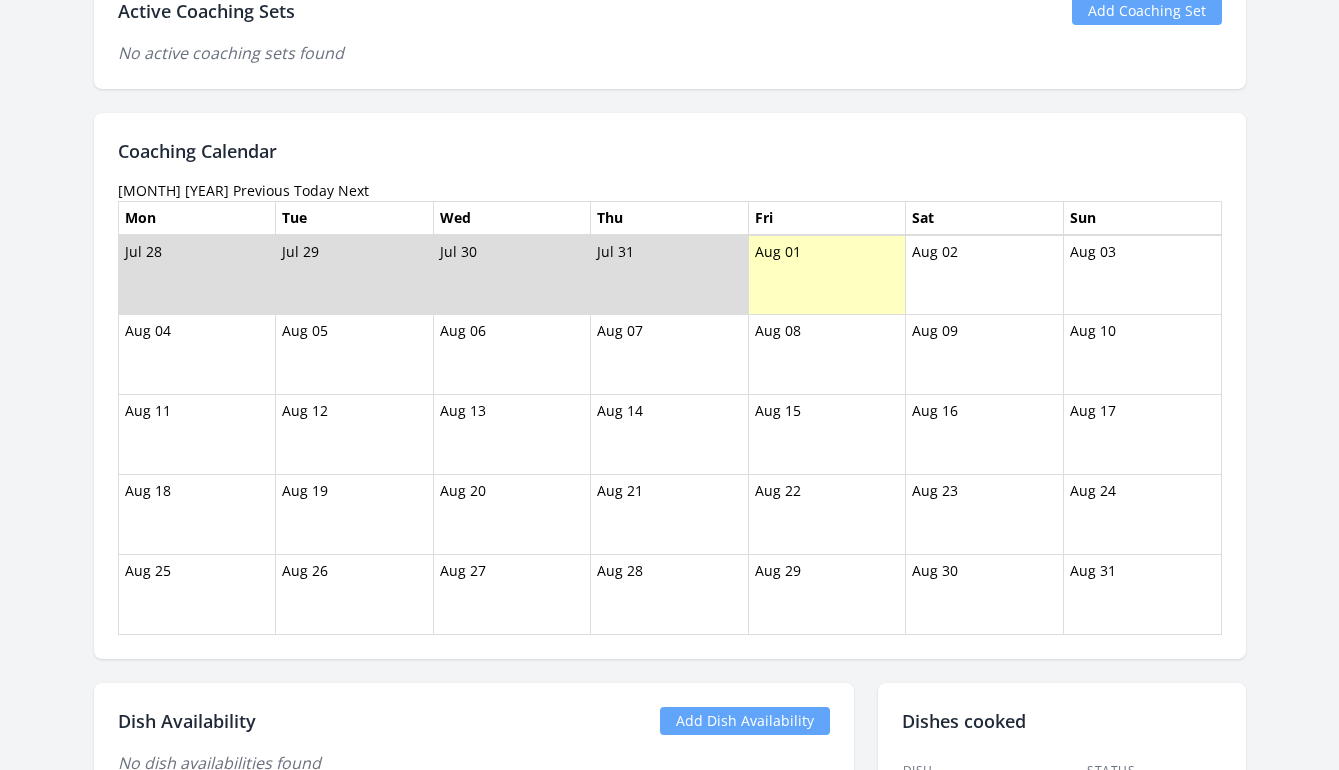 scroll, scrollTop: 977, scrollLeft: 0, axis: vertical 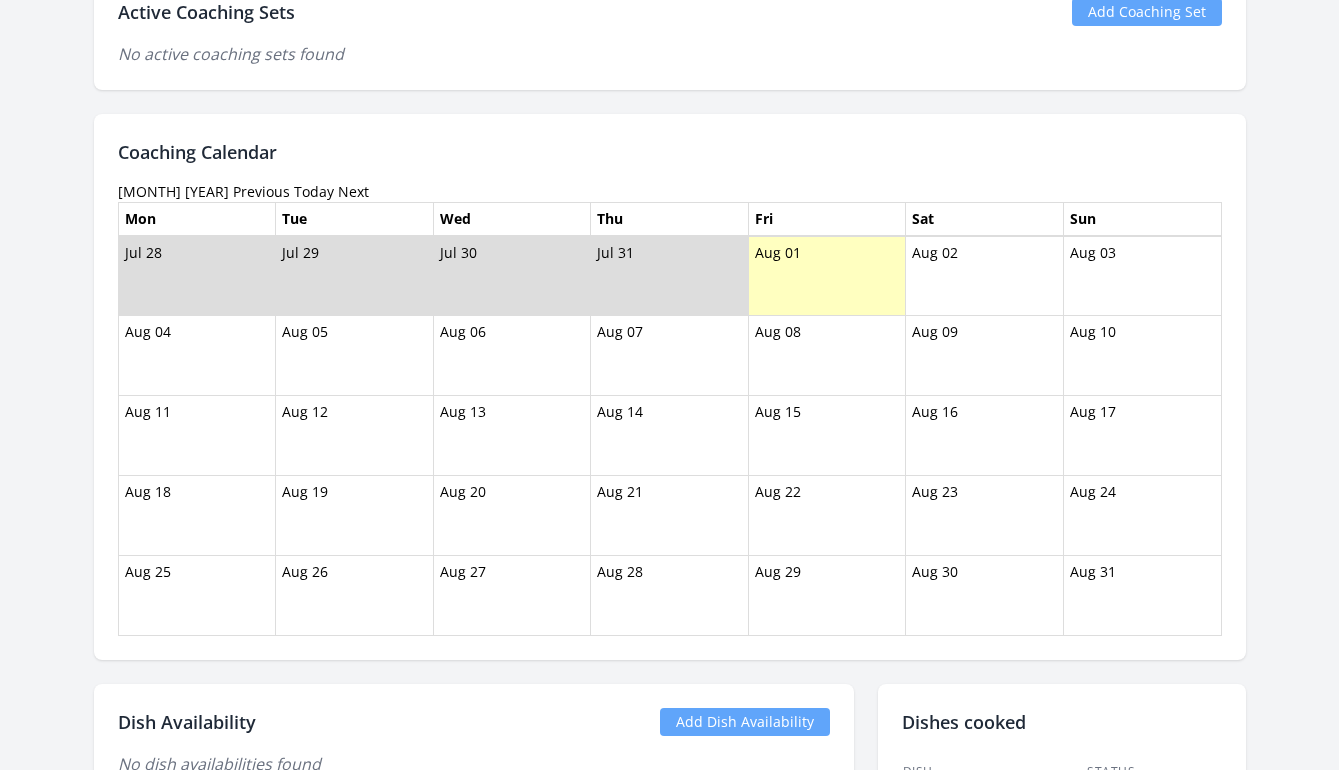 click on "Previous" at bounding box center [261, 191] 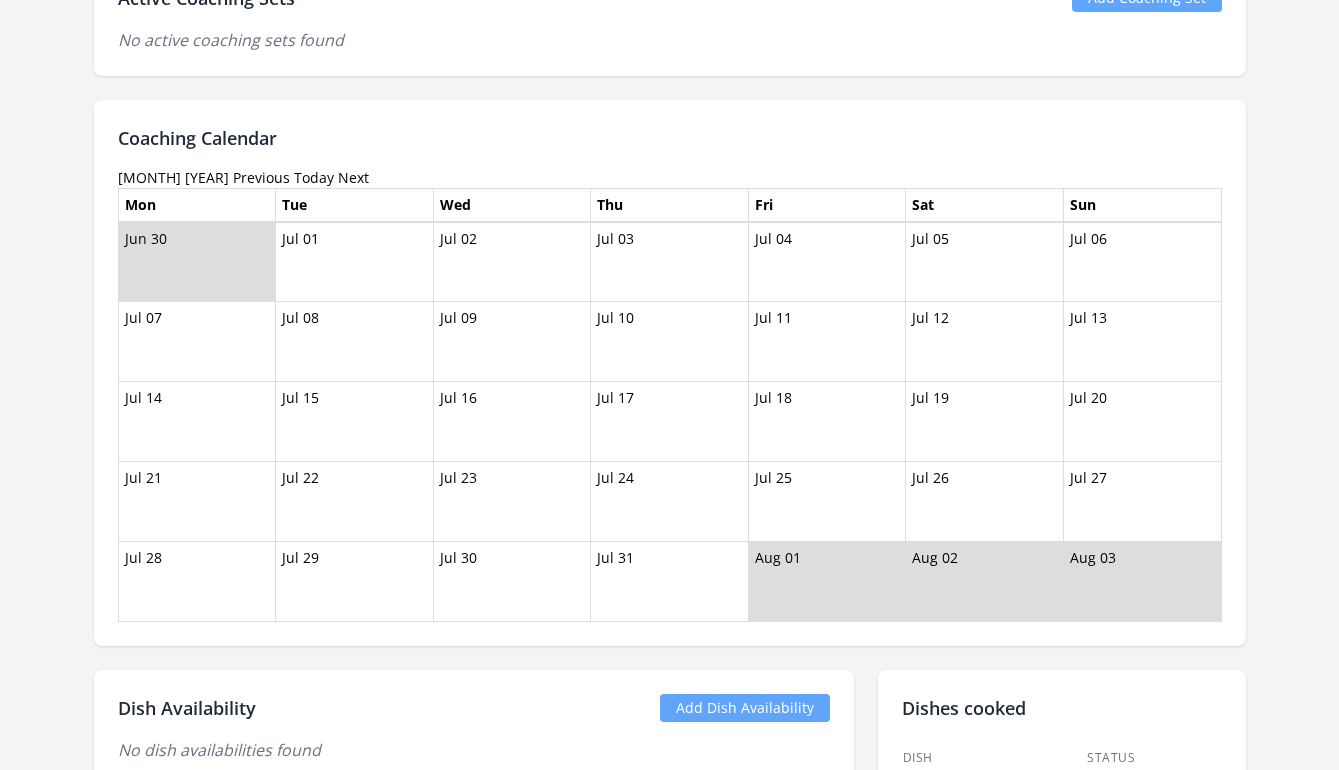 scroll, scrollTop: 990, scrollLeft: 0, axis: vertical 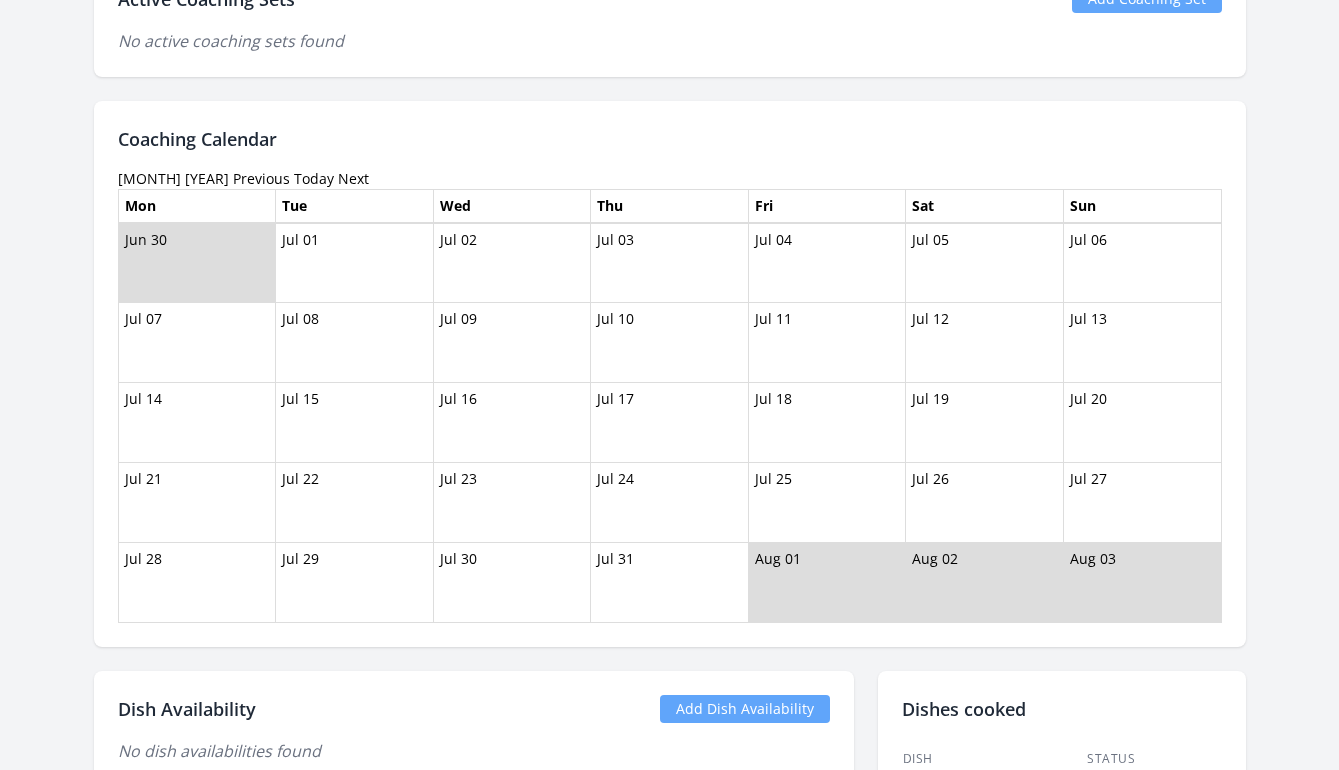 click on "Previous" at bounding box center (261, 178) 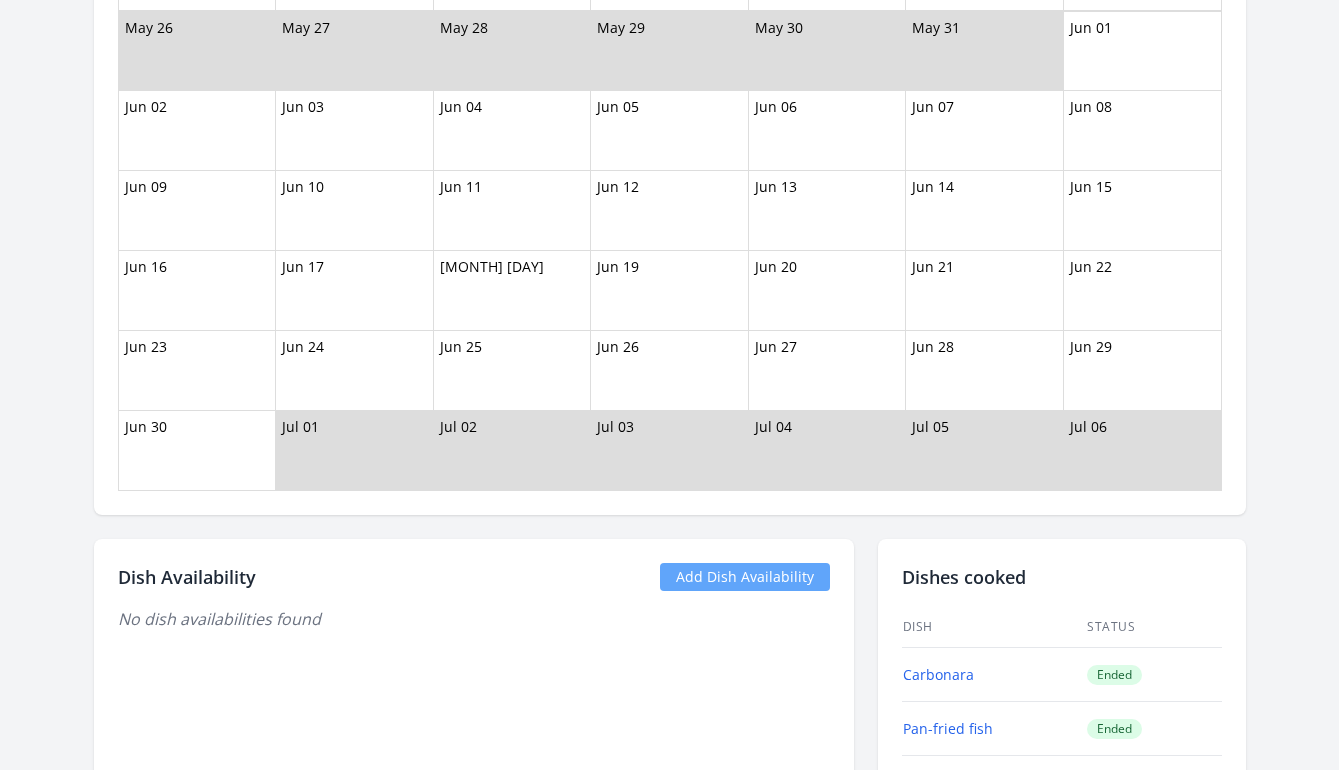 scroll, scrollTop: 1120, scrollLeft: 0, axis: vertical 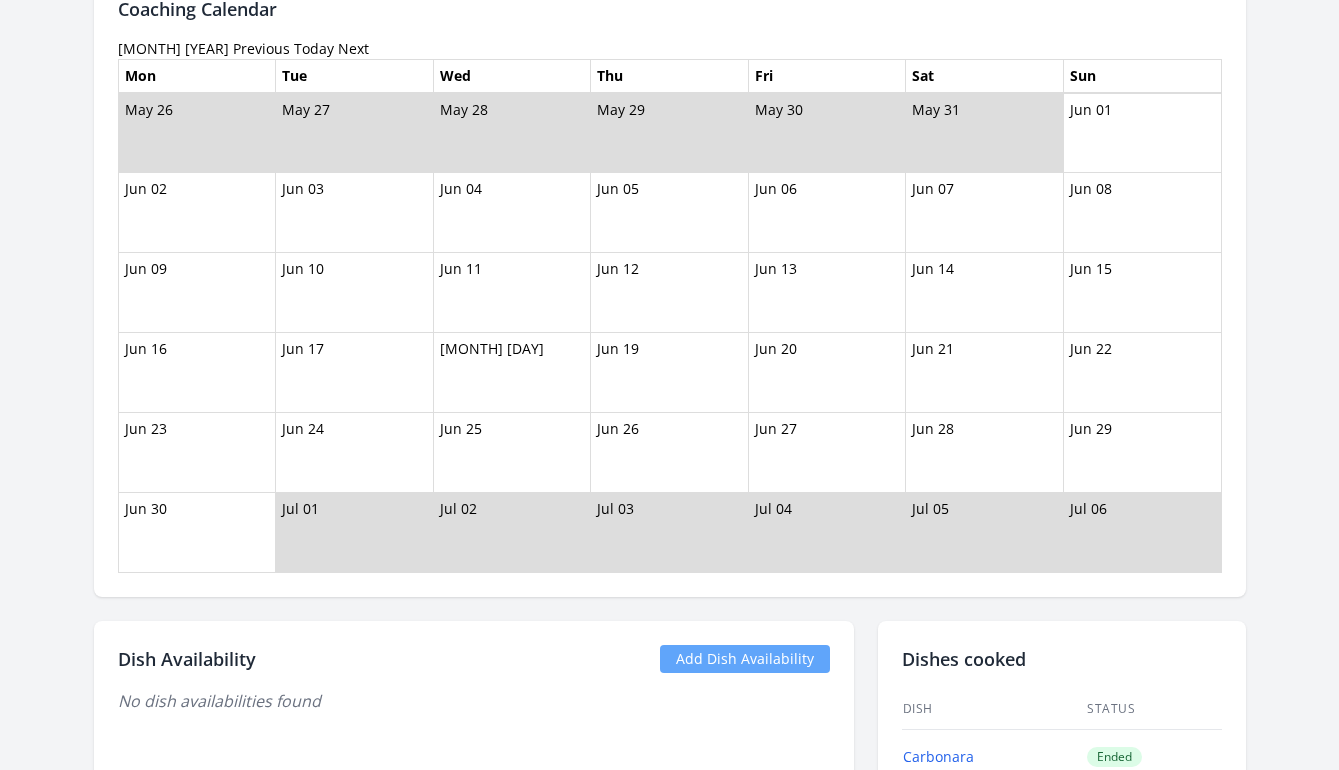 click on "Previous" at bounding box center [261, 48] 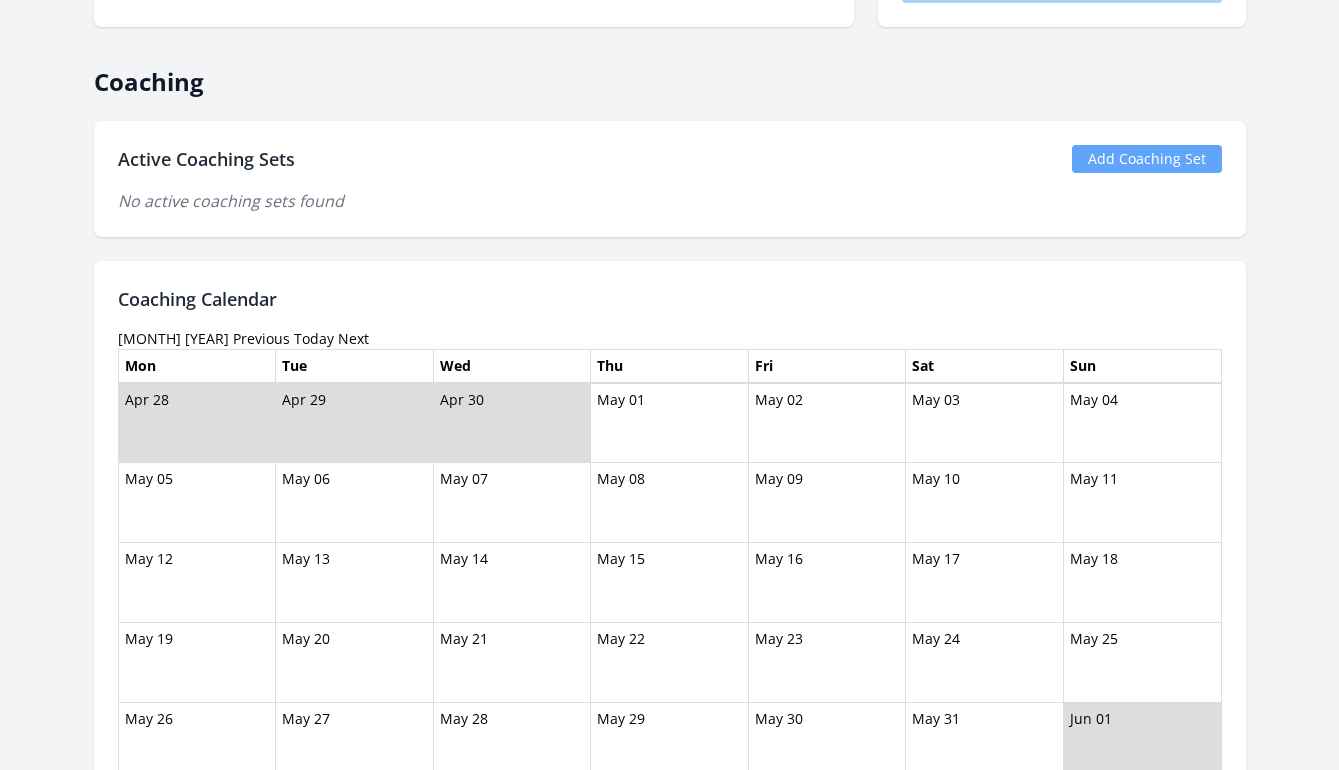 scroll, scrollTop: 1029, scrollLeft: 0, axis: vertical 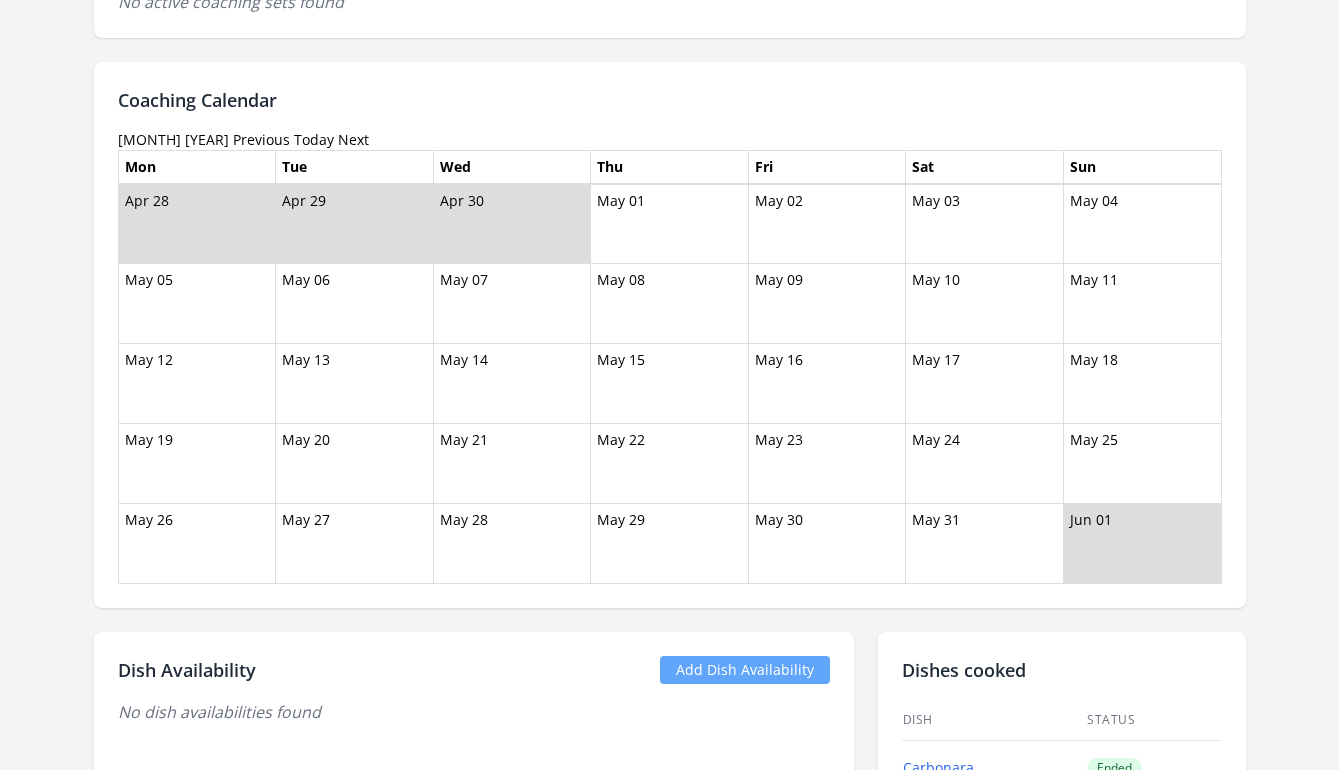 click on "Previous" at bounding box center [261, 139] 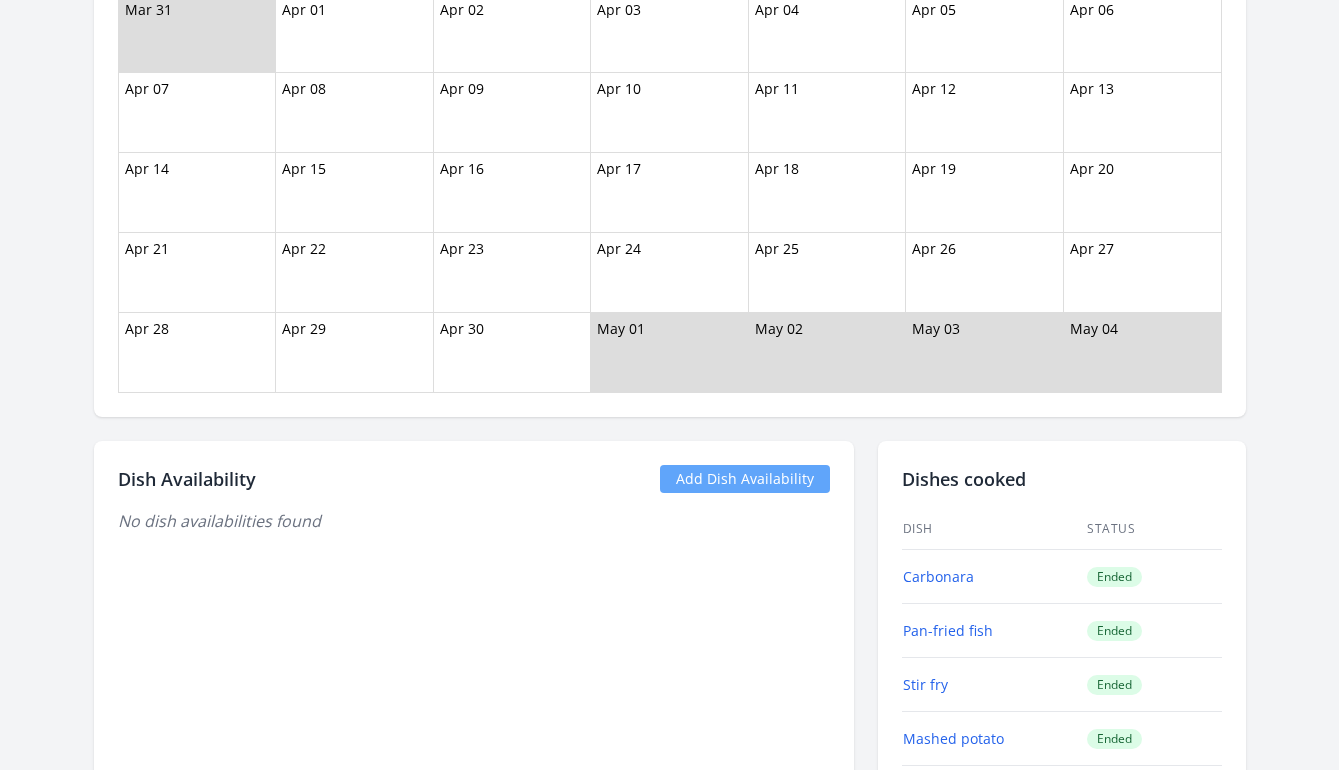 scroll, scrollTop: 905, scrollLeft: 0, axis: vertical 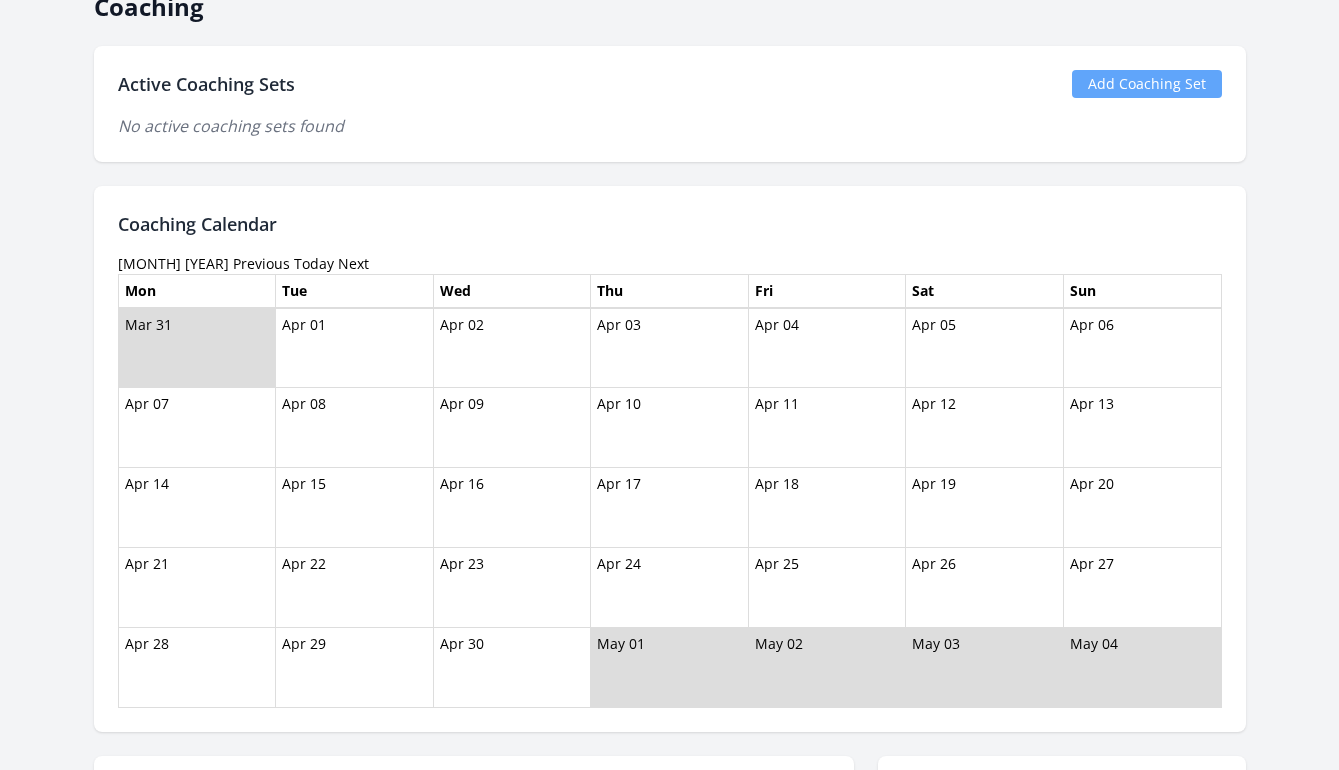click on "Previous" at bounding box center [261, 263] 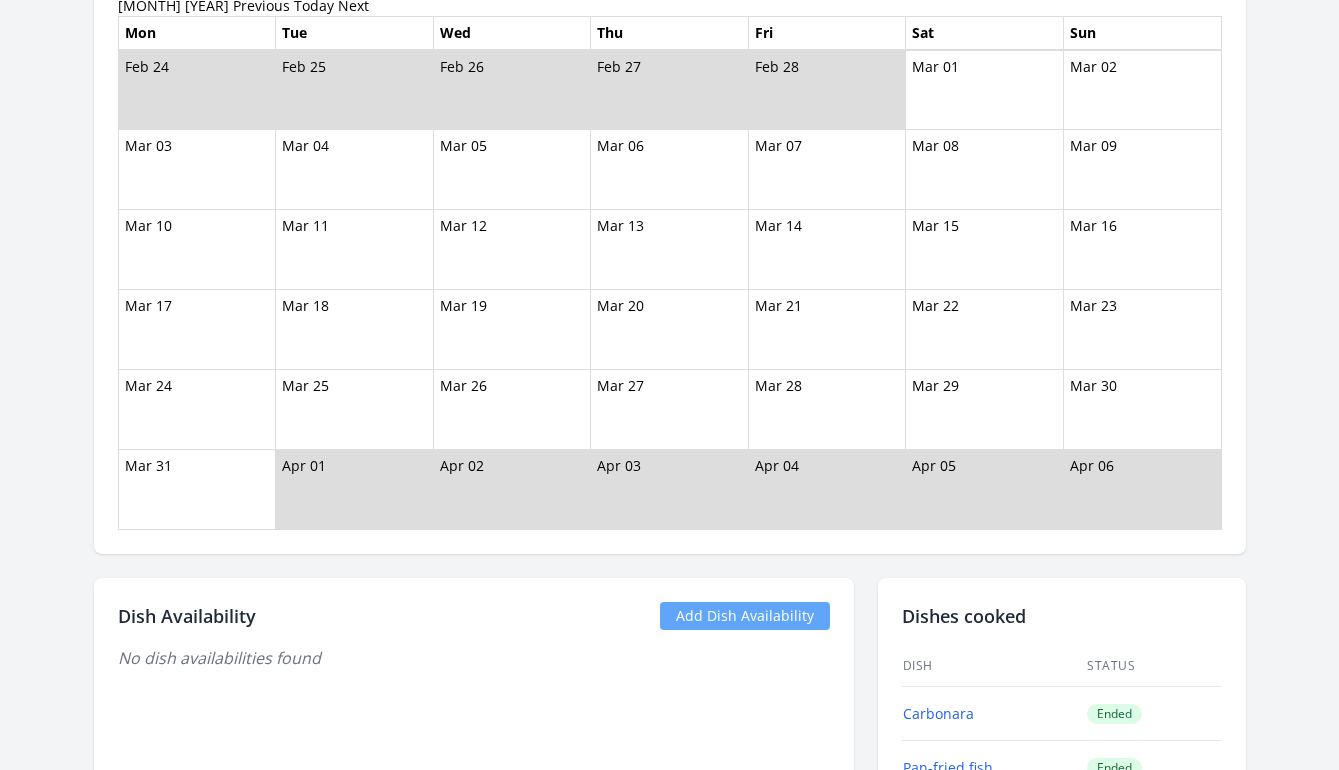 scroll, scrollTop: 1090, scrollLeft: 0, axis: vertical 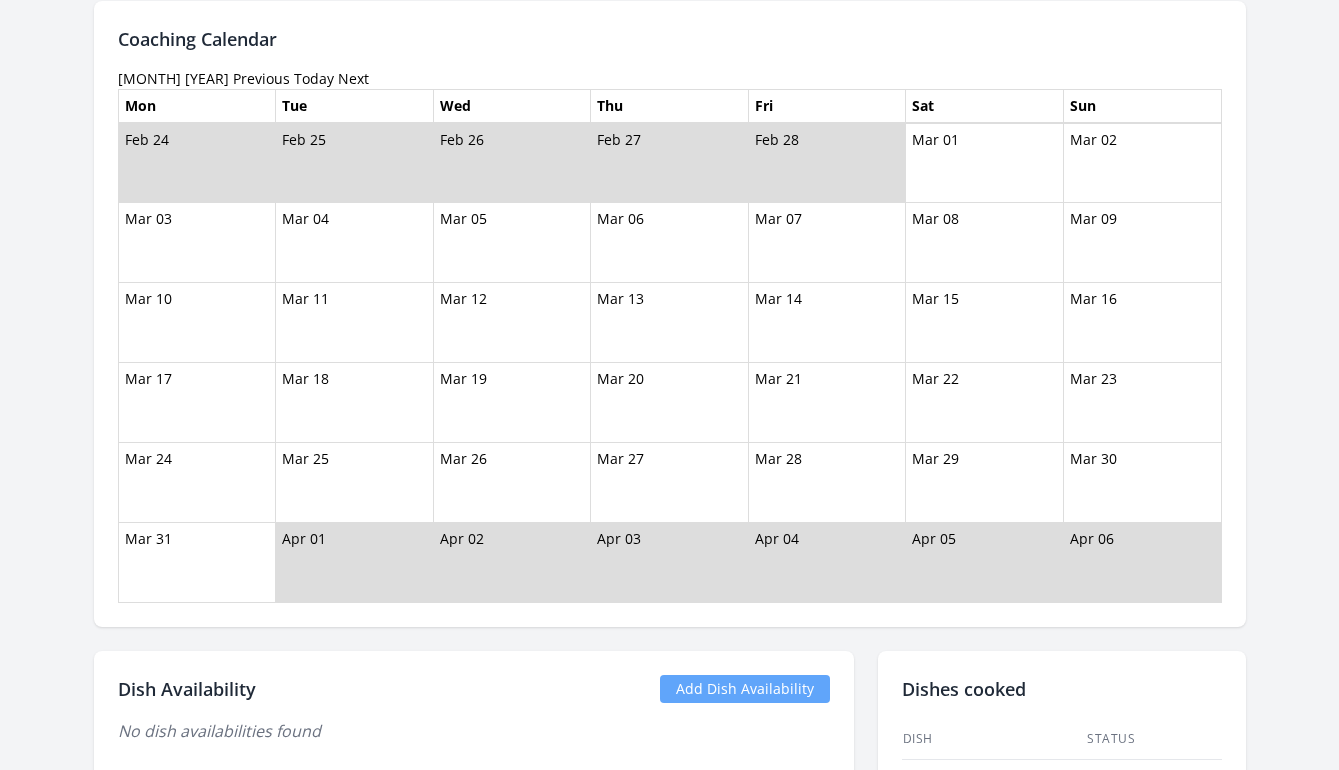 click on "Previous" at bounding box center [261, 78] 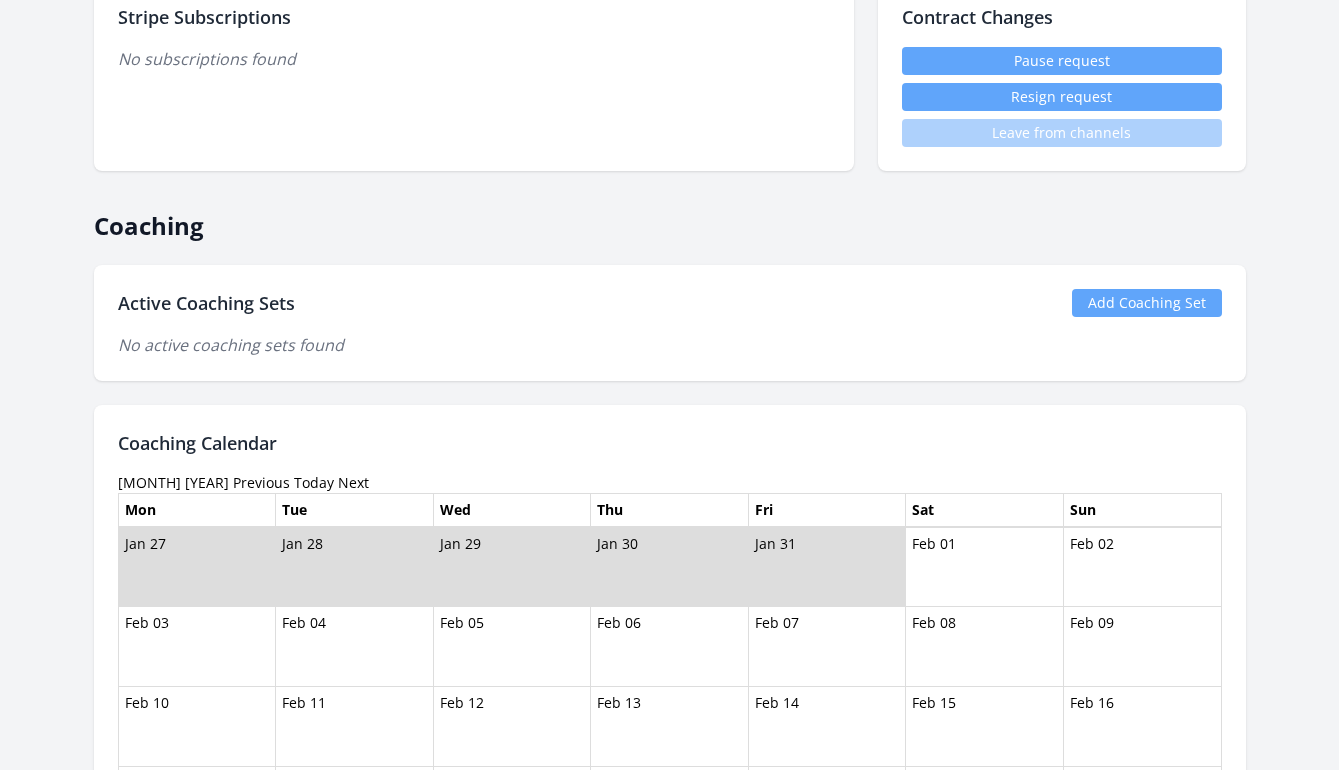 scroll, scrollTop: 705, scrollLeft: 0, axis: vertical 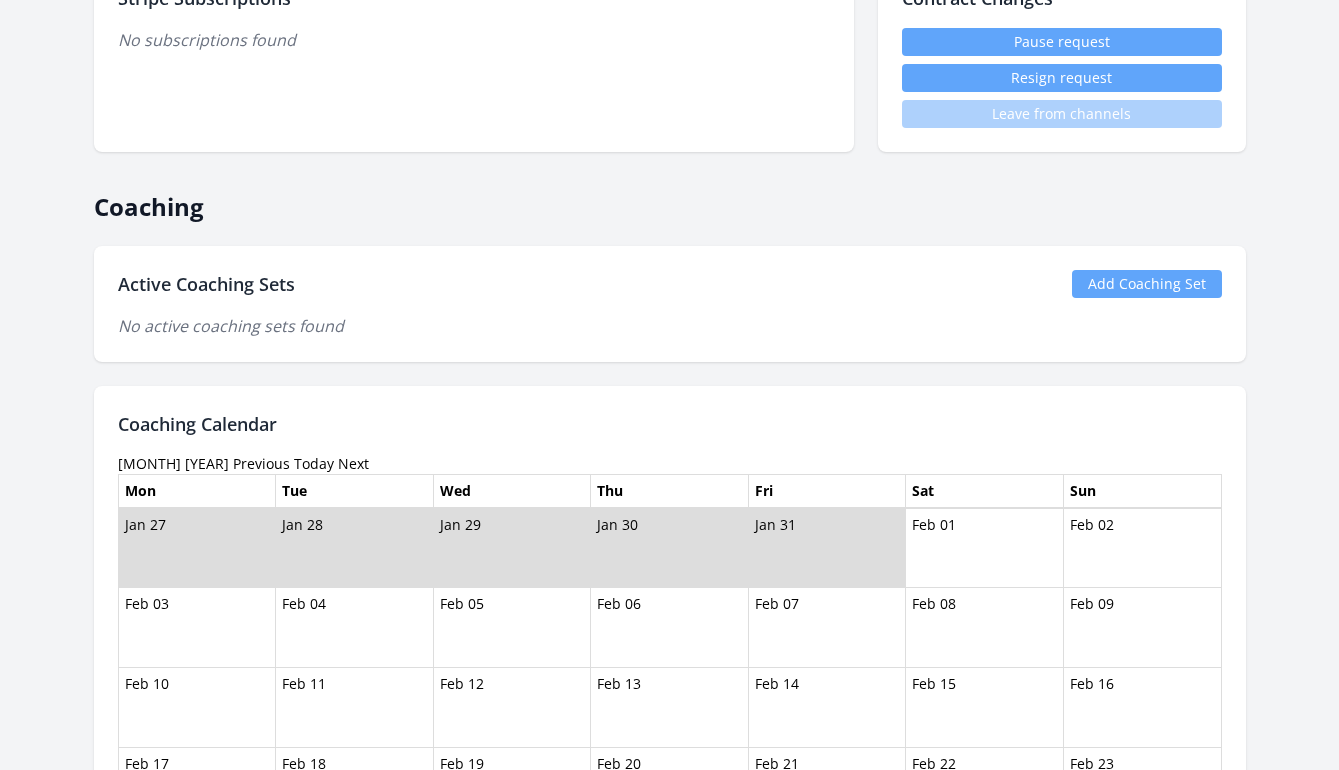 click on "Previous" at bounding box center [261, 463] 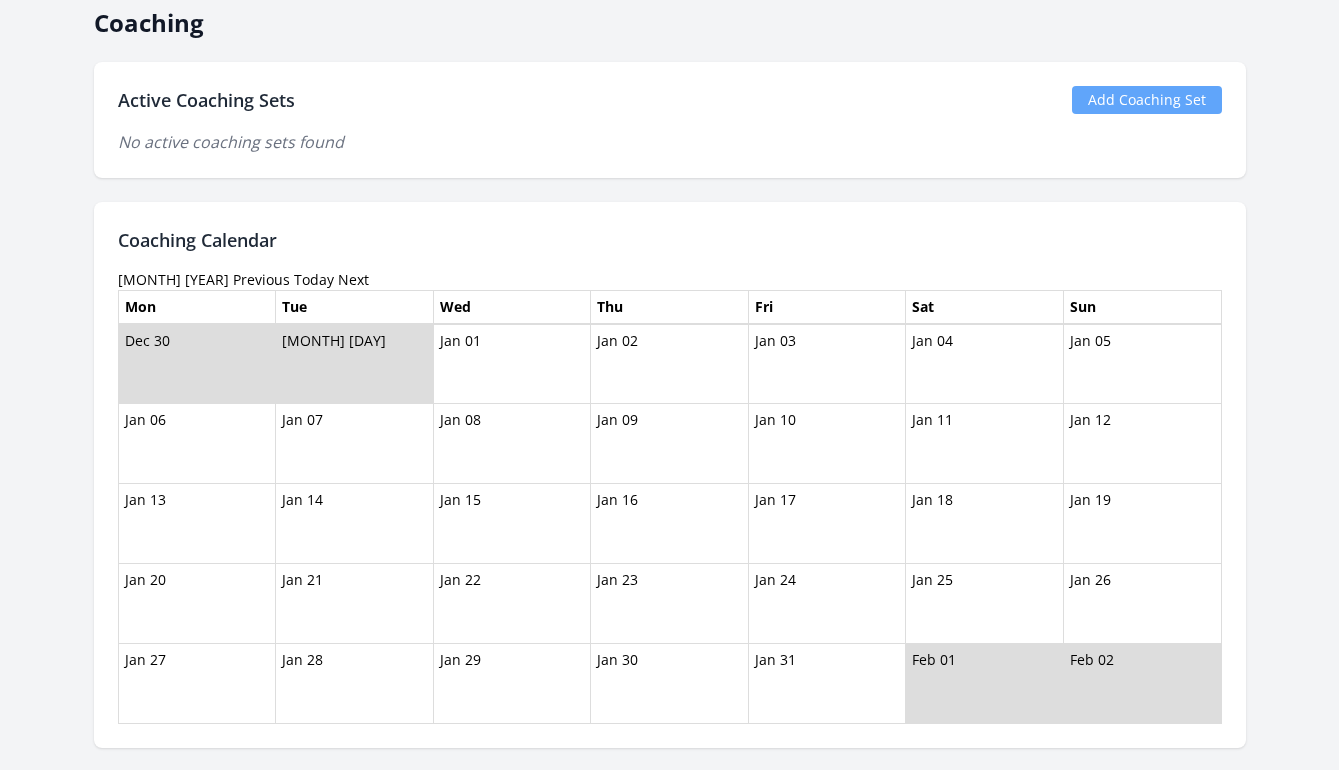 scroll, scrollTop: 916, scrollLeft: 0, axis: vertical 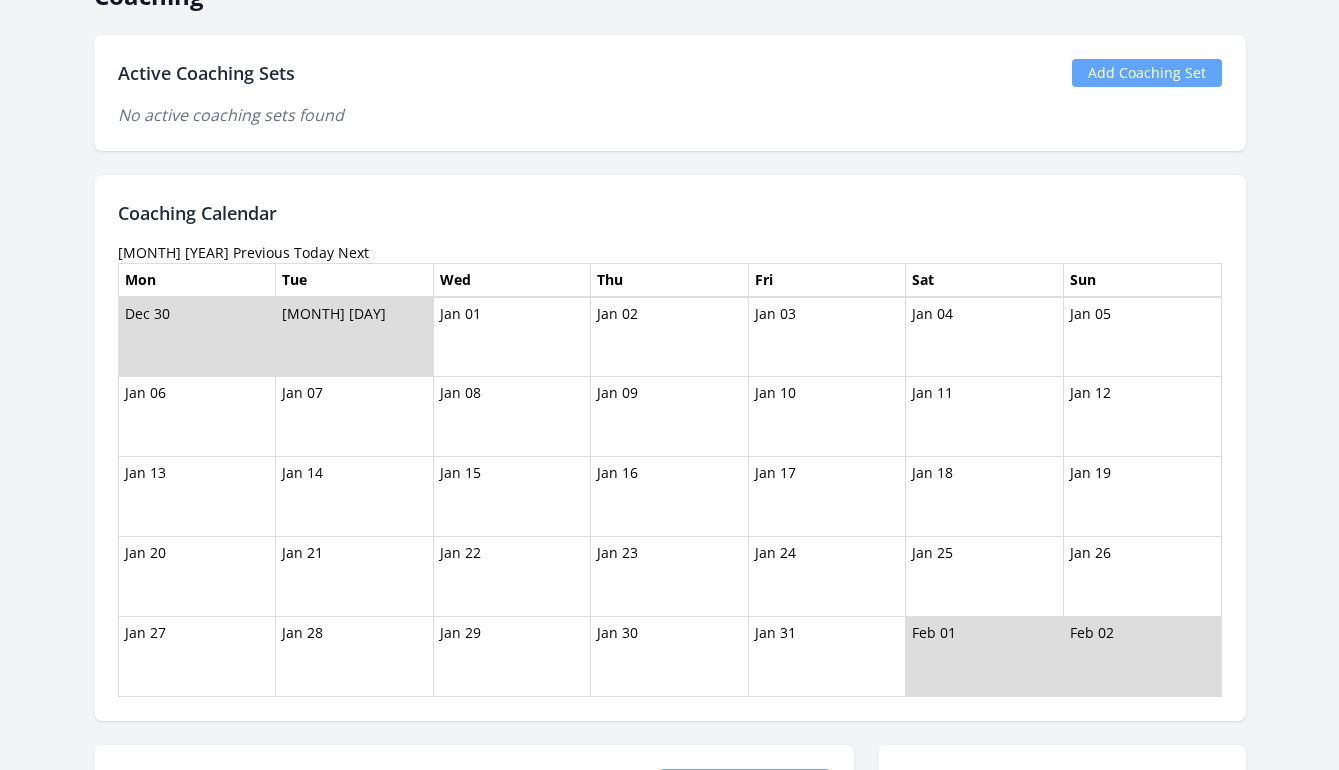 click on "Previous" at bounding box center [261, 252] 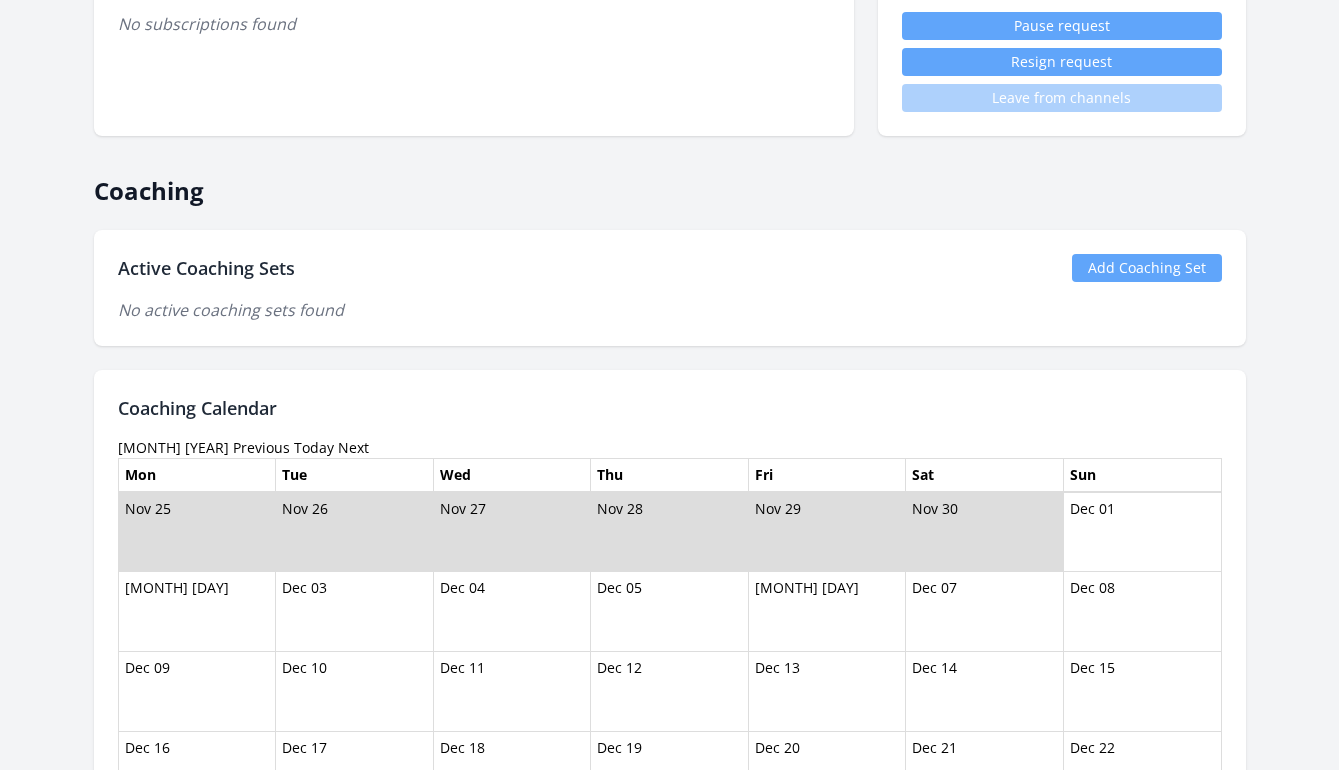 scroll, scrollTop: 887, scrollLeft: 0, axis: vertical 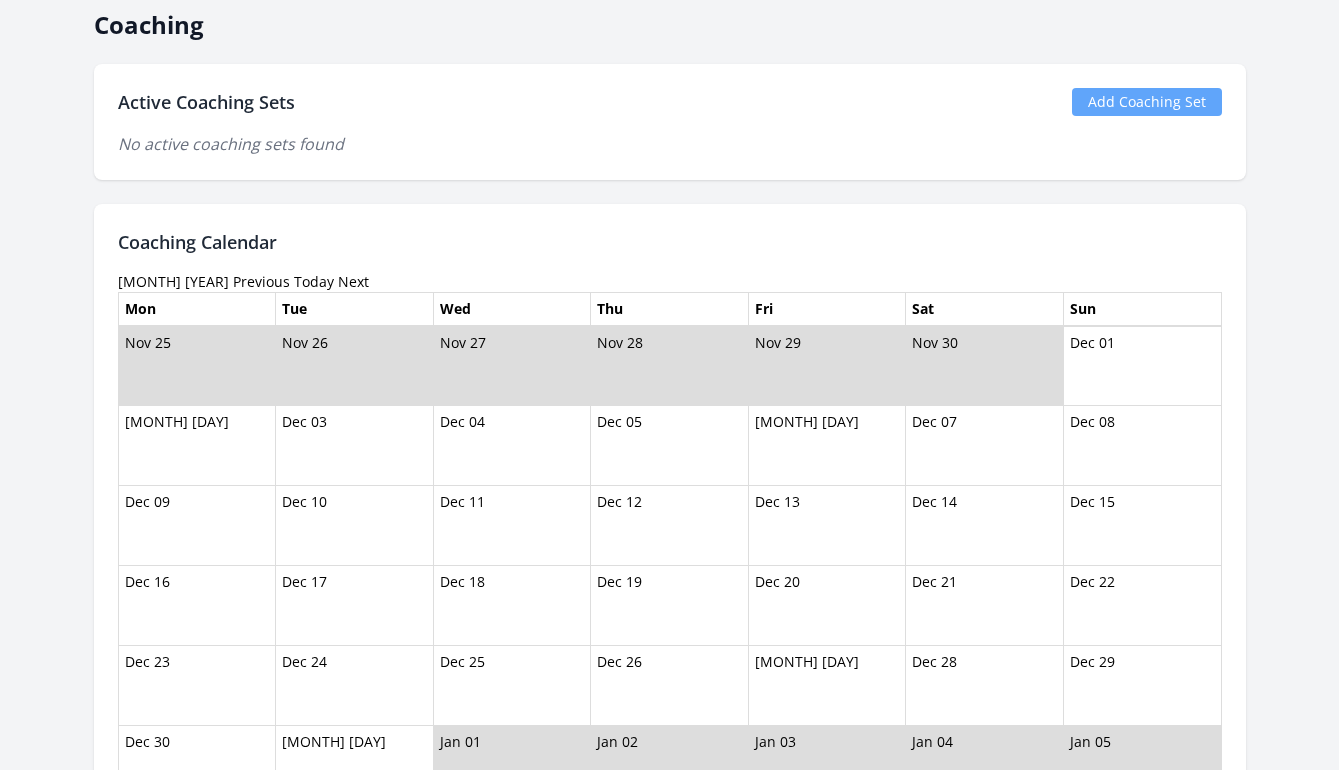 click on "Previous" at bounding box center [261, 281] 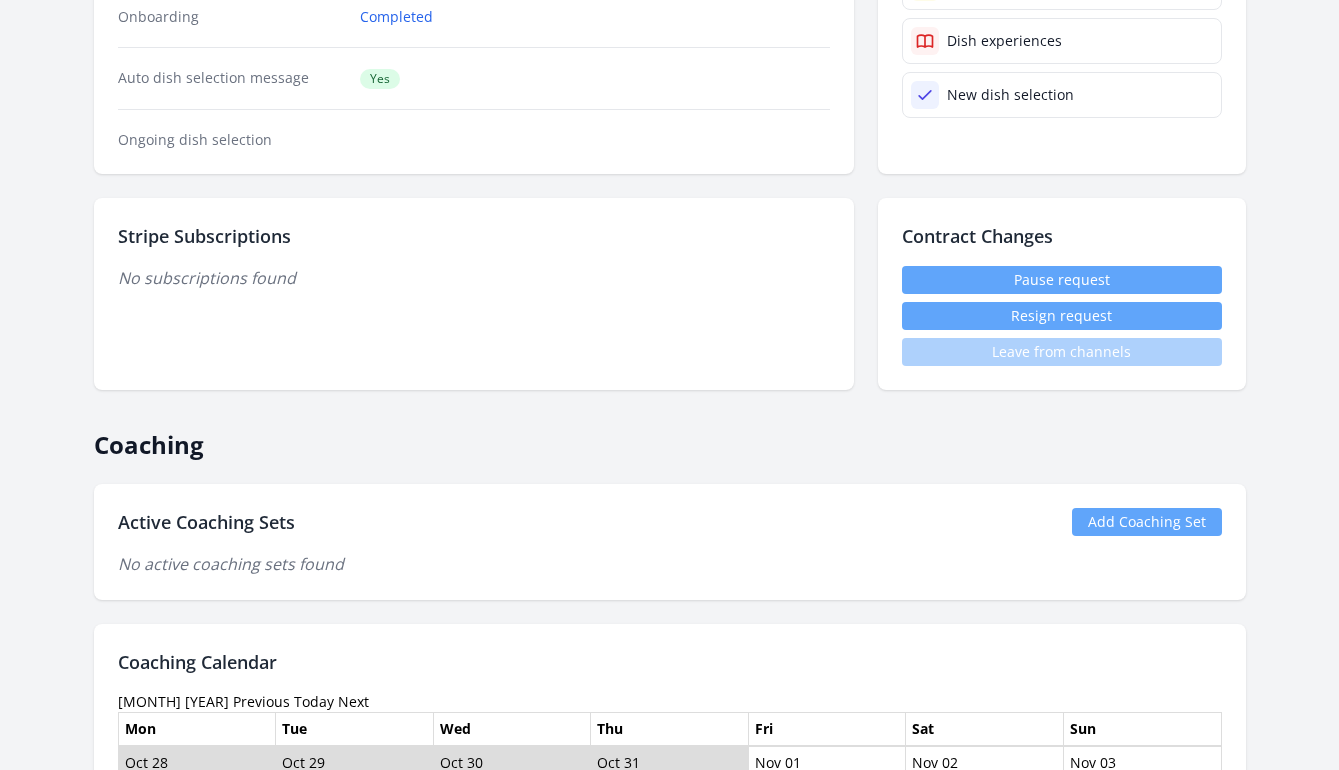 scroll, scrollTop: 861, scrollLeft: 0, axis: vertical 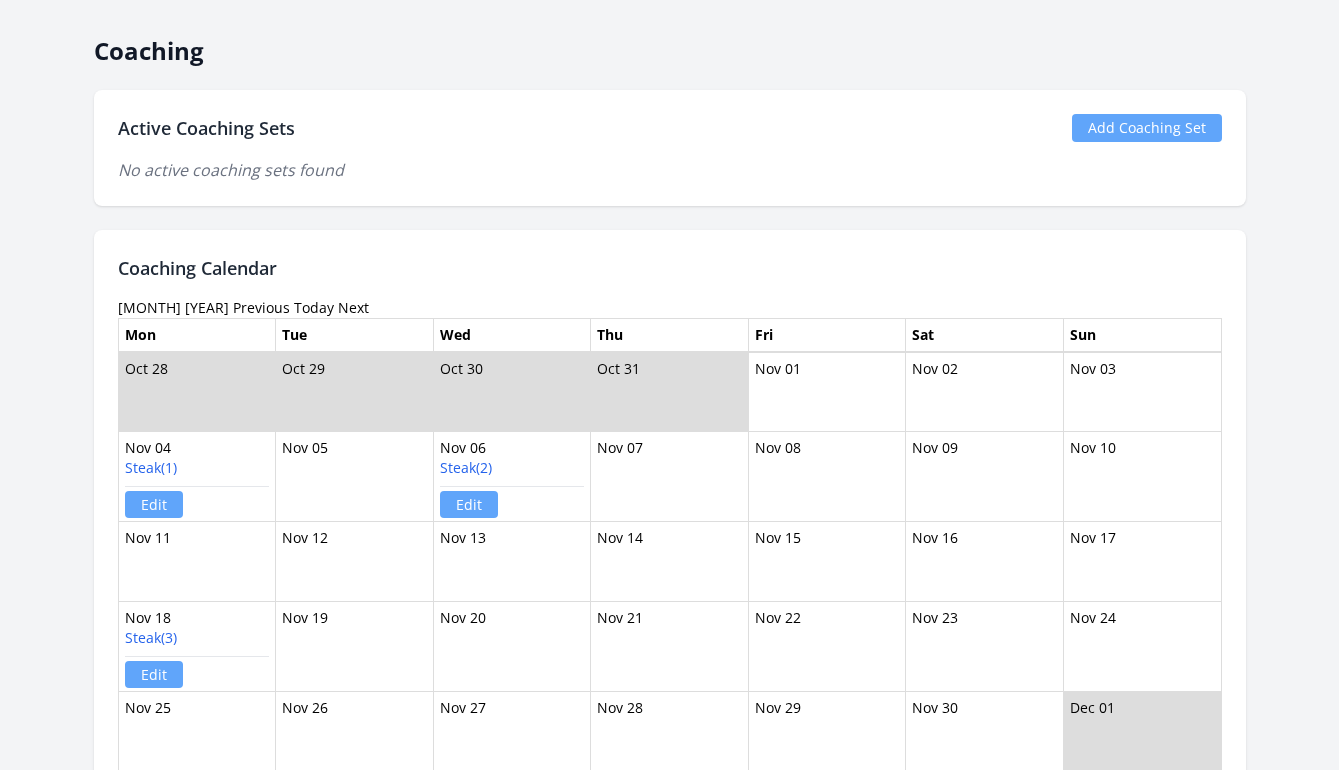 click on "Previous" at bounding box center (261, 307) 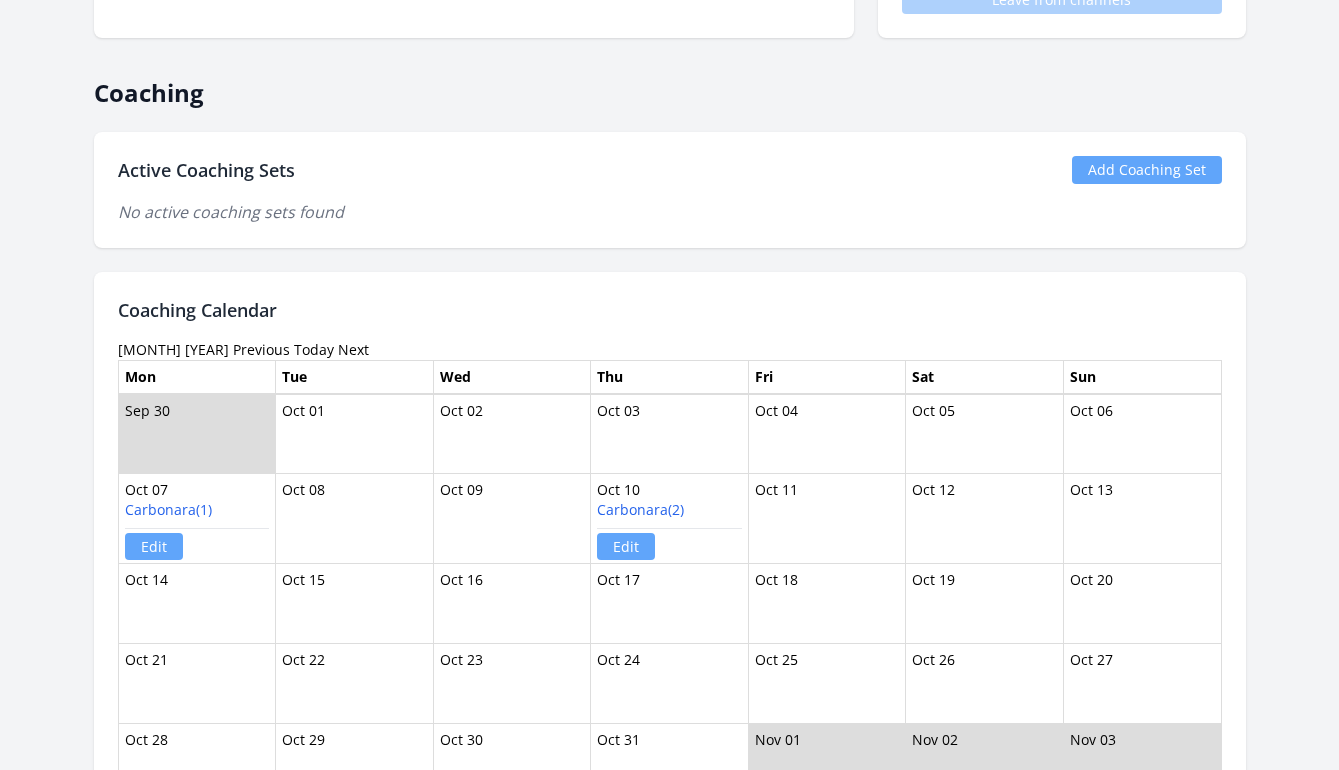scroll, scrollTop: 841, scrollLeft: 0, axis: vertical 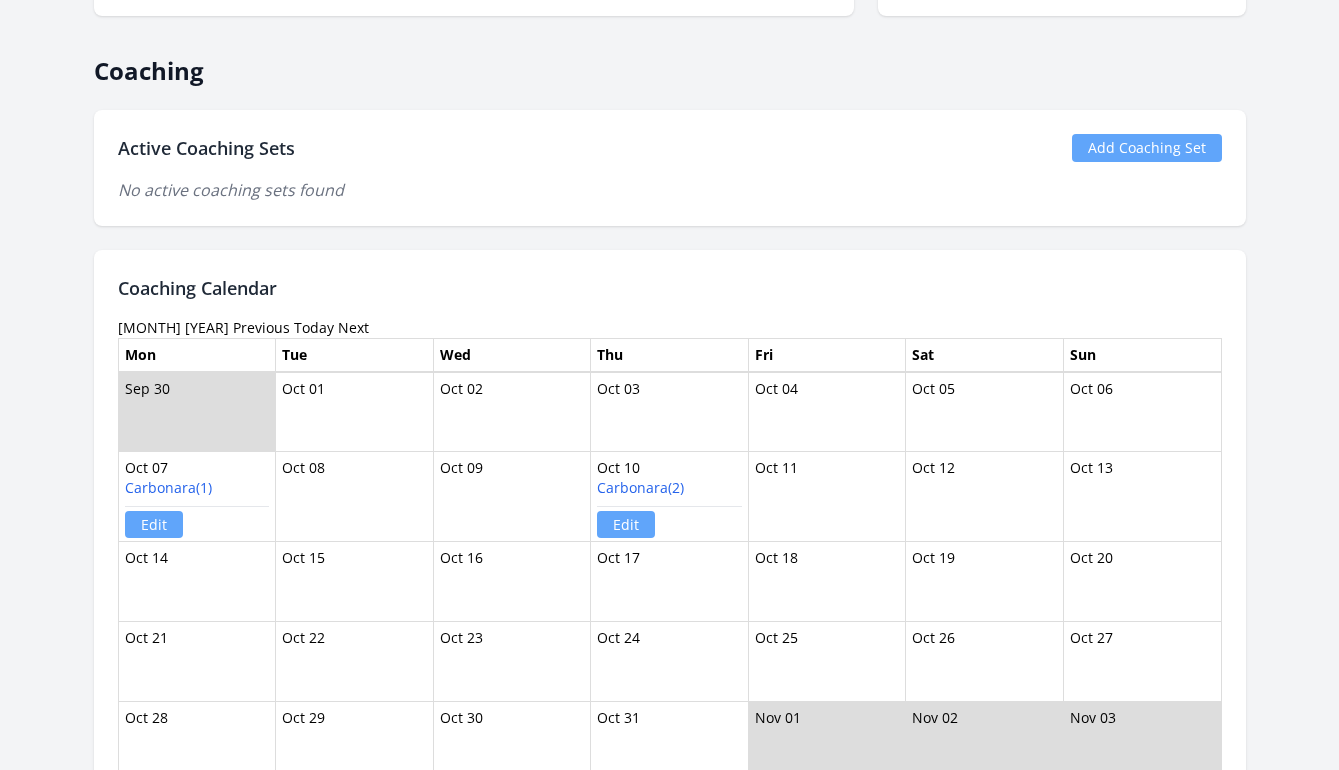 click on "Previous" at bounding box center (261, 327) 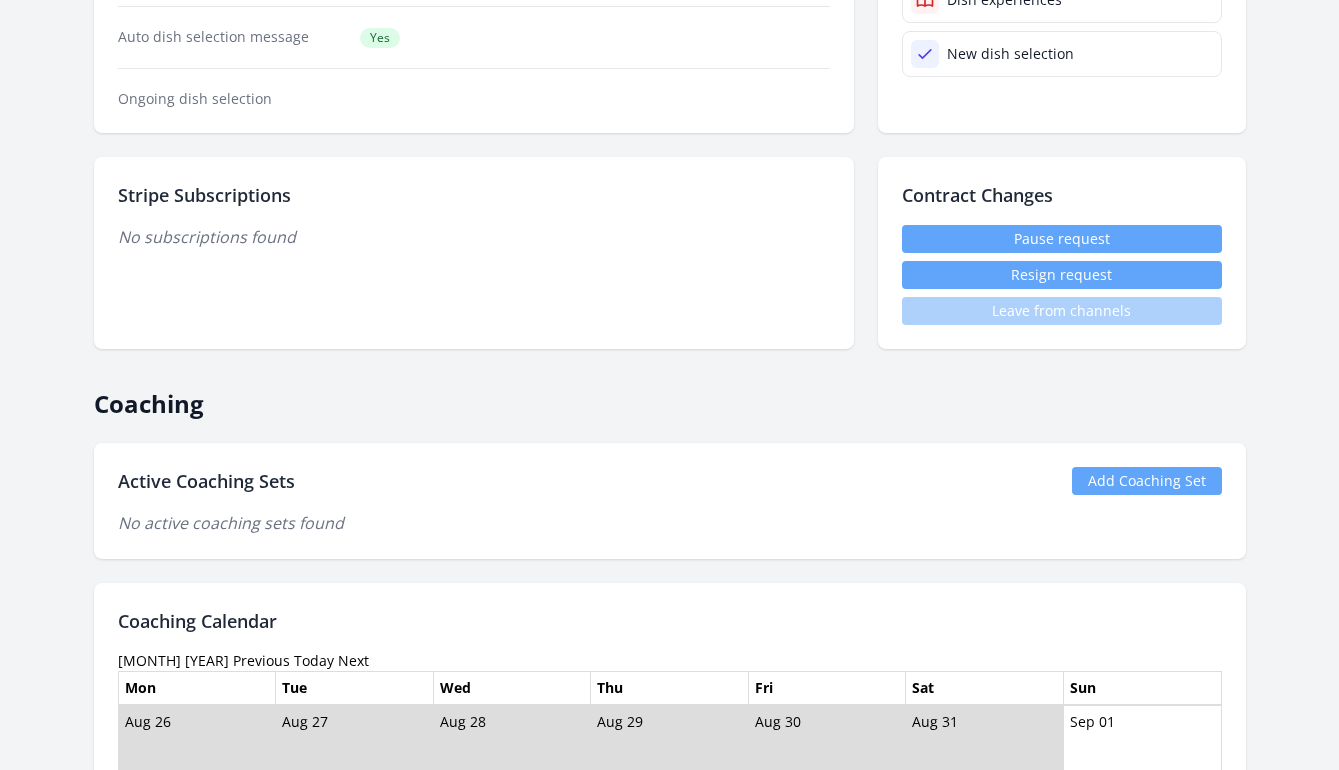 scroll, scrollTop: 801, scrollLeft: 0, axis: vertical 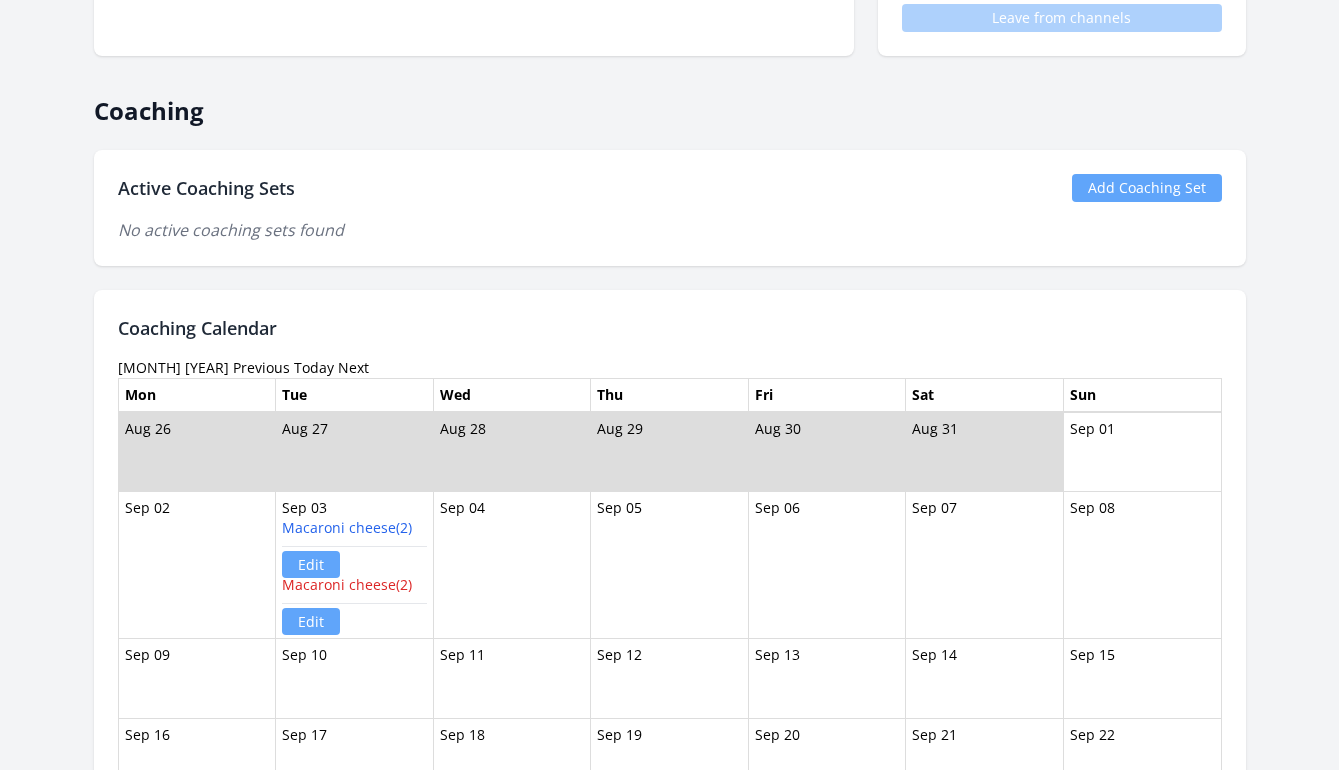 click on "Previous" at bounding box center (261, 367) 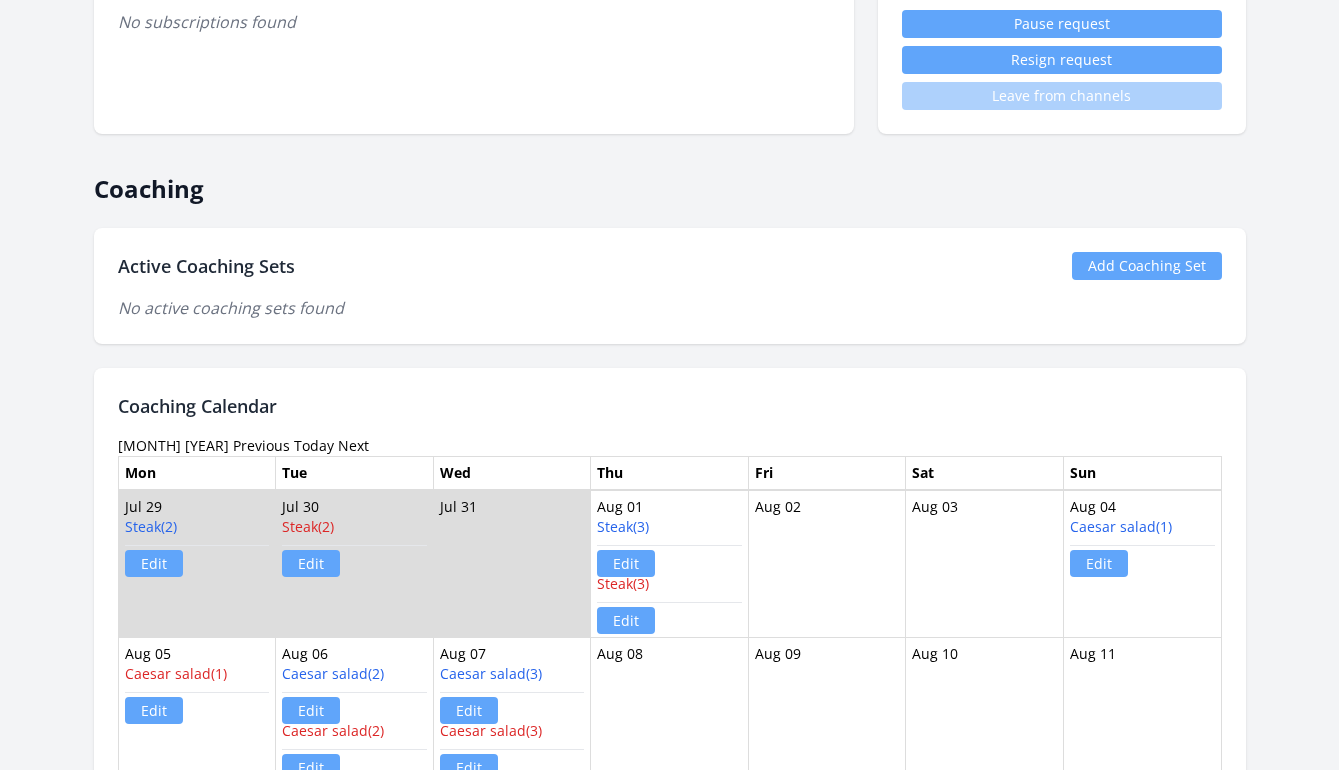 scroll, scrollTop: 893, scrollLeft: 0, axis: vertical 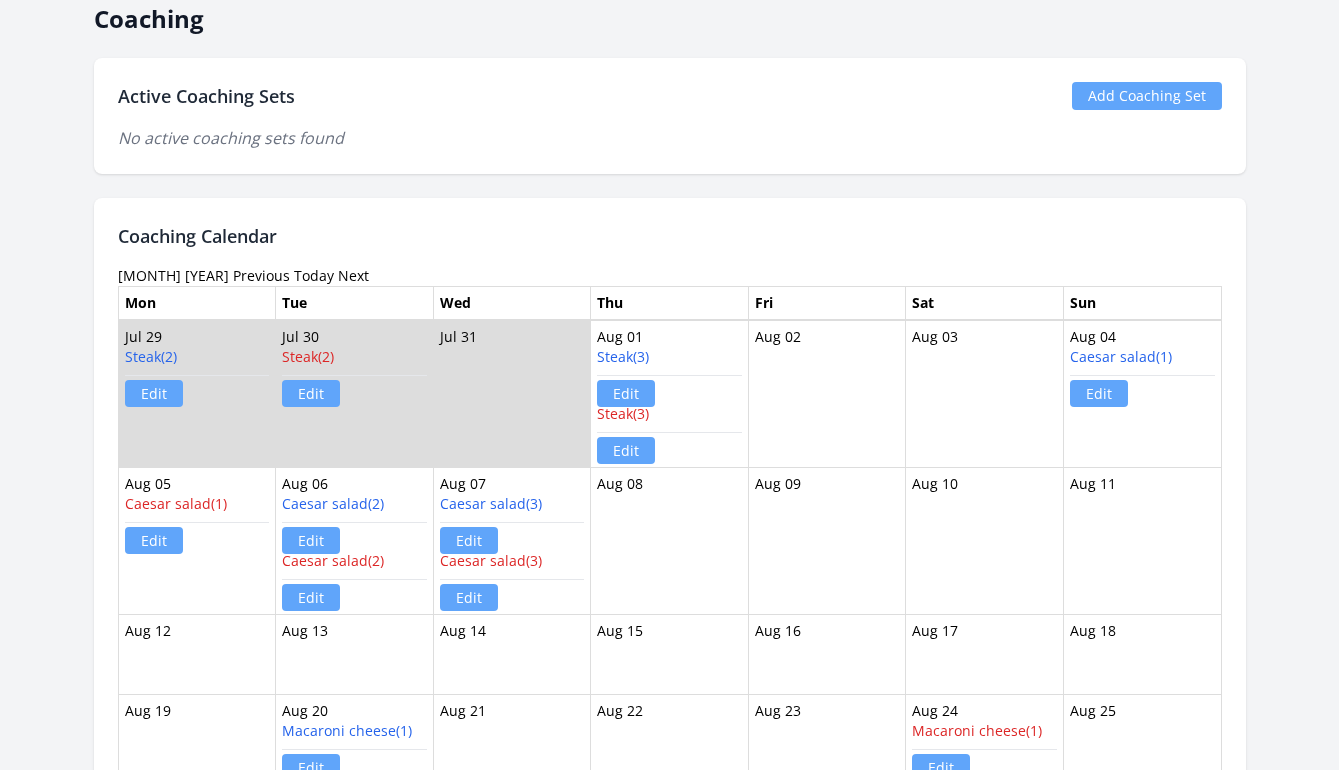 click on "Previous" at bounding box center (261, 275) 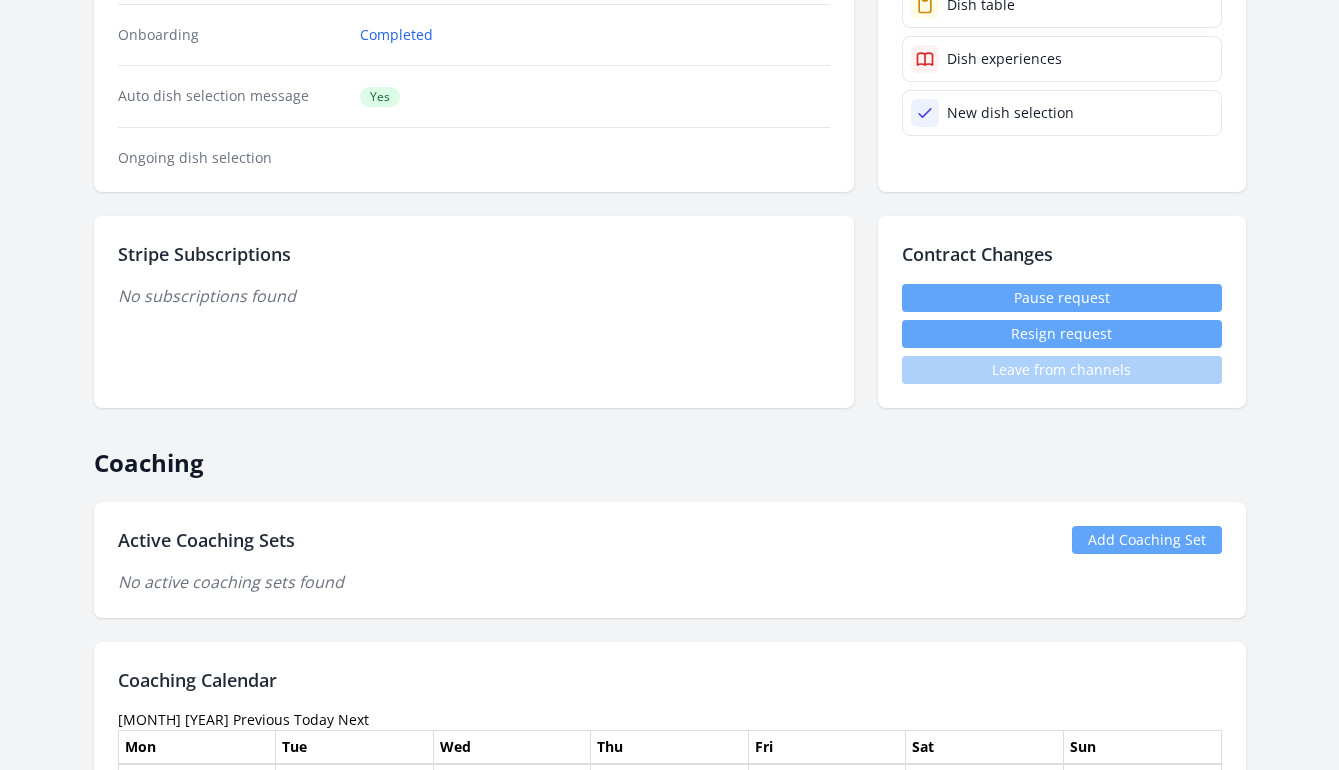 scroll, scrollTop: 1020, scrollLeft: 0, axis: vertical 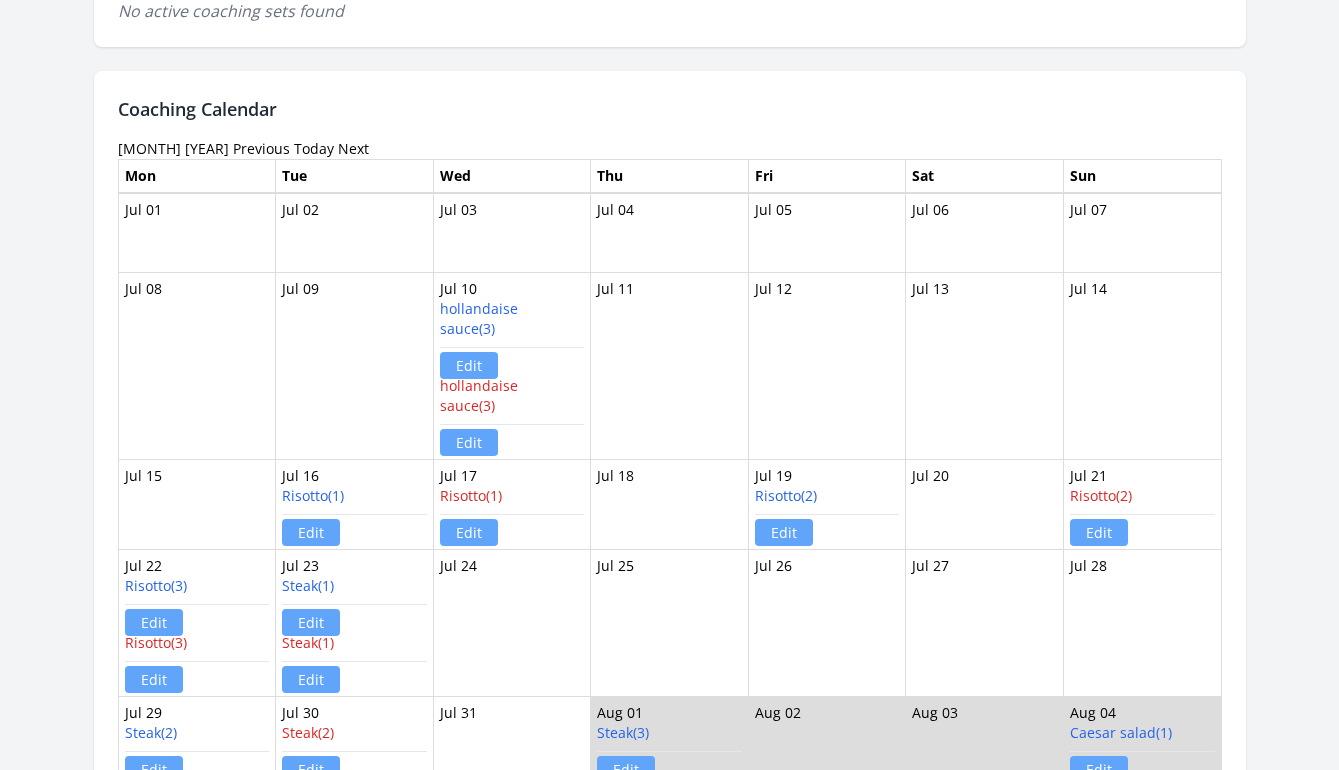 click on "Previous" at bounding box center [261, 148] 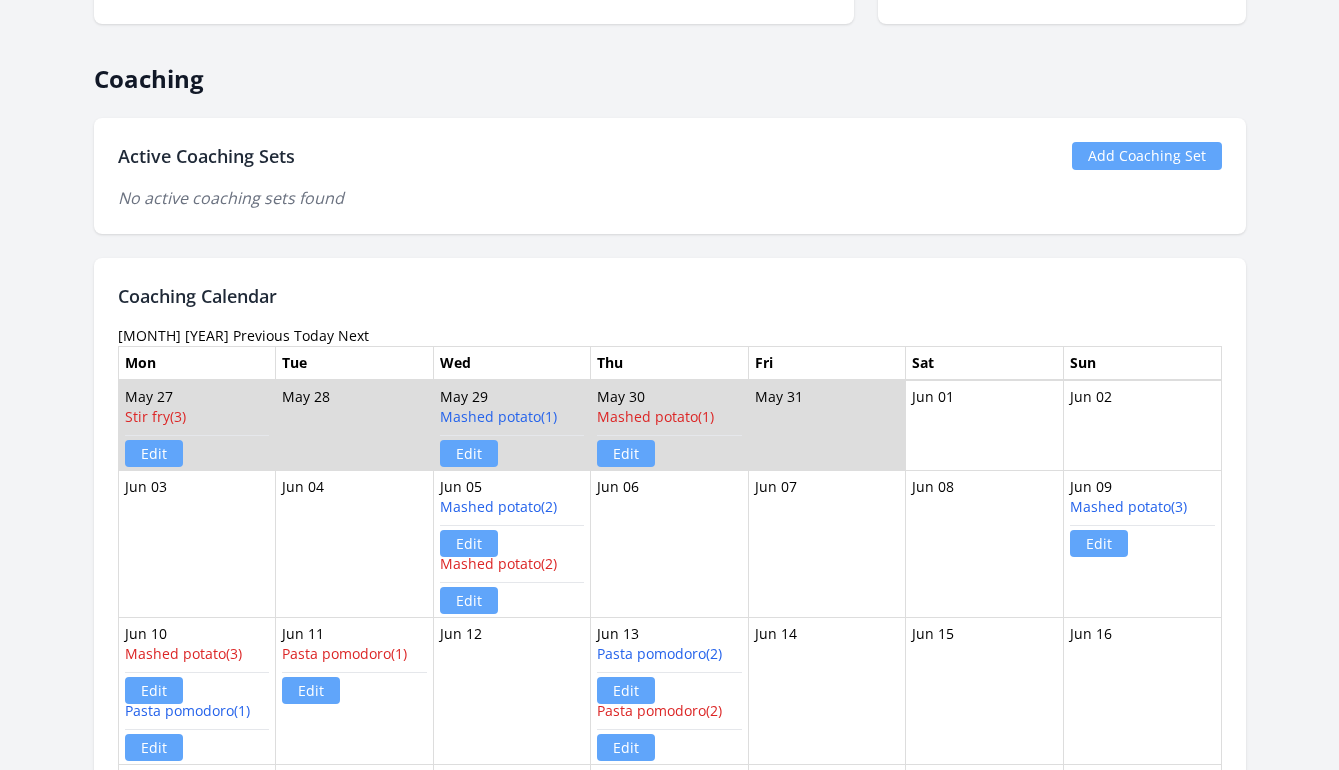 scroll, scrollTop: 871, scrollLeft: 0, axis: vertical 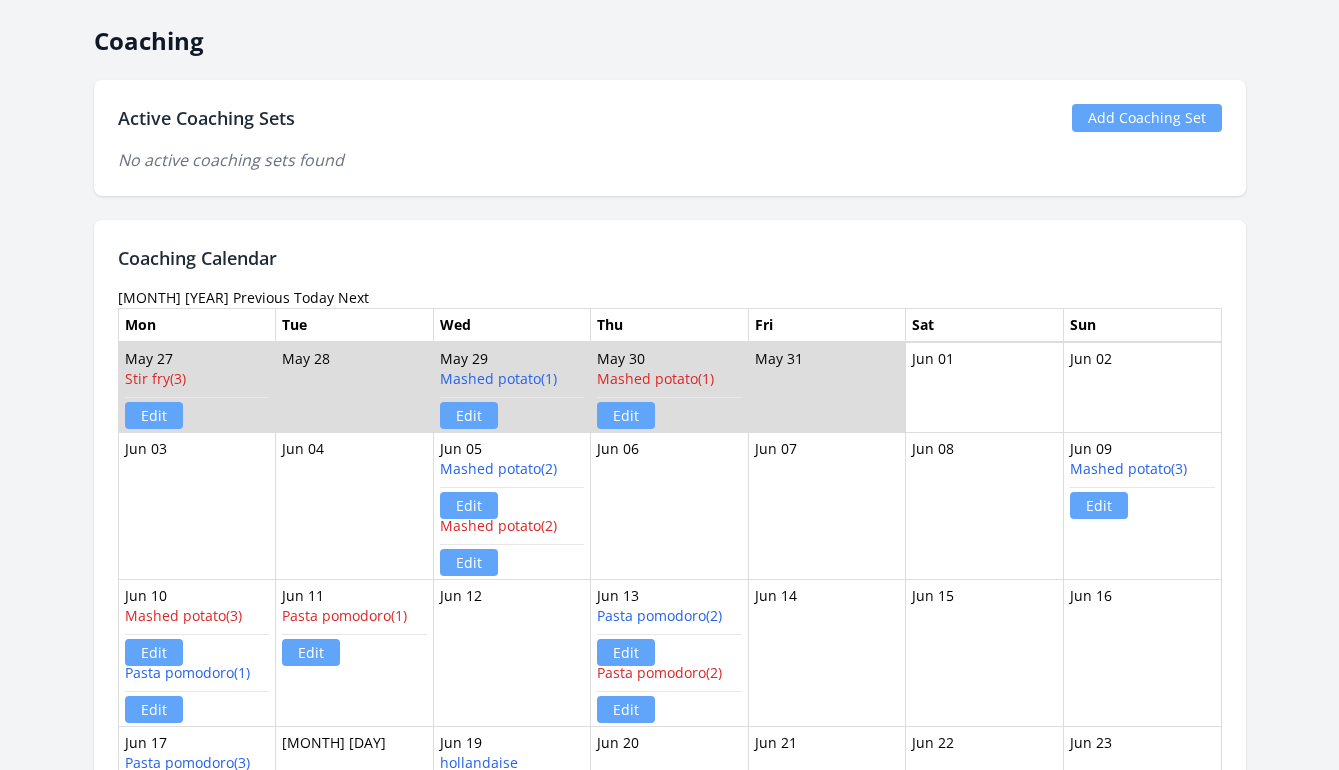 click on "Previous" at bounding box center (261, 297) 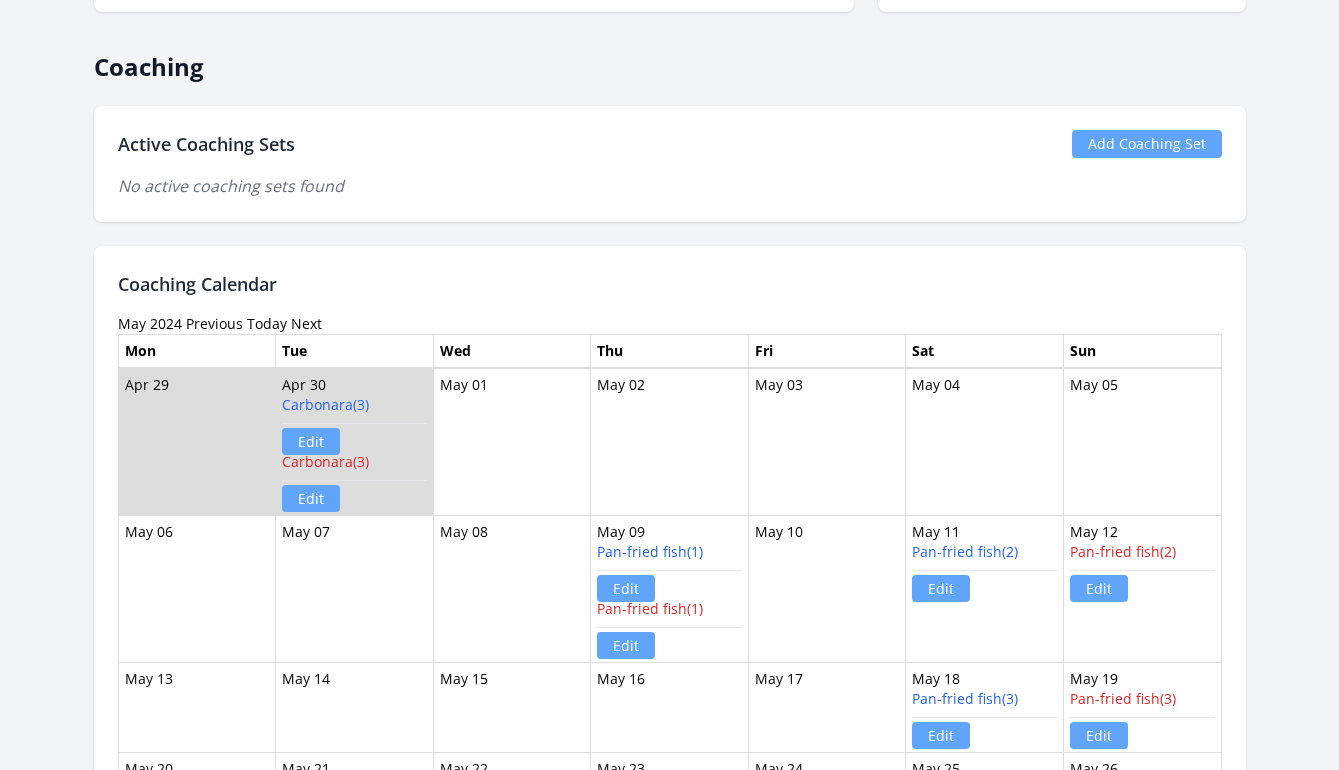click on "Previous" at bounding box center [214, 323] 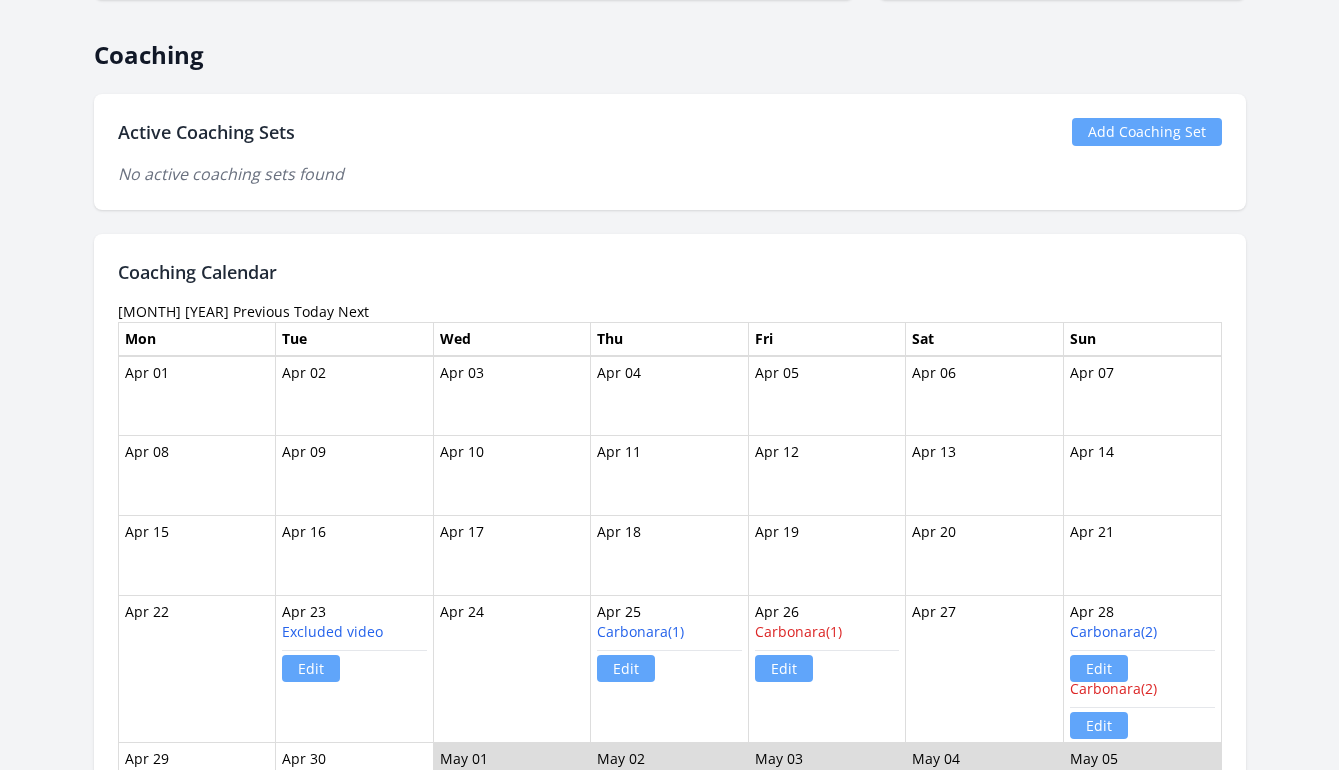 click on "Today" at bounding box center [314, 311] 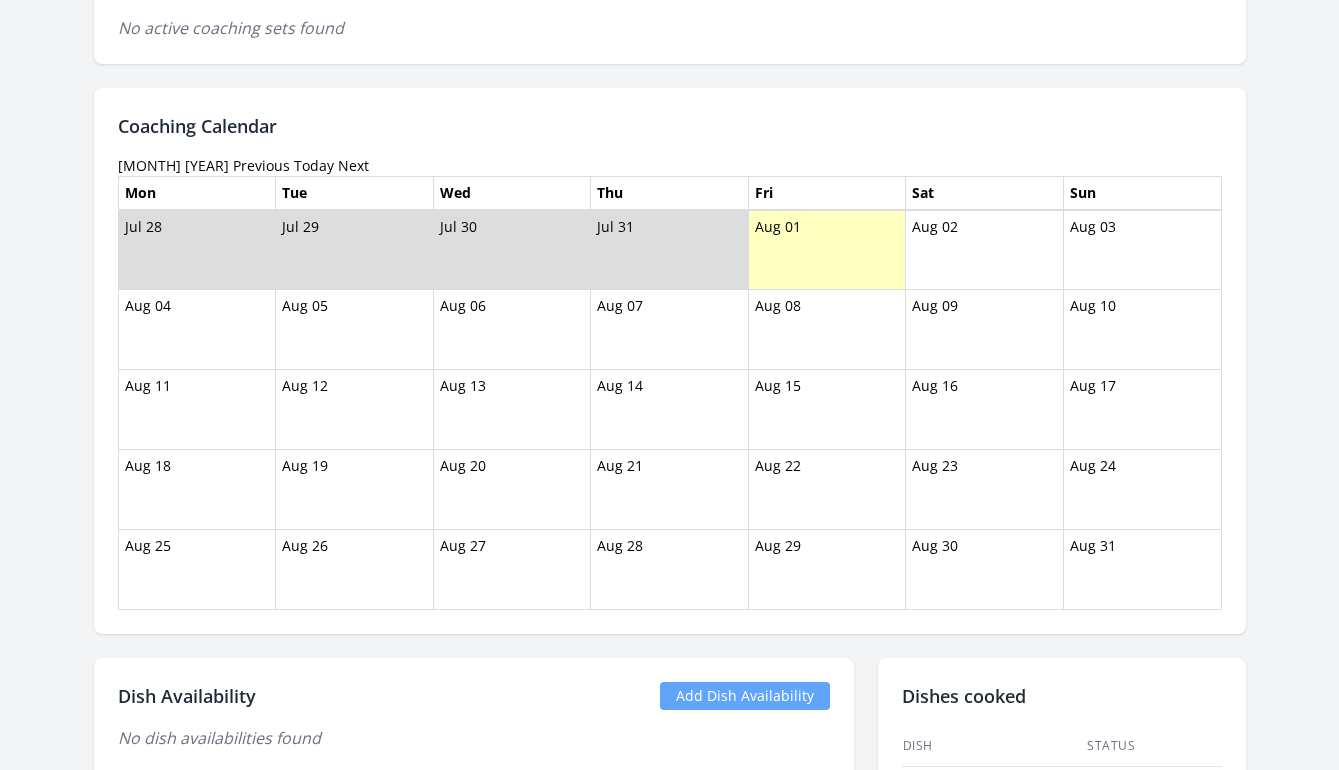 click on "Previous" at bounding box center (261, 165) 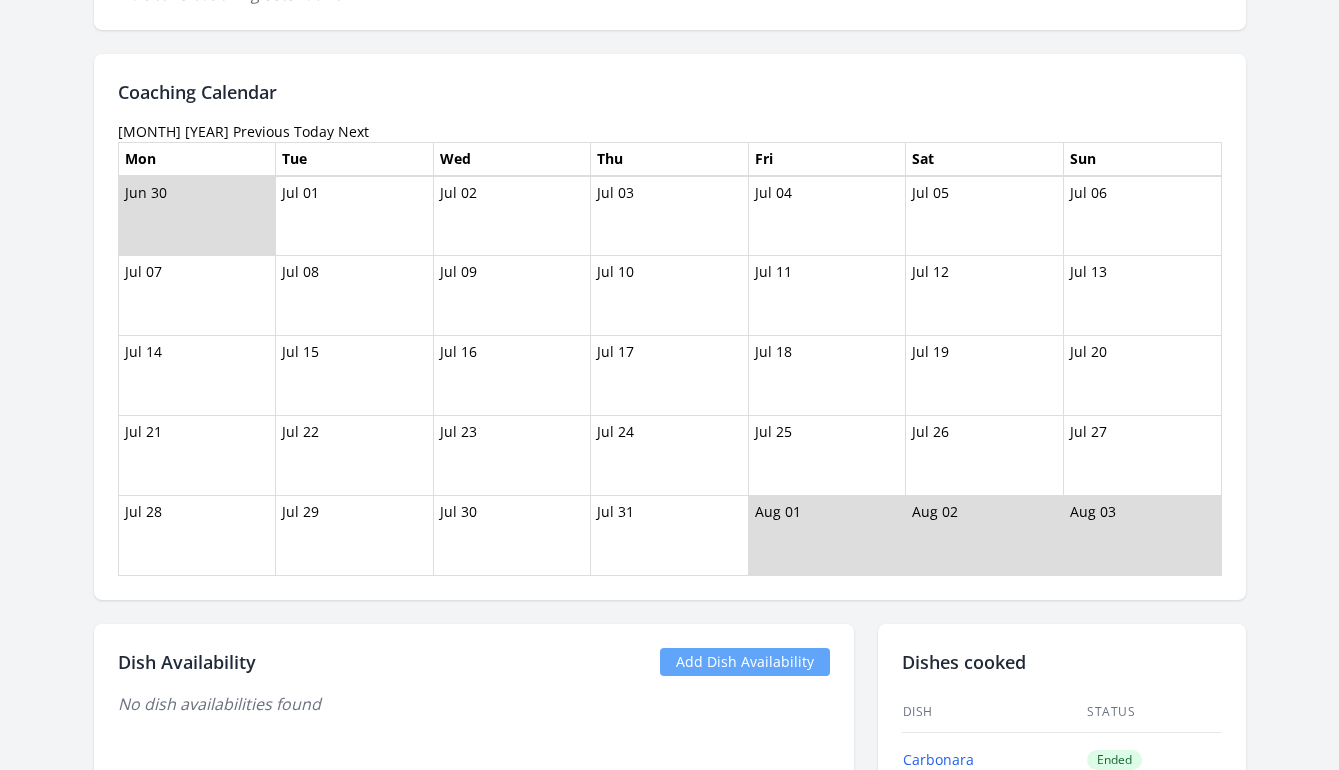 click on "Previous" at bounding box center (261, 131) 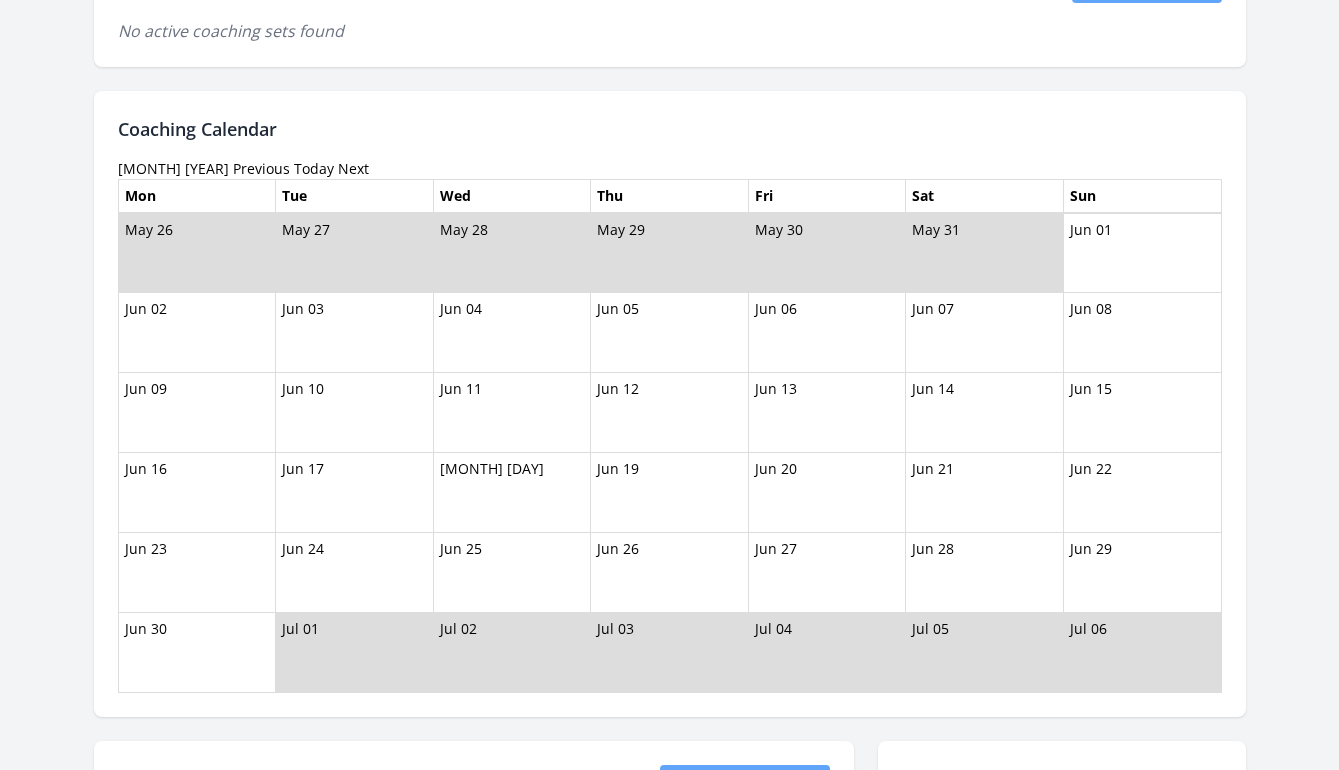 click on "Previous" at bounding box center (261, 168) 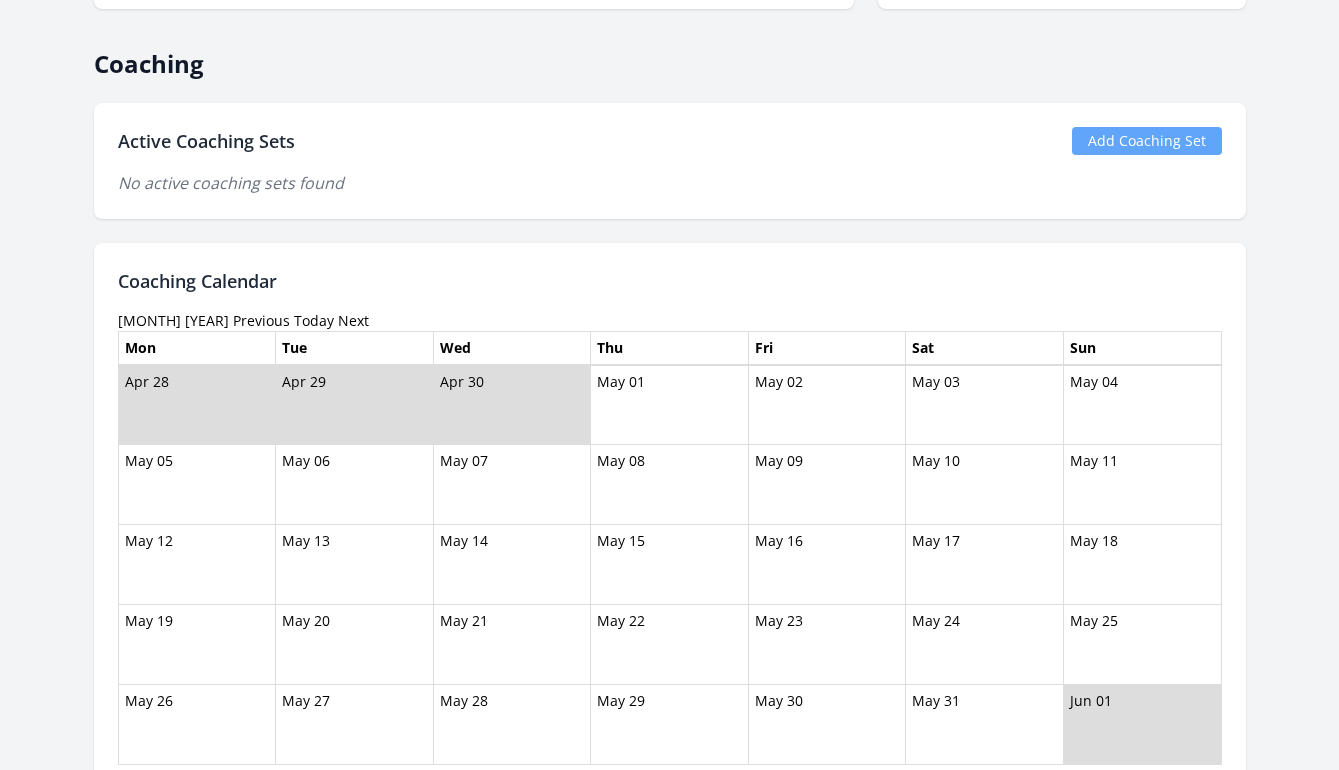 click on "Previous" at bounding box center (261, 320) 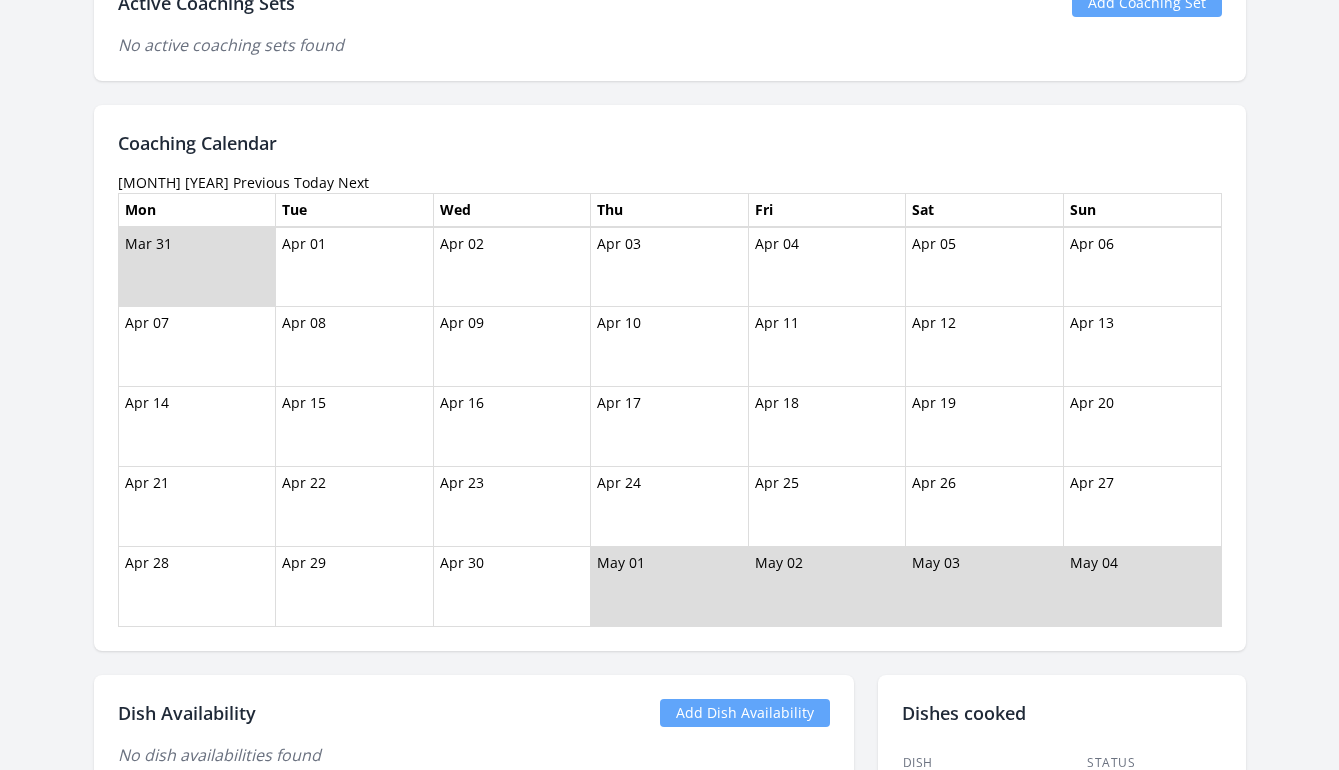 click on "Previous" at bounding box center [261, 182] 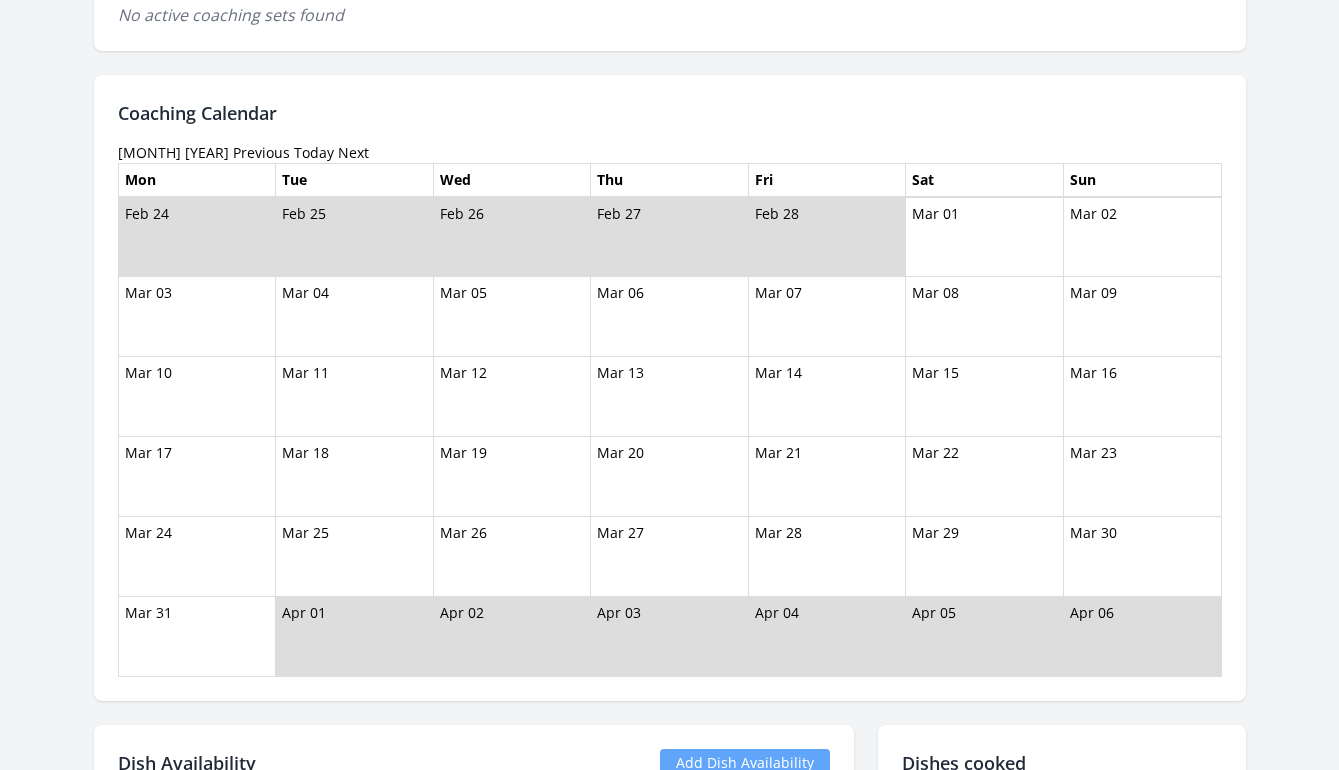 click on "Previous" at bounding box center (261, 152) 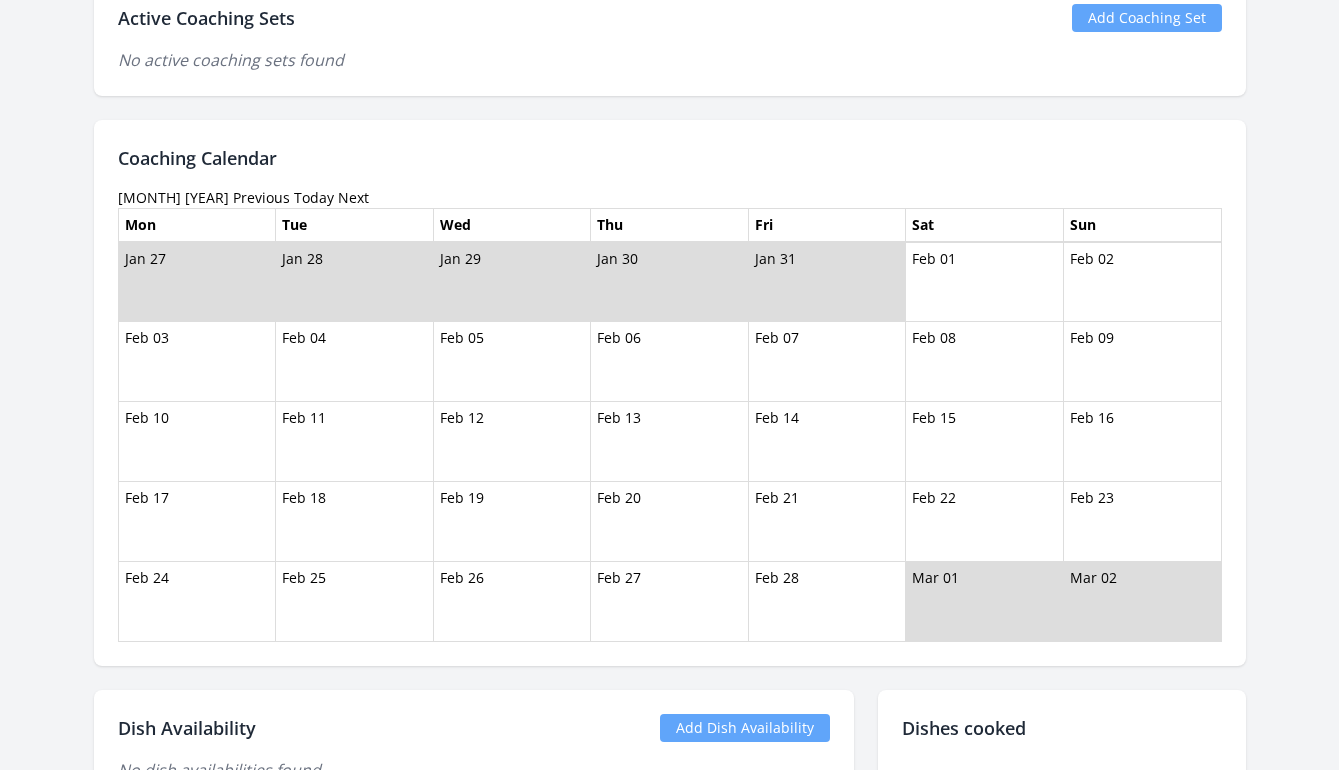 click on "Previous" at bounding box center [261, 197] 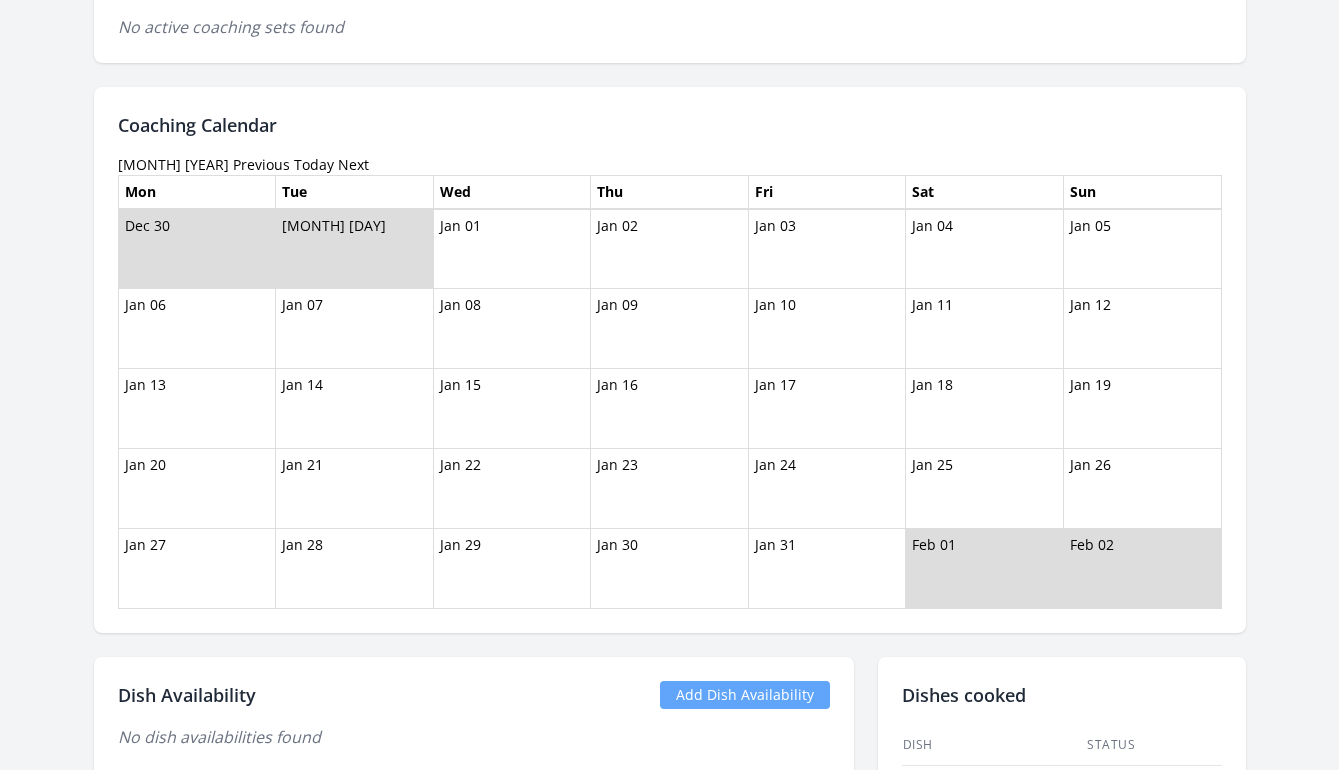 click on "Previous" at bounding box center [261, 164] 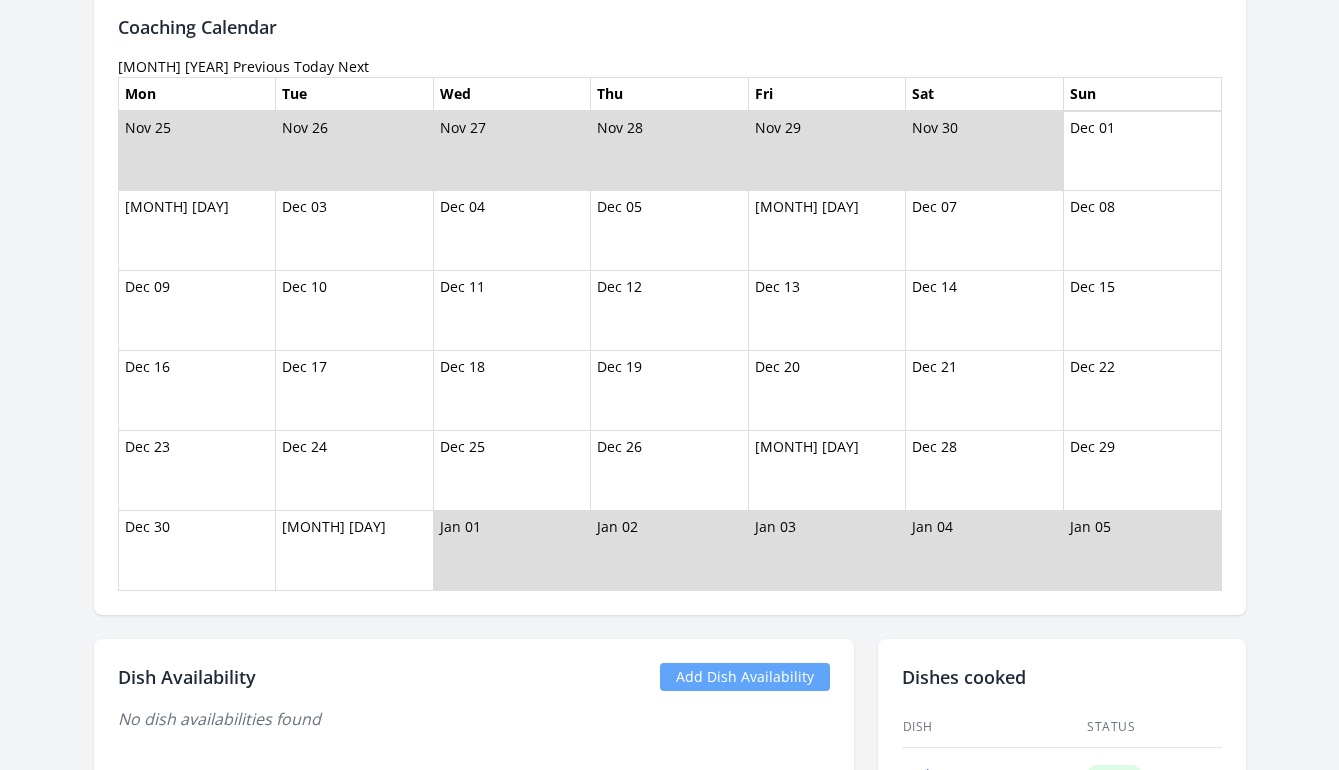 click on "Previous" at bounding box center (261, 66) 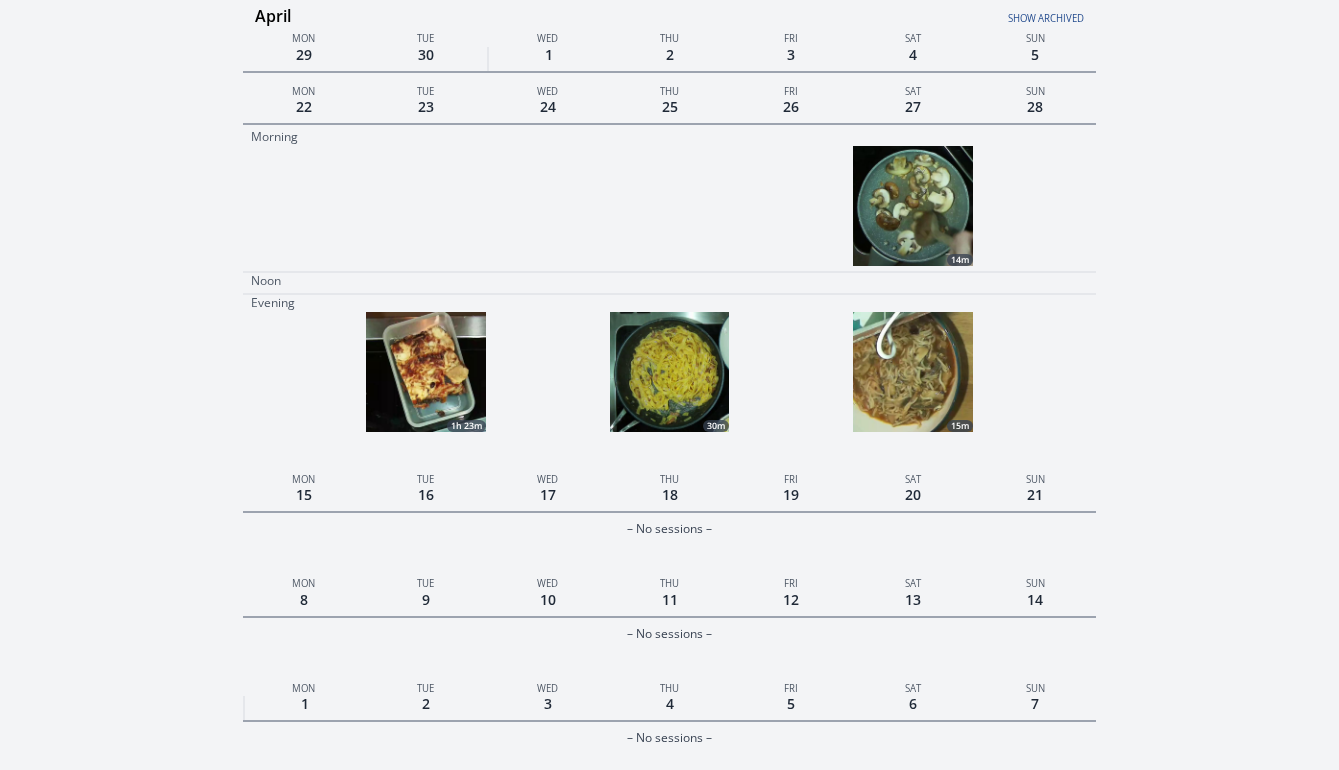 scroll, scrollTop: 14046, scrollLeft: 0, axis: vertical 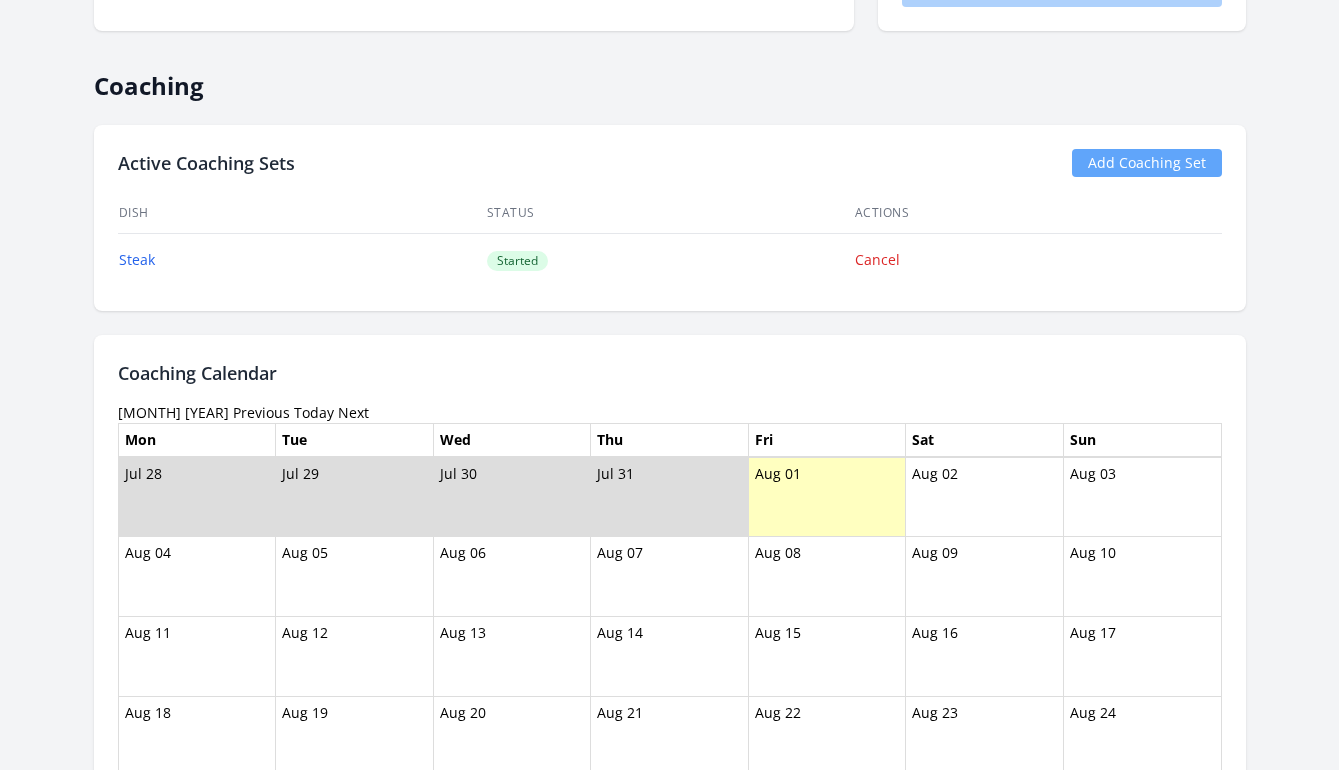 click on "Previous" at bounding box center [261, 412] 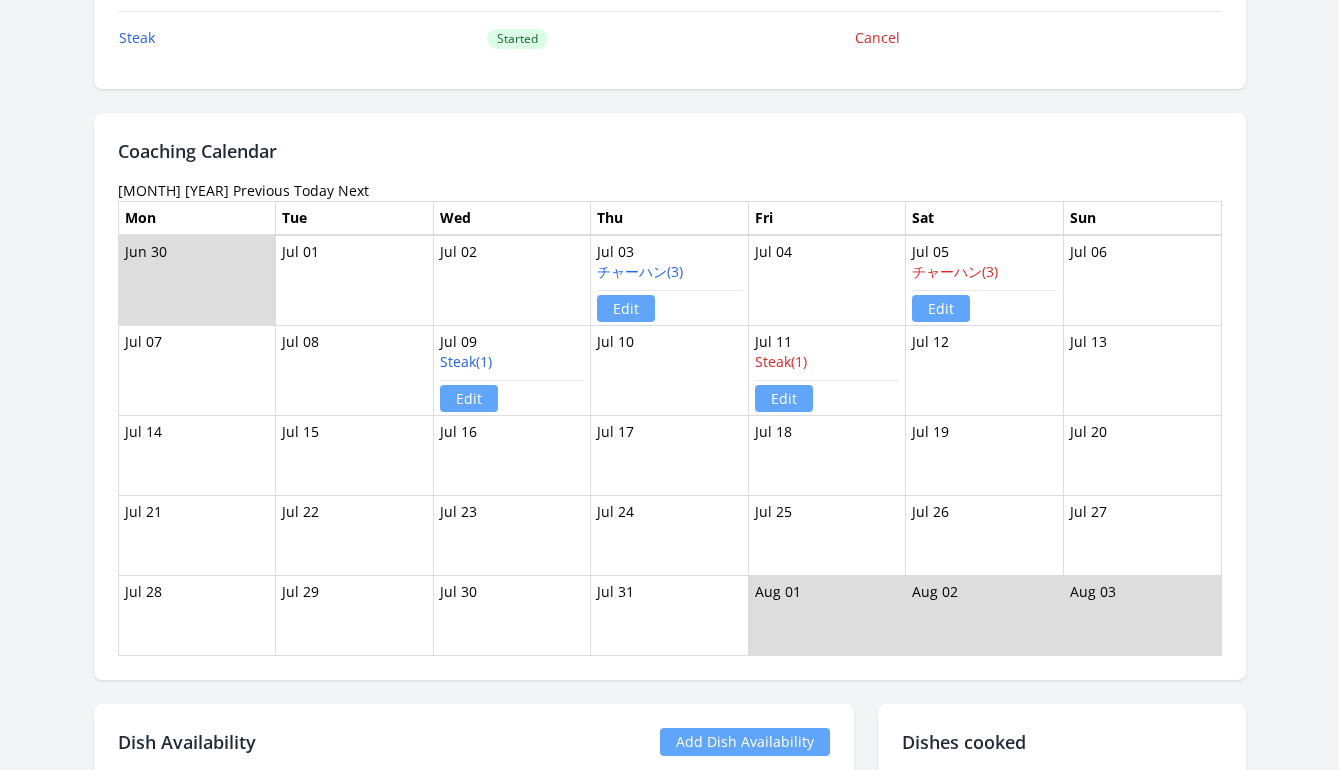 scroll, scrollTop: 1006, scrollLeft: 0, axis: vertical 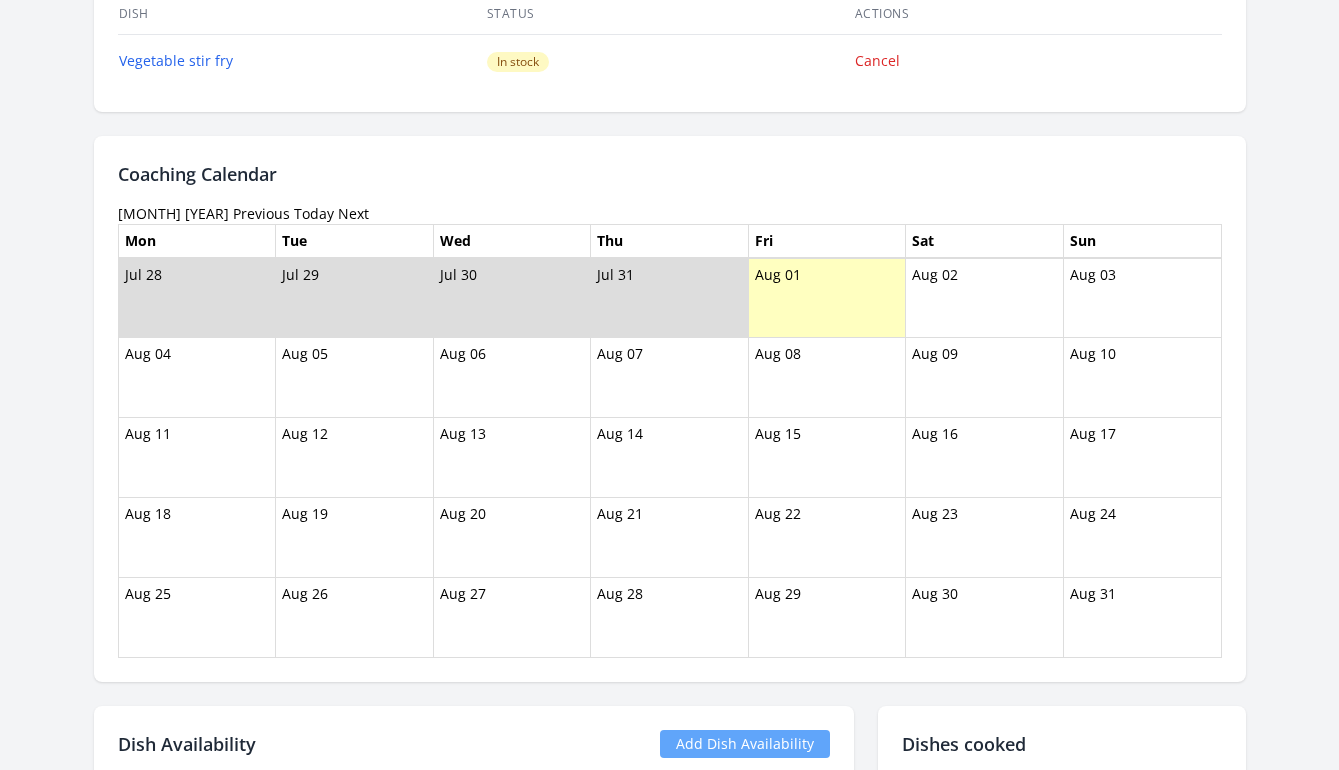 click on "Previous" at bounding box center [261, 213] 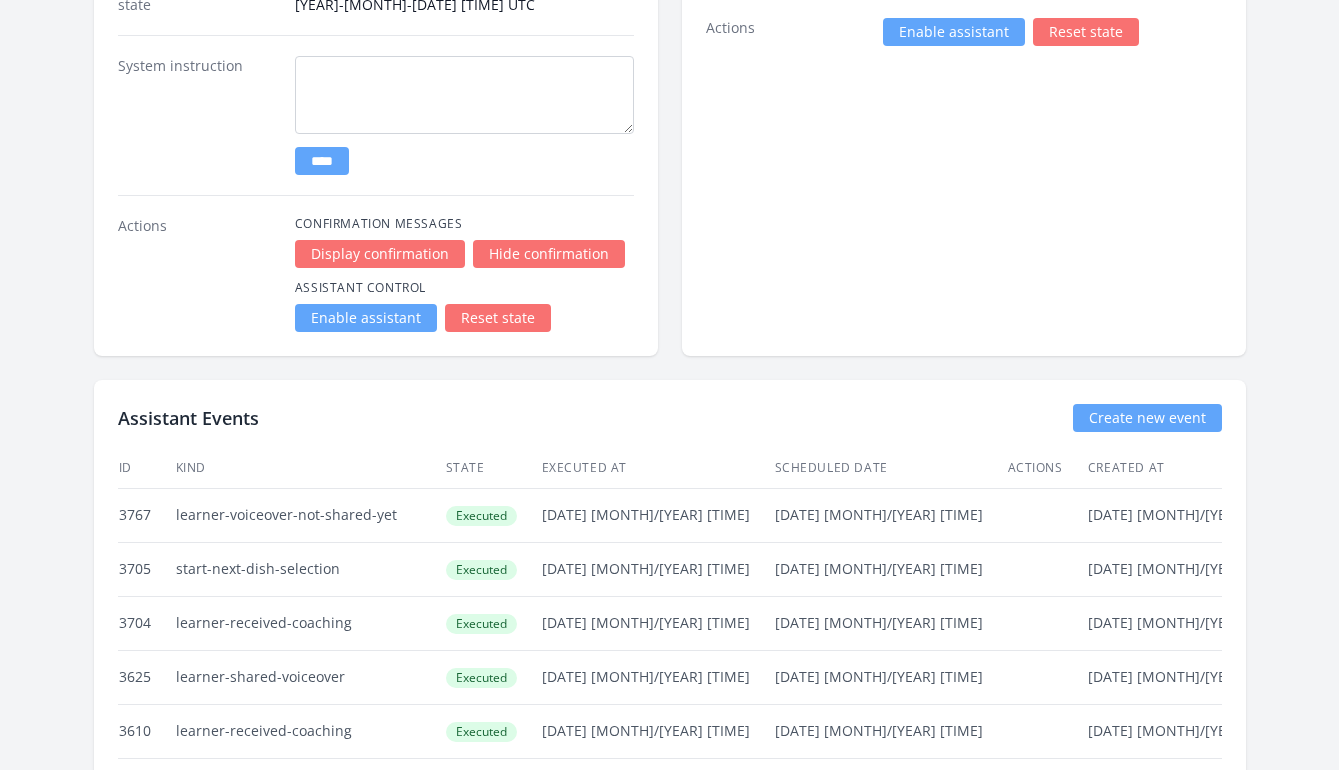 scroll, scrollTop: 3267, scrollLeft: 0, axis: vertical 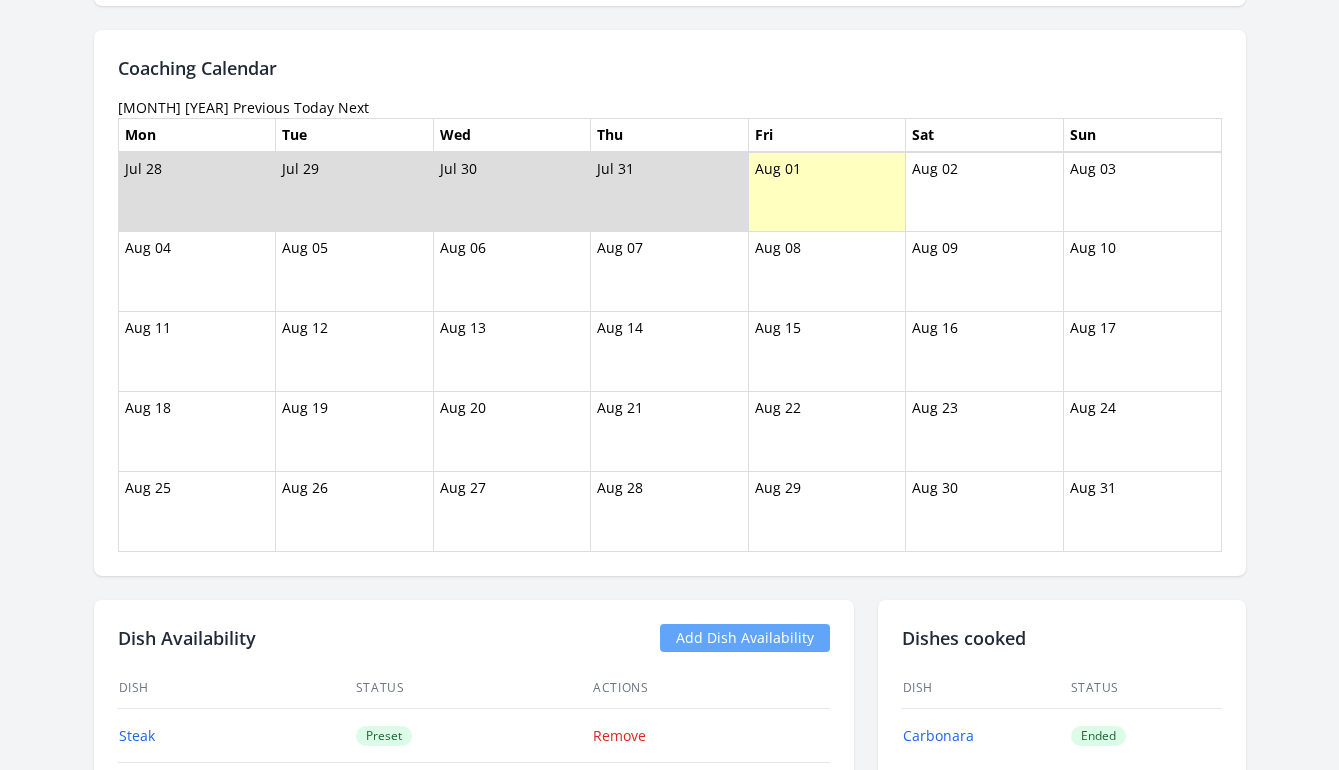 click on "Previous" at bounding box center (261, 107) 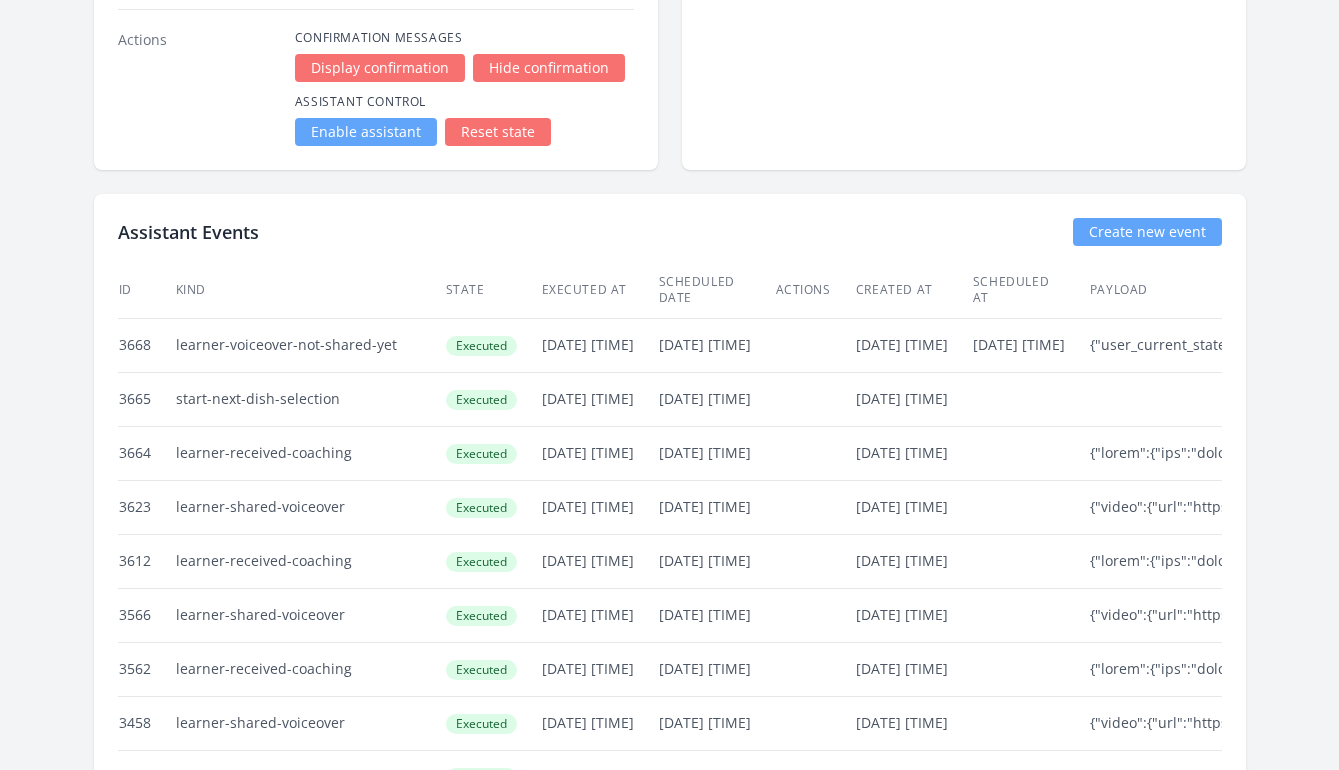 scroll, scrollTop: 2694, scrollLeft: 0, axis: vertical 